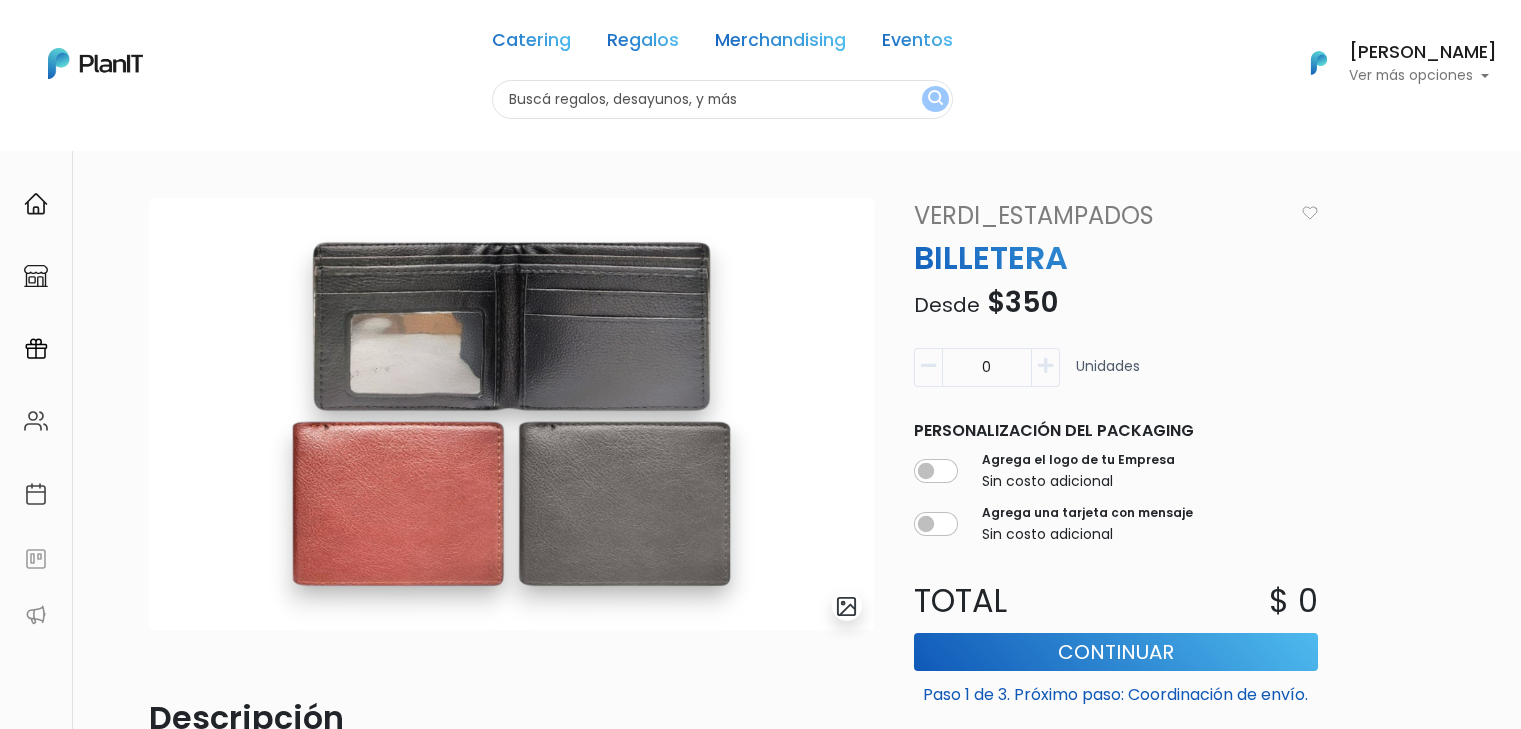 scroll, scrollTop: 0, scrollLeft: 0, axis: both 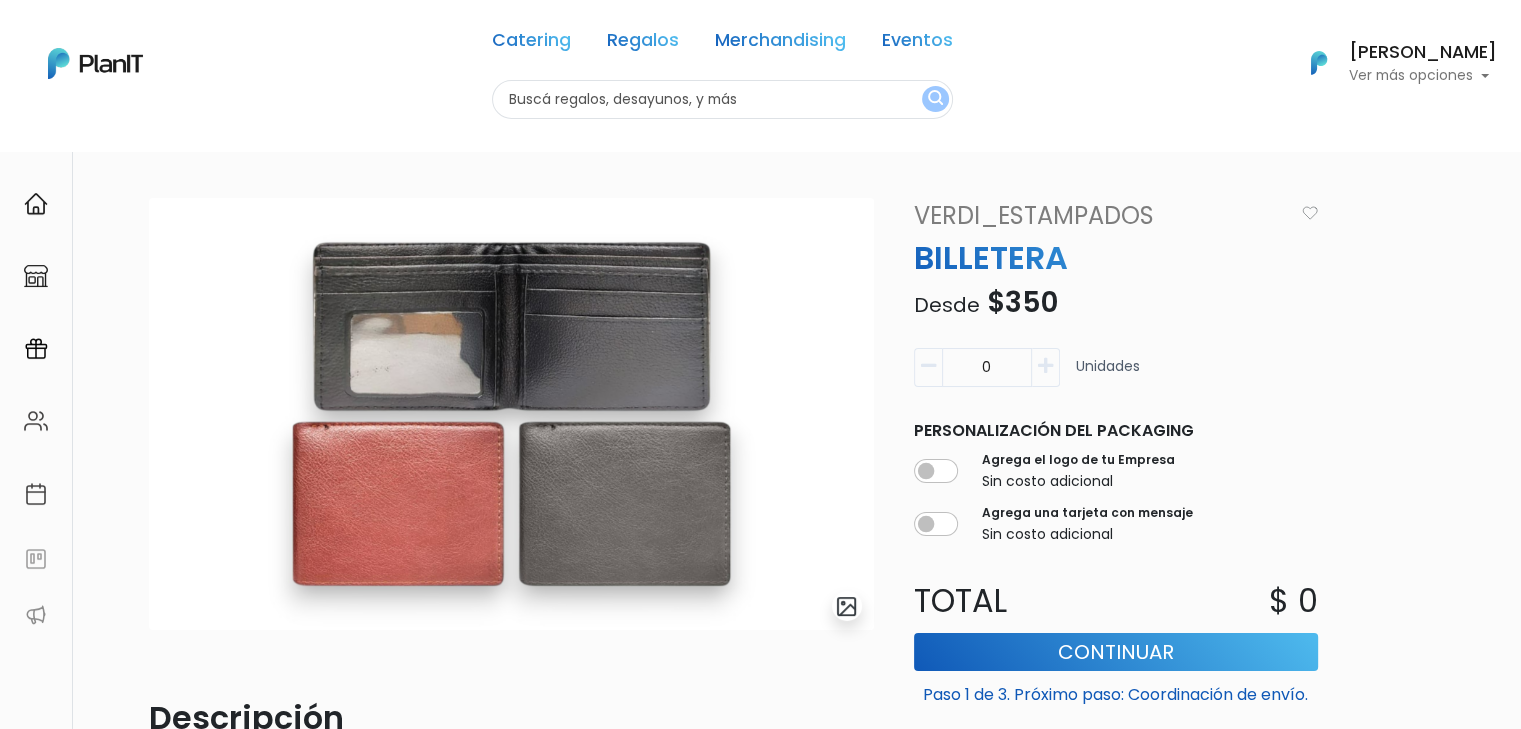 click at bounding box center (722, 99) 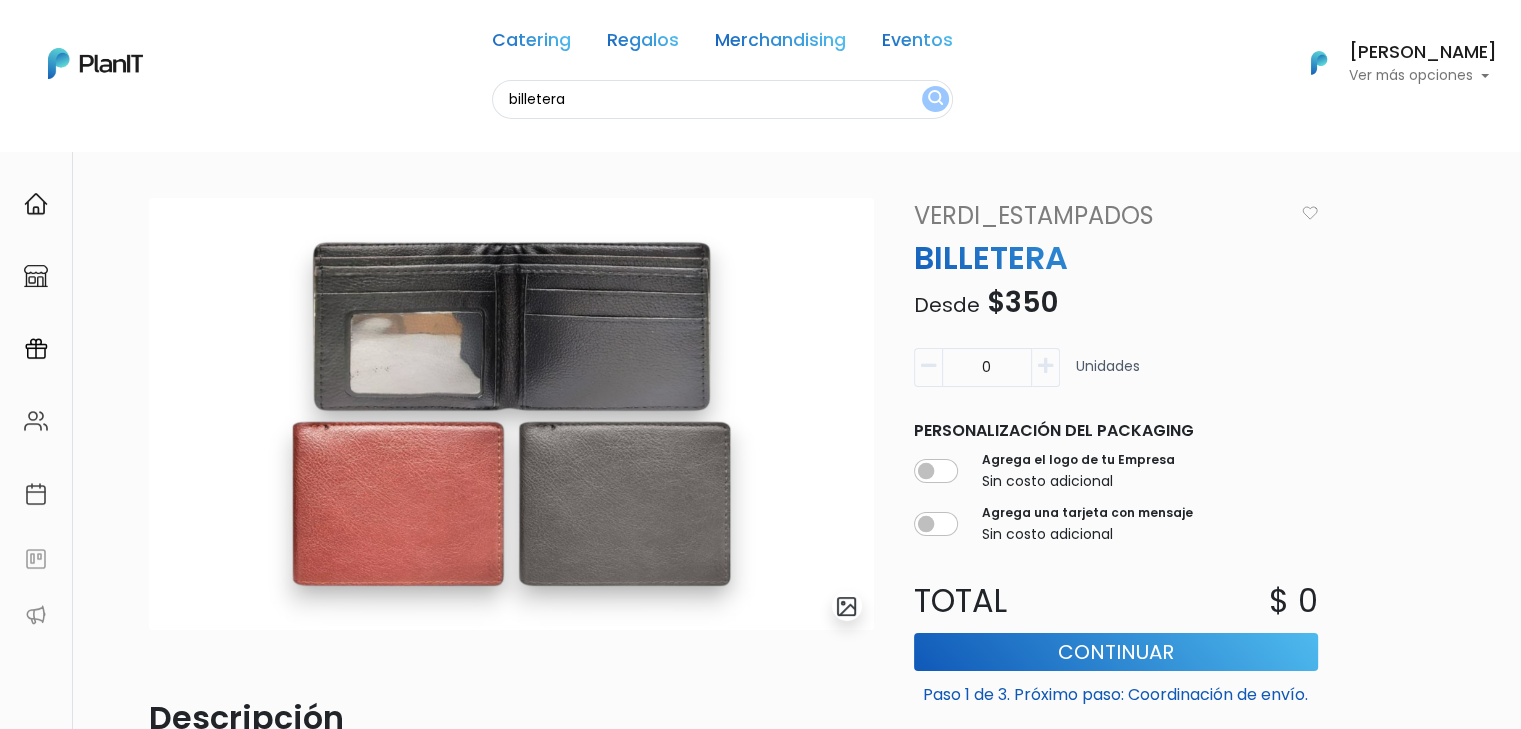 type on "billetera" 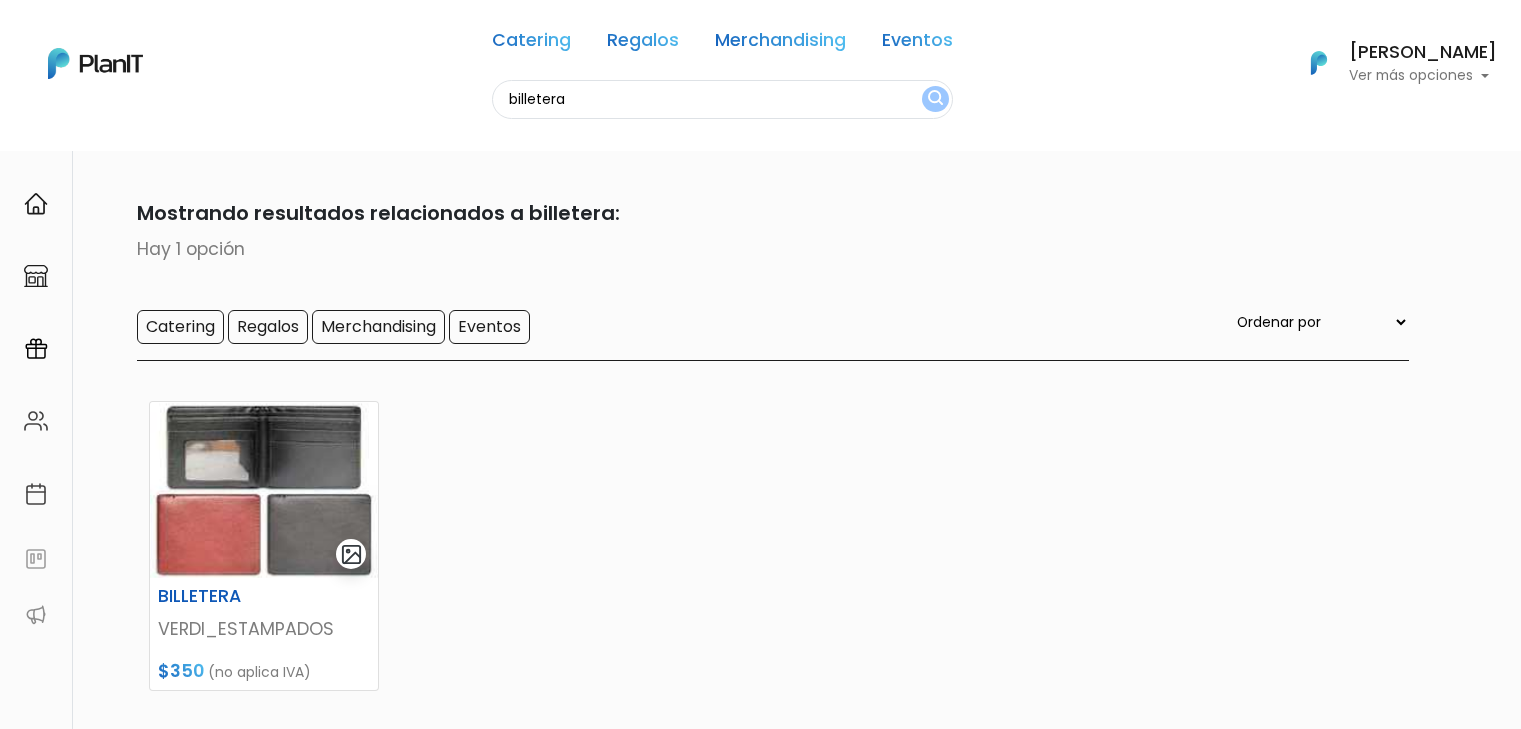 scroll, scrollTop: 0, scrollLeft: 0, axis: both 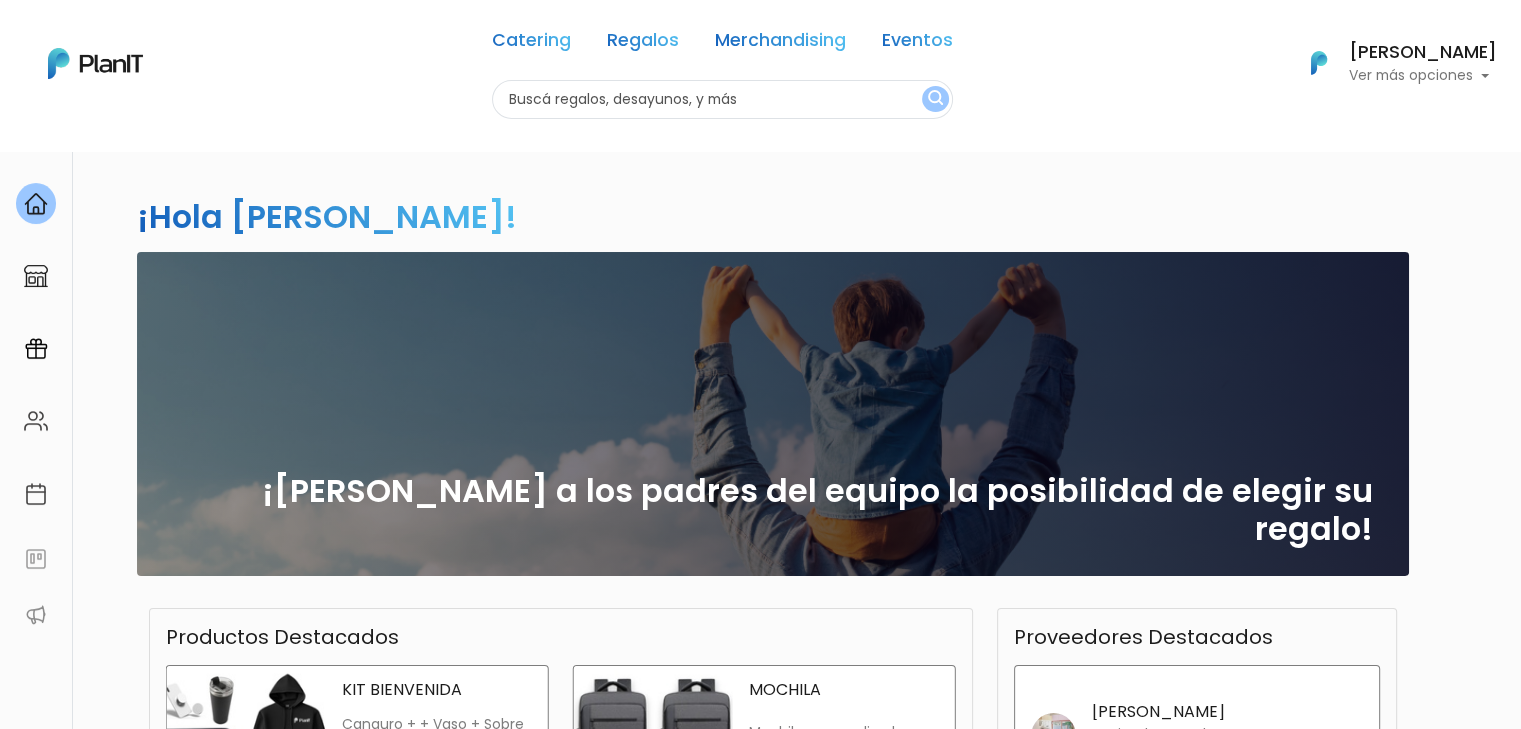 click at bounding box center (722, 99) 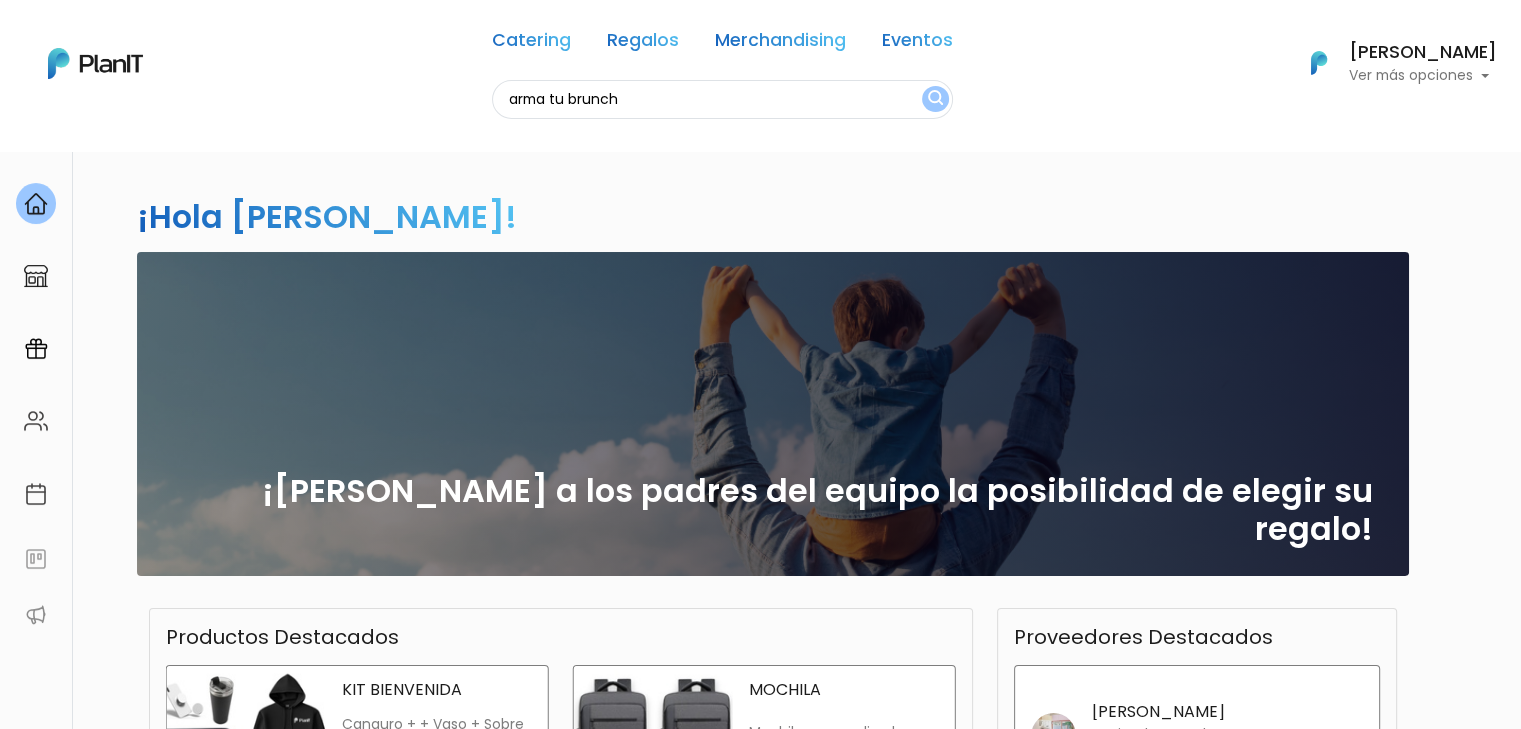 scroll, scrollTop: 0, scrollLeft: 0, axis: both 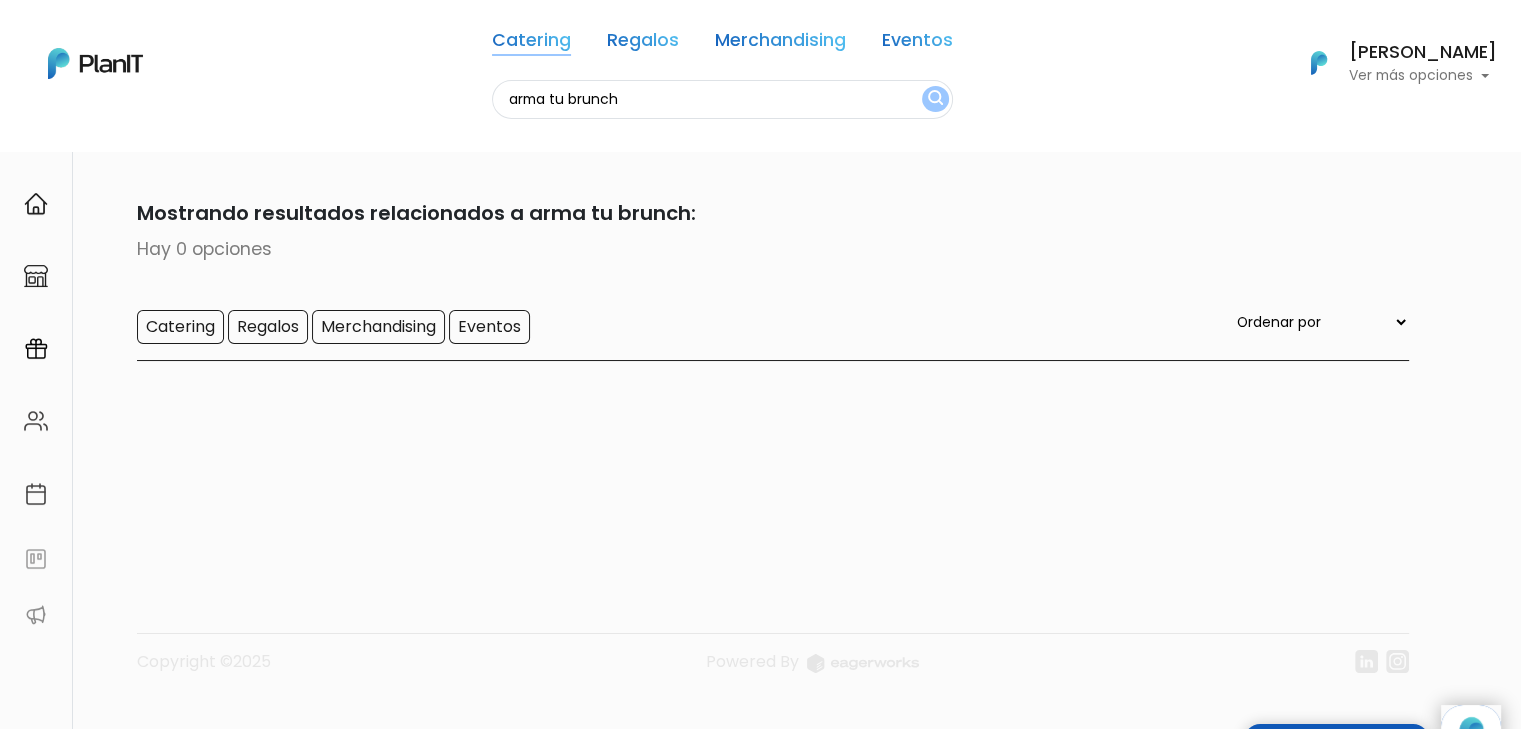 click on "Catering" at bounding box center (531, 44) 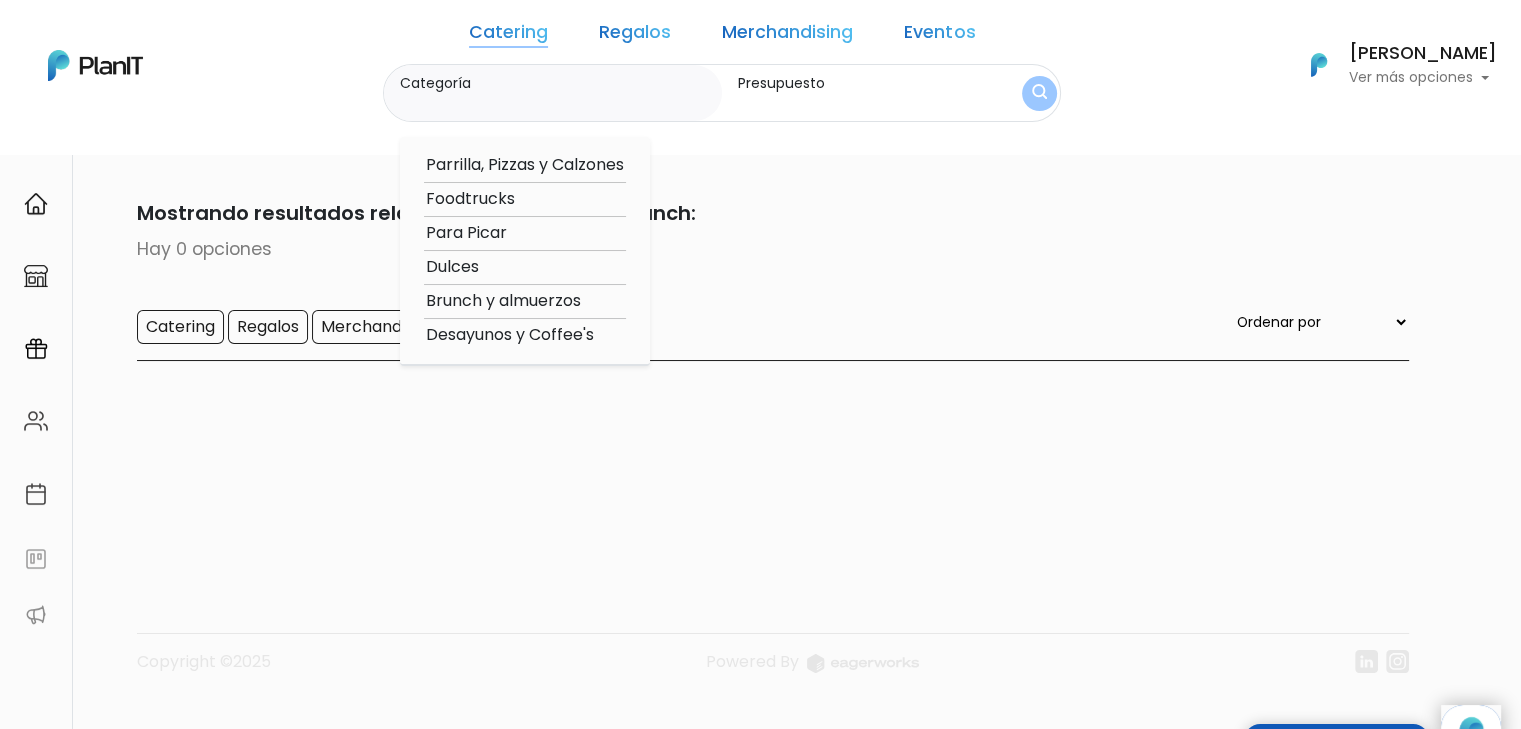 click on "Brunch y almuerzos" at bounding box center [525, 301] 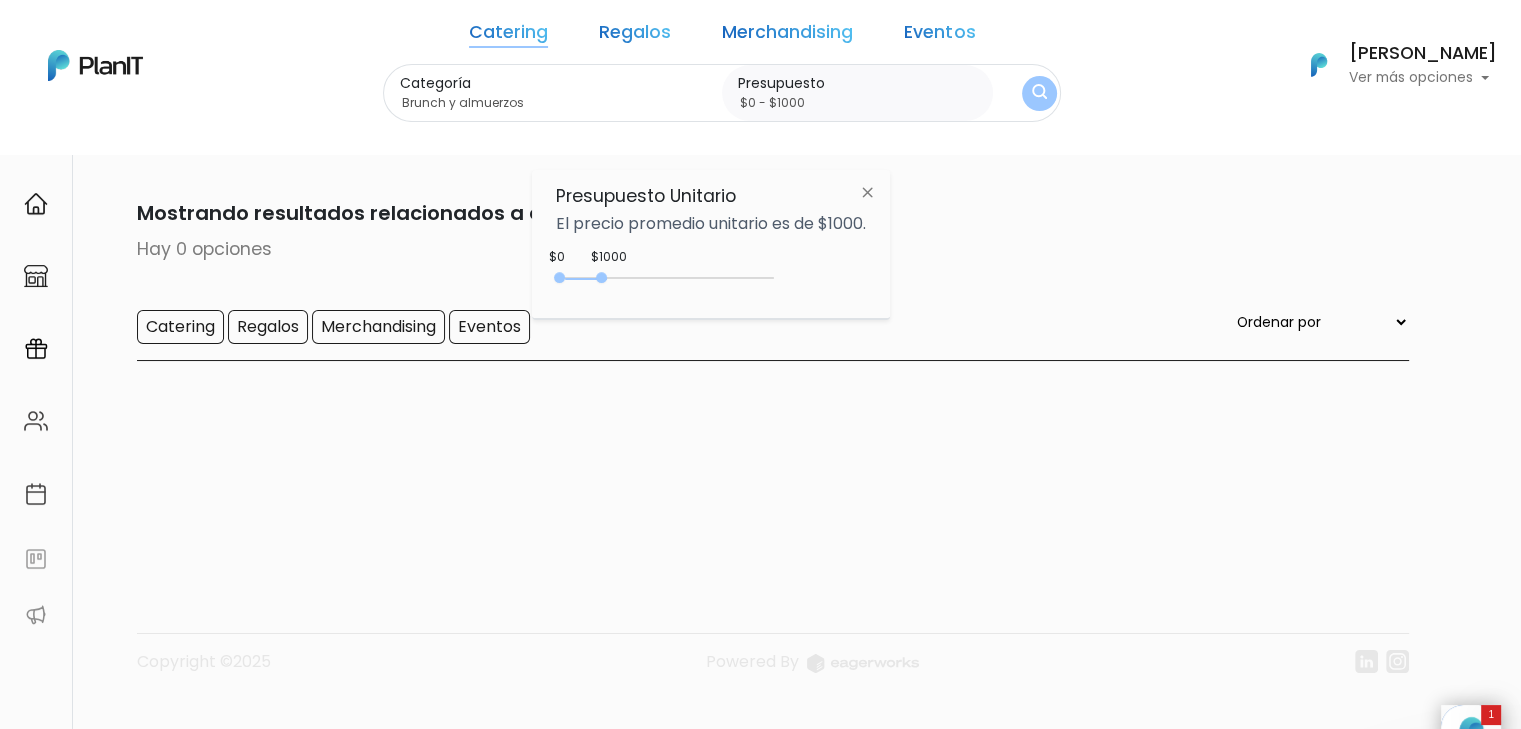 scroll, scrollTop: 0, scrollLeft: 0, axis: both 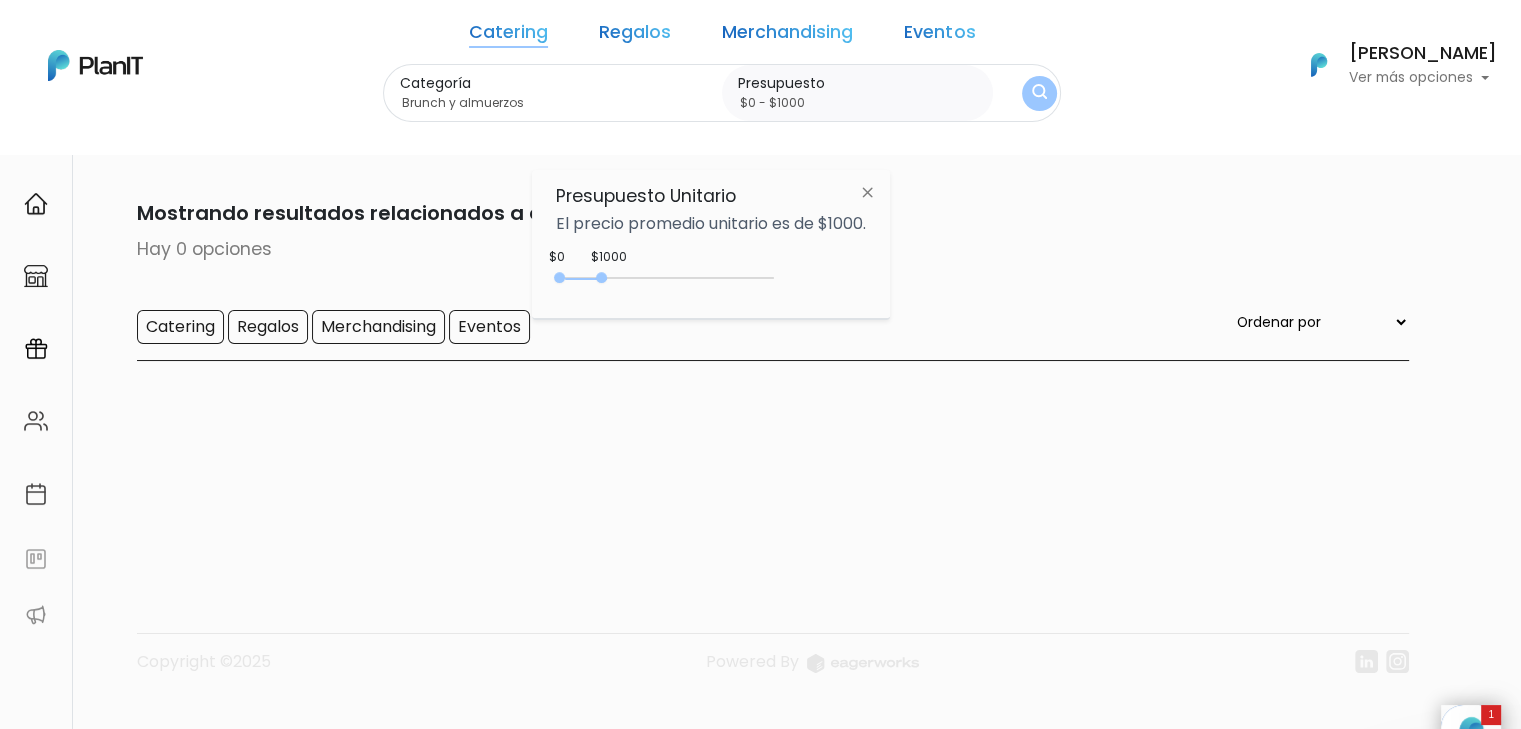 click on "0 : 1000 0 1000" at bounding box center (669, 282) 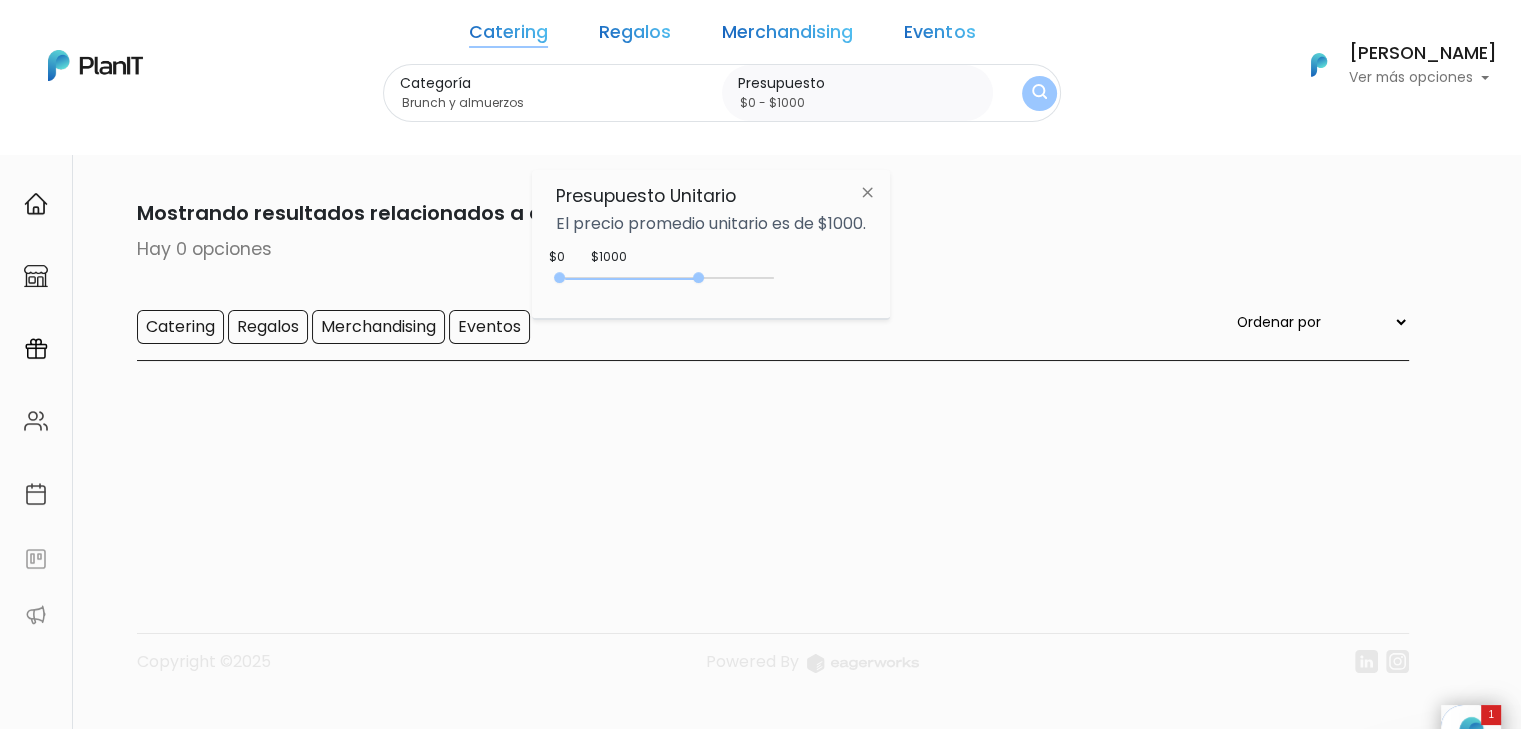click at bounding box center (1039, 93) 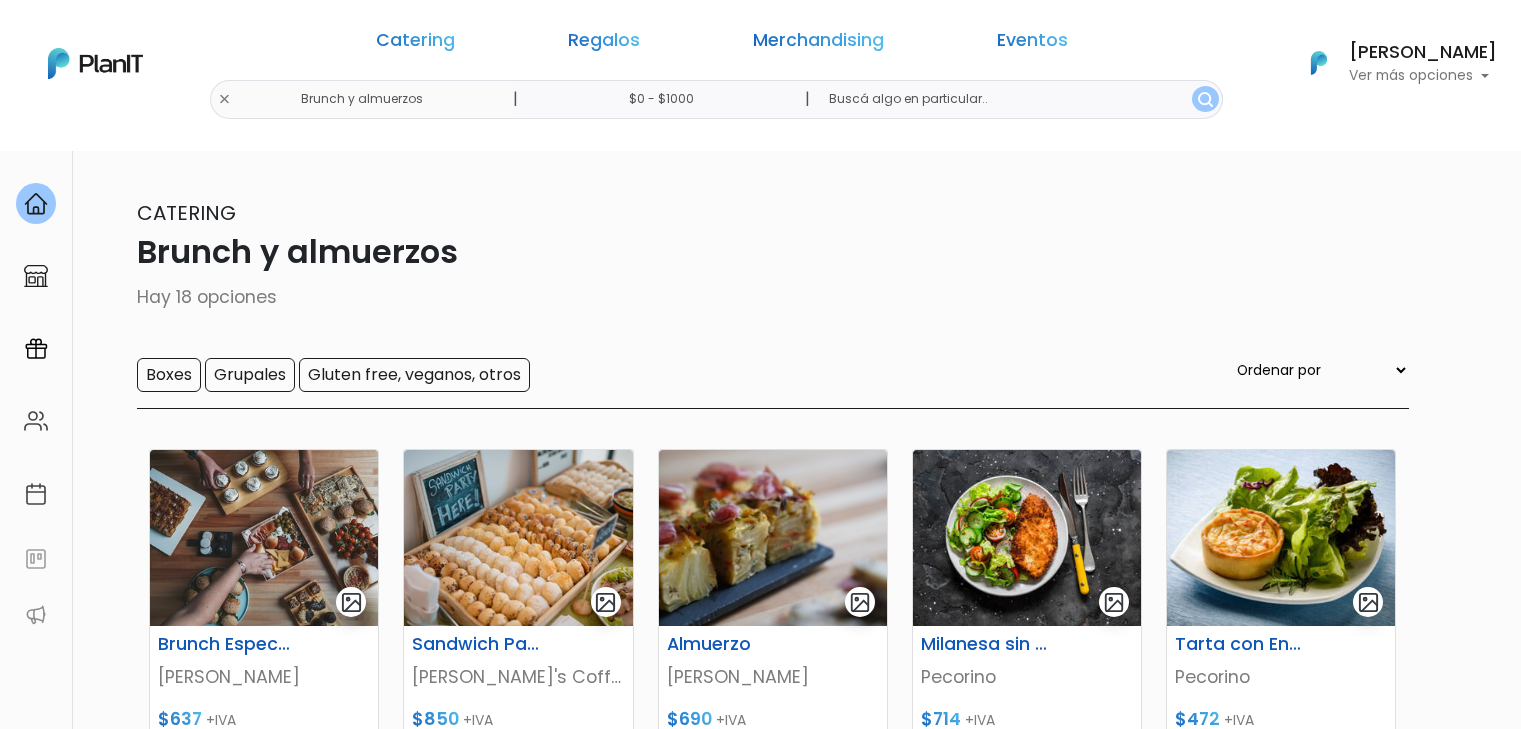 scroll, scrollTop: 0, scrollLeft: 0, axis: both 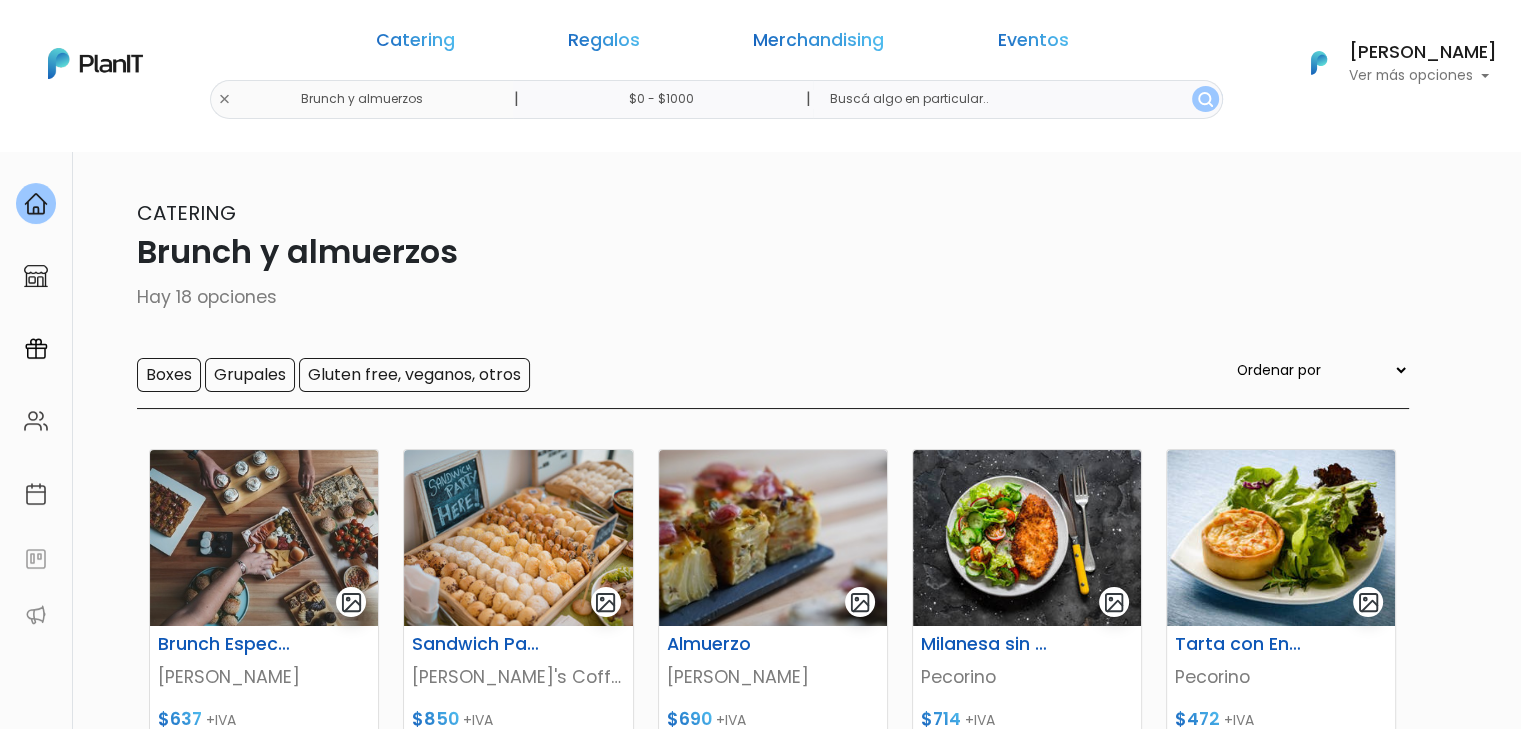 click at bounding box center (1017, 99) 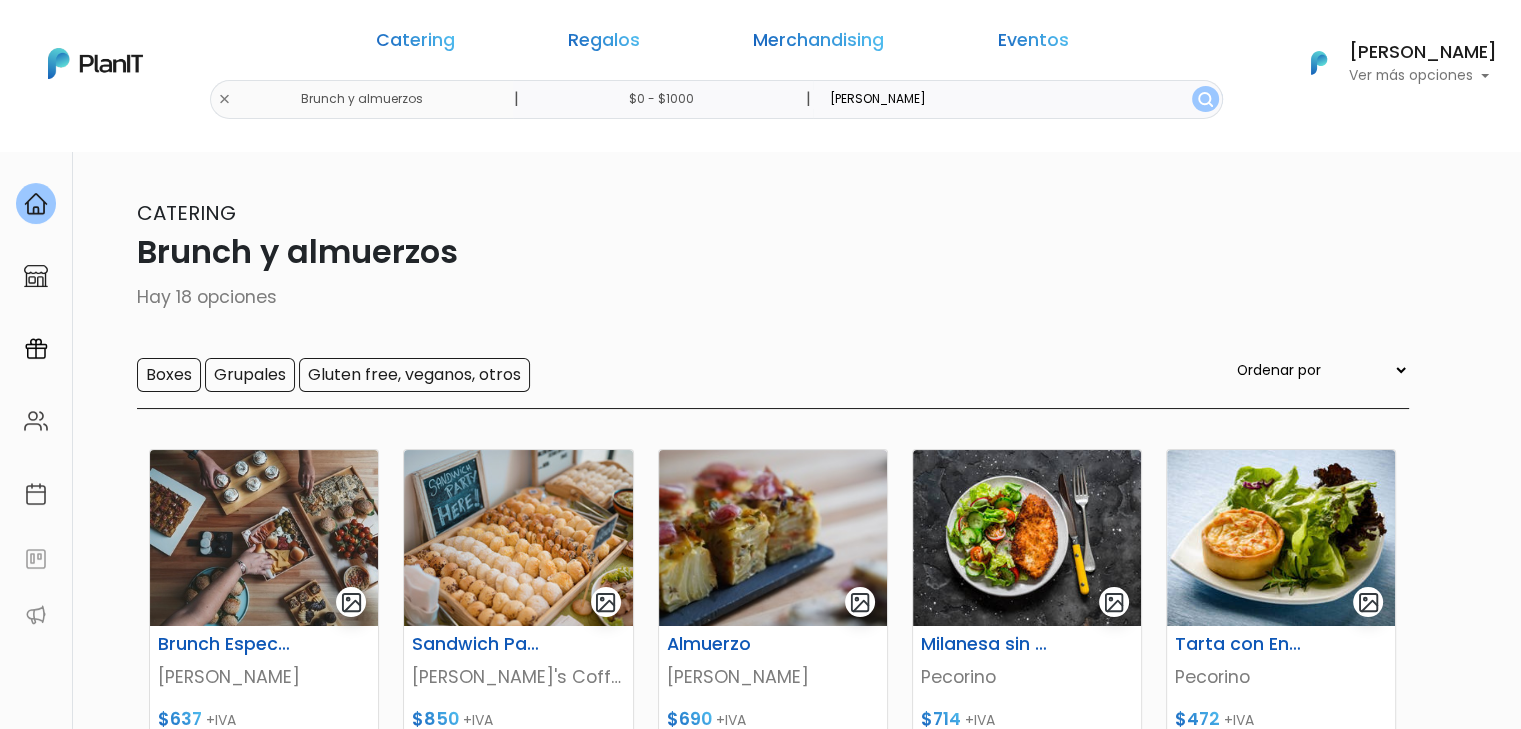 type on "[PERSON_NAME]" 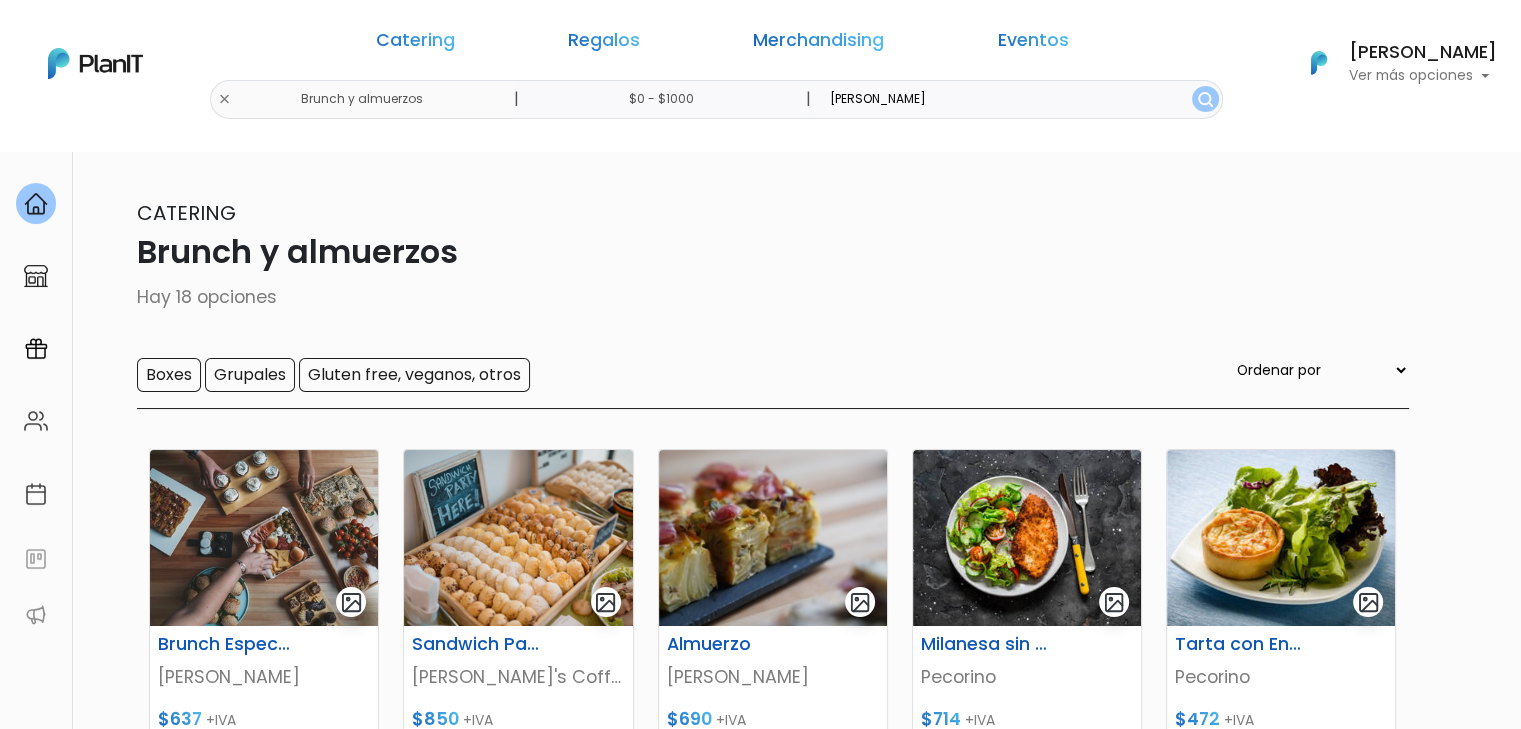 click at bounding box center [1205, 99] 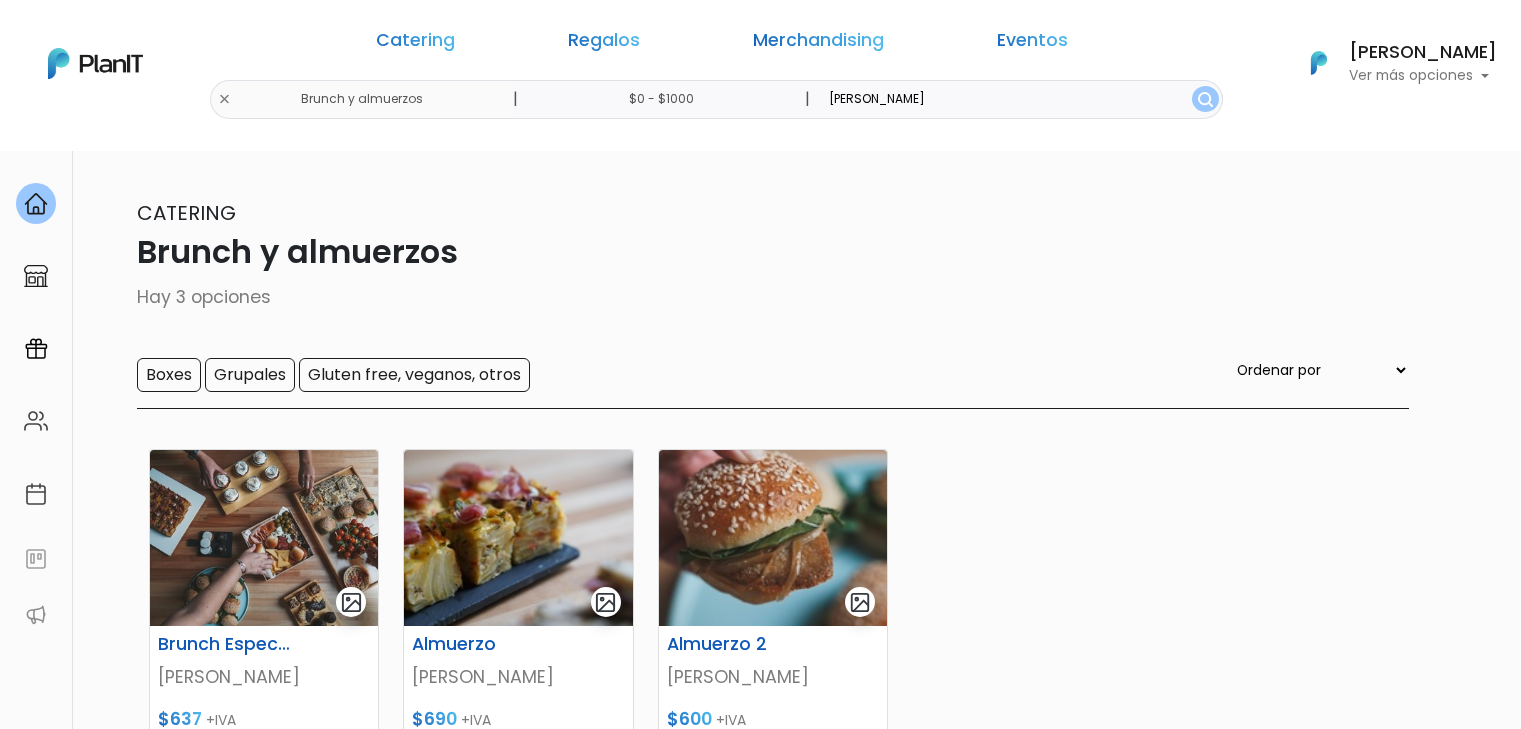 scroll, scrollTop: 0, scrollLeft: 0, axis: both 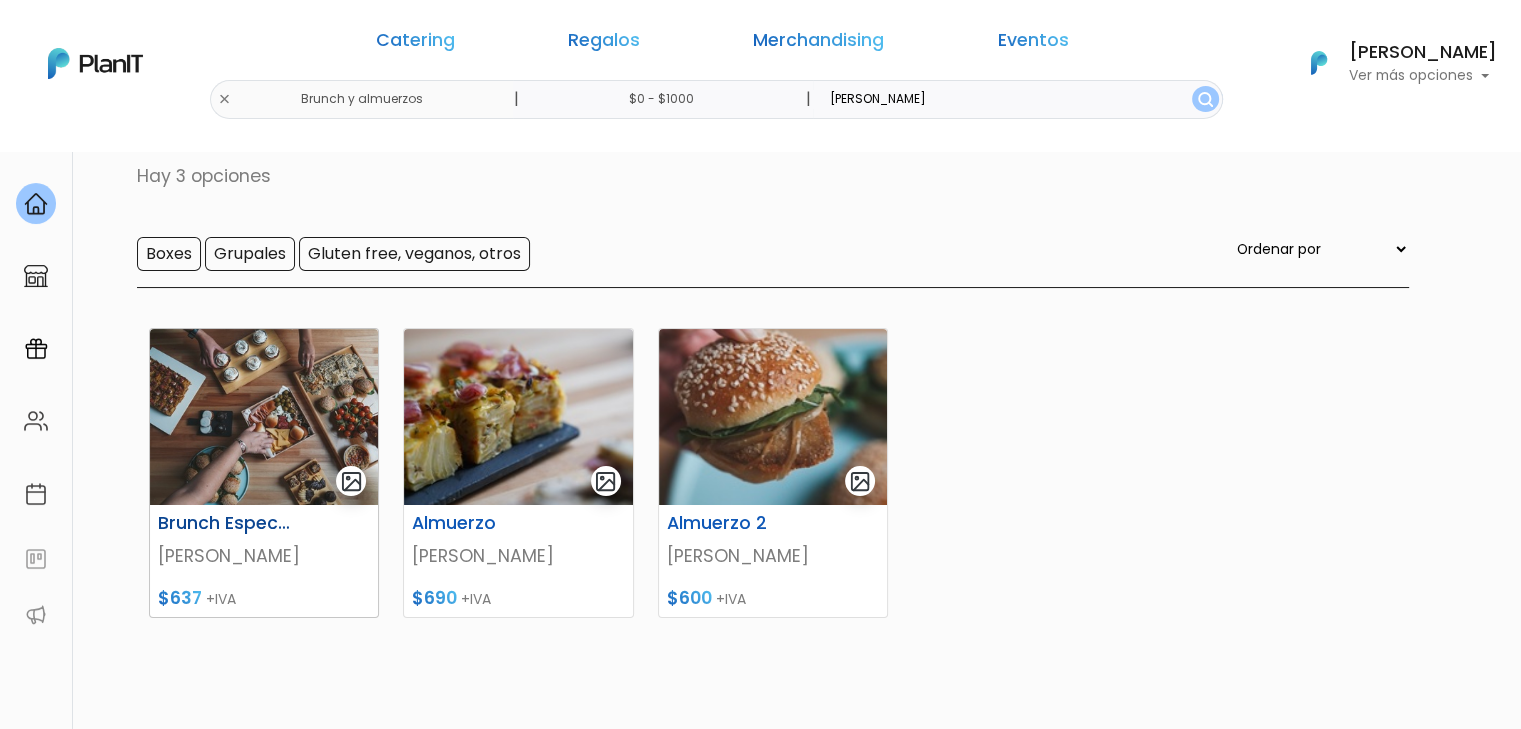 click at bounding box center [264, 417] 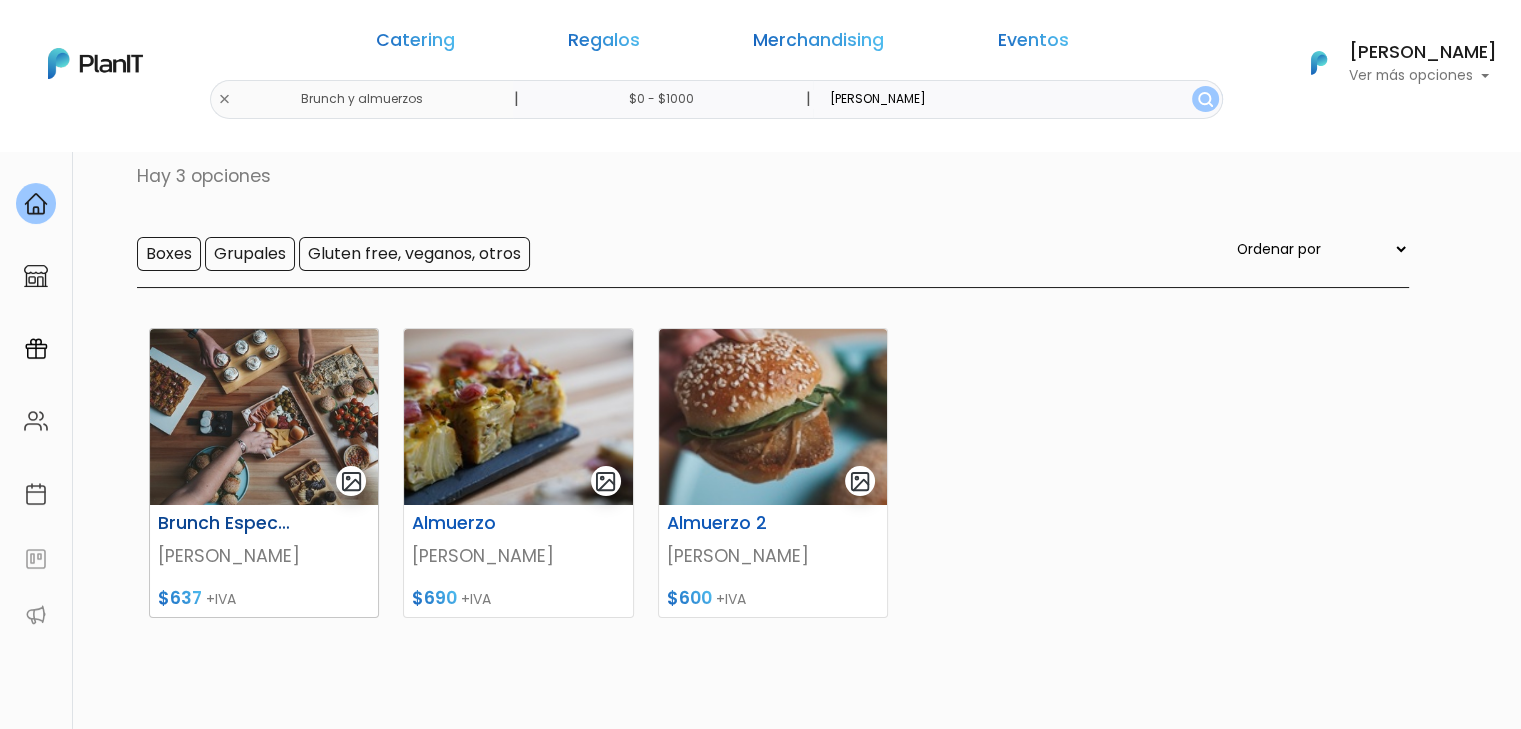 scroll, scrollTop: 0, scrollLeft: 0, axis: both 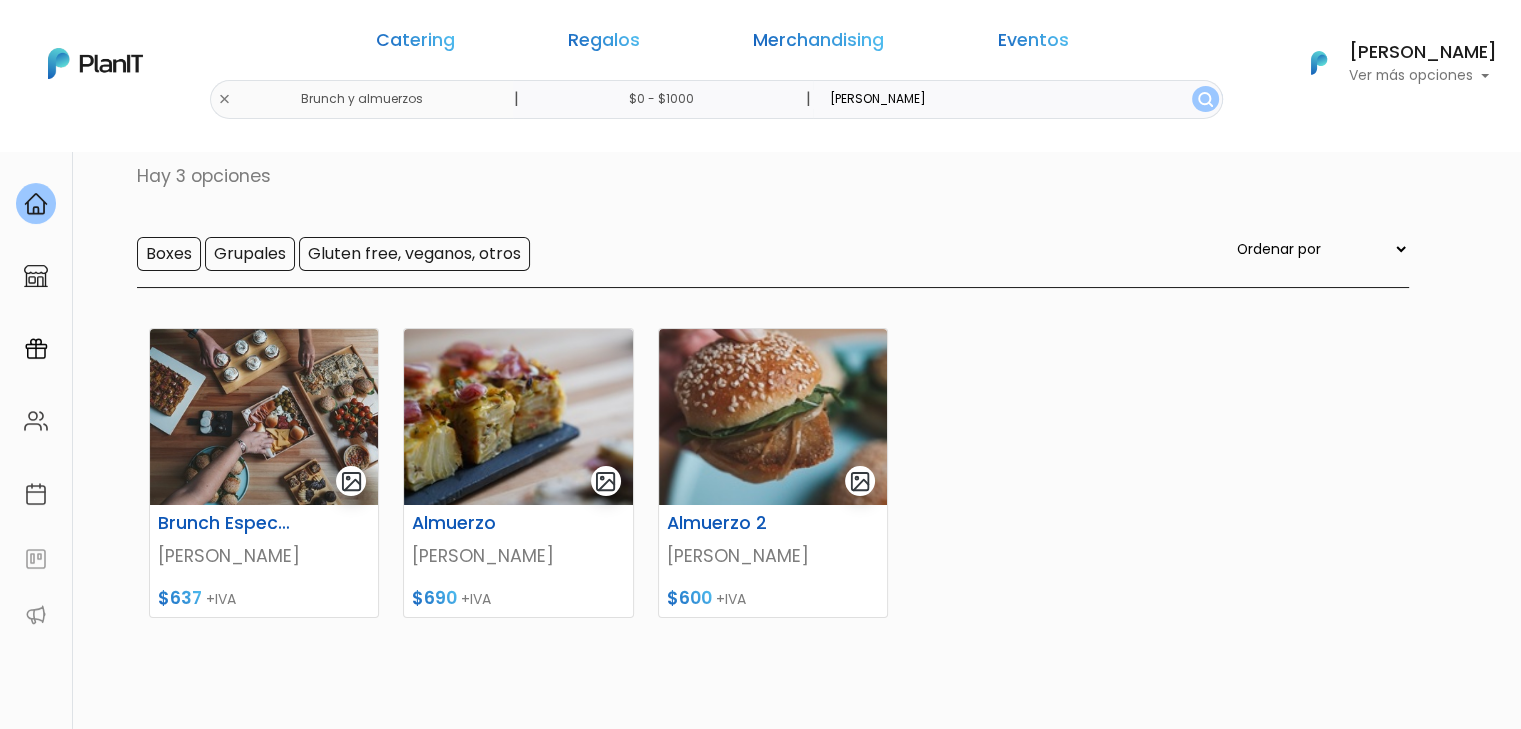 click on "$0 - $1000" at bounding box center [665, 99] 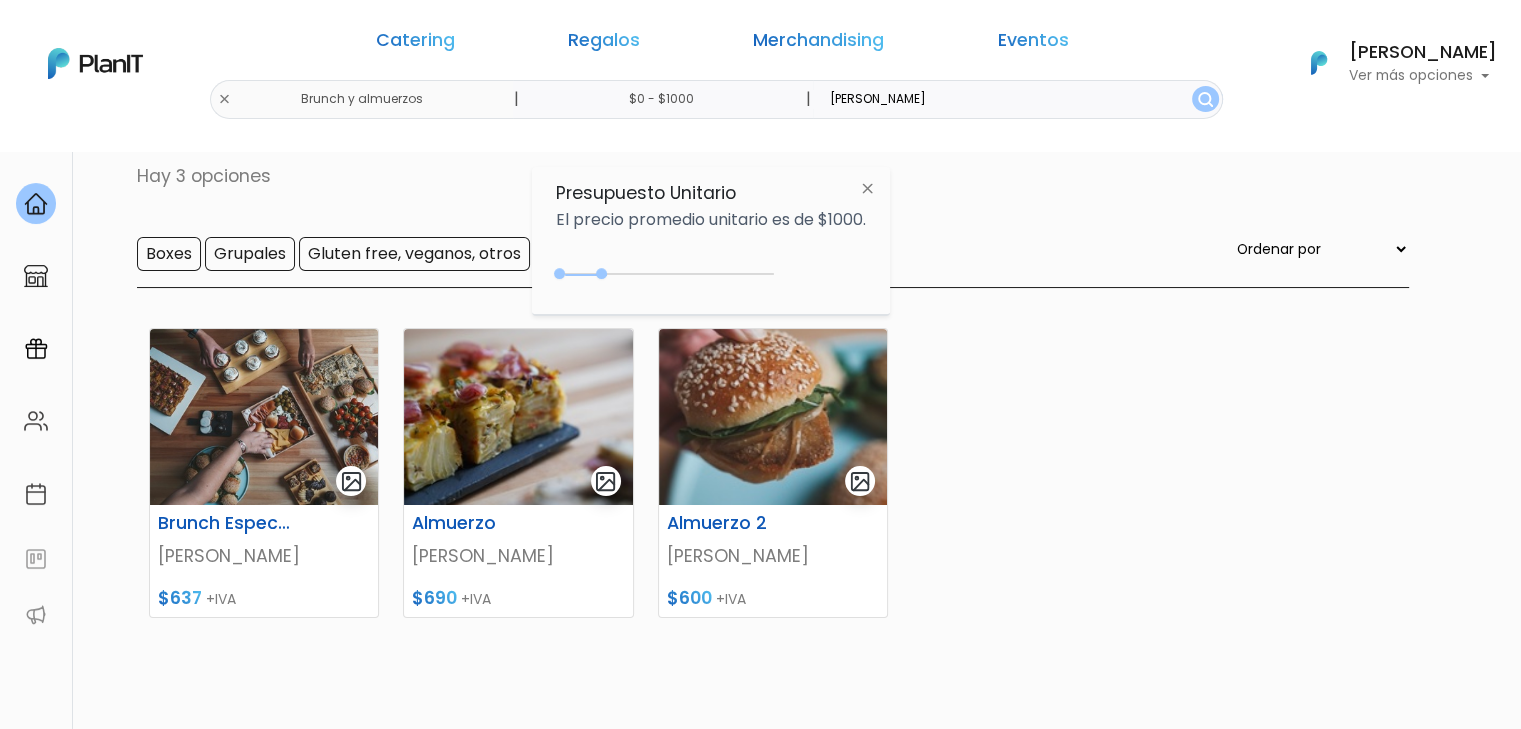 click on "0 : 1000 0 1000" at bounding box center [669, 278] 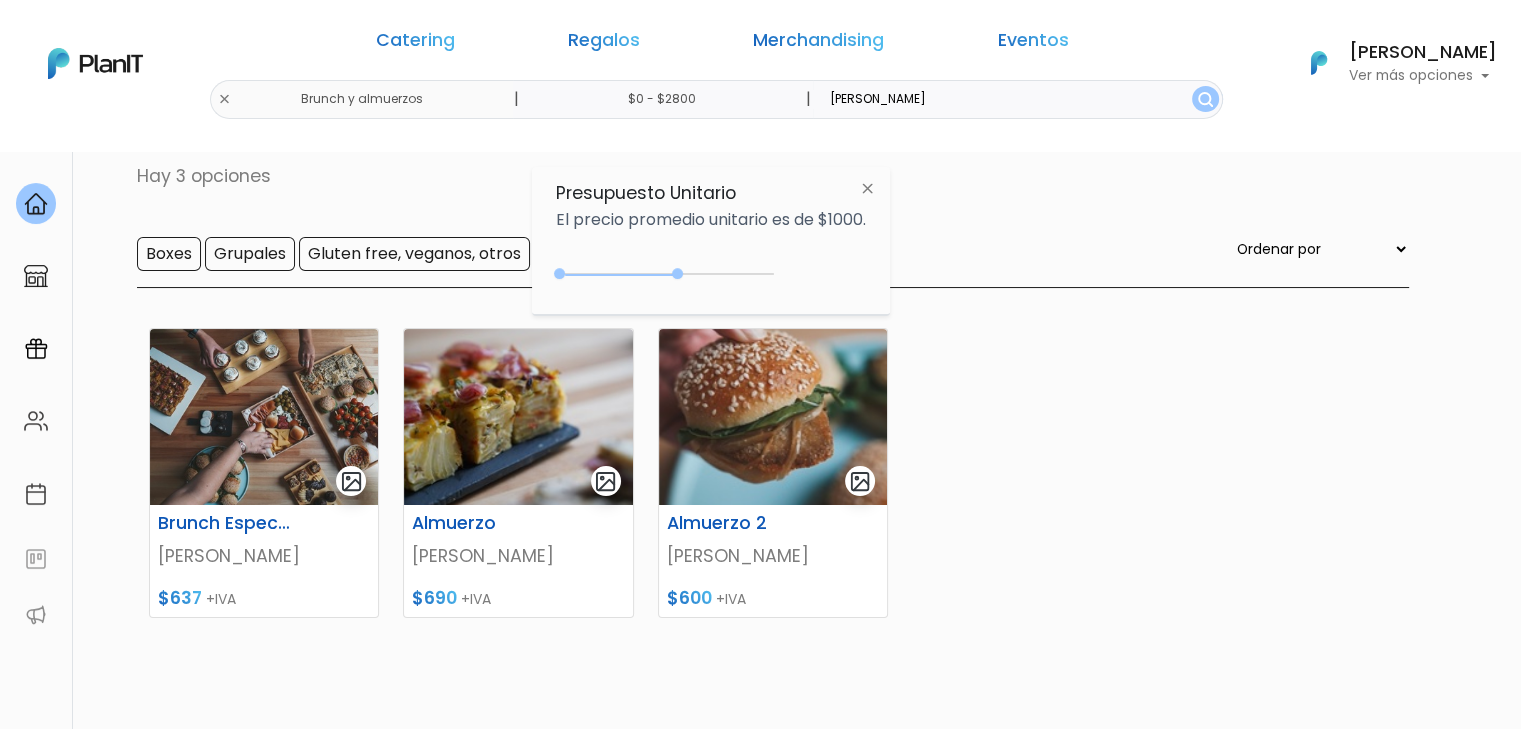 type on "$0 - $2850" 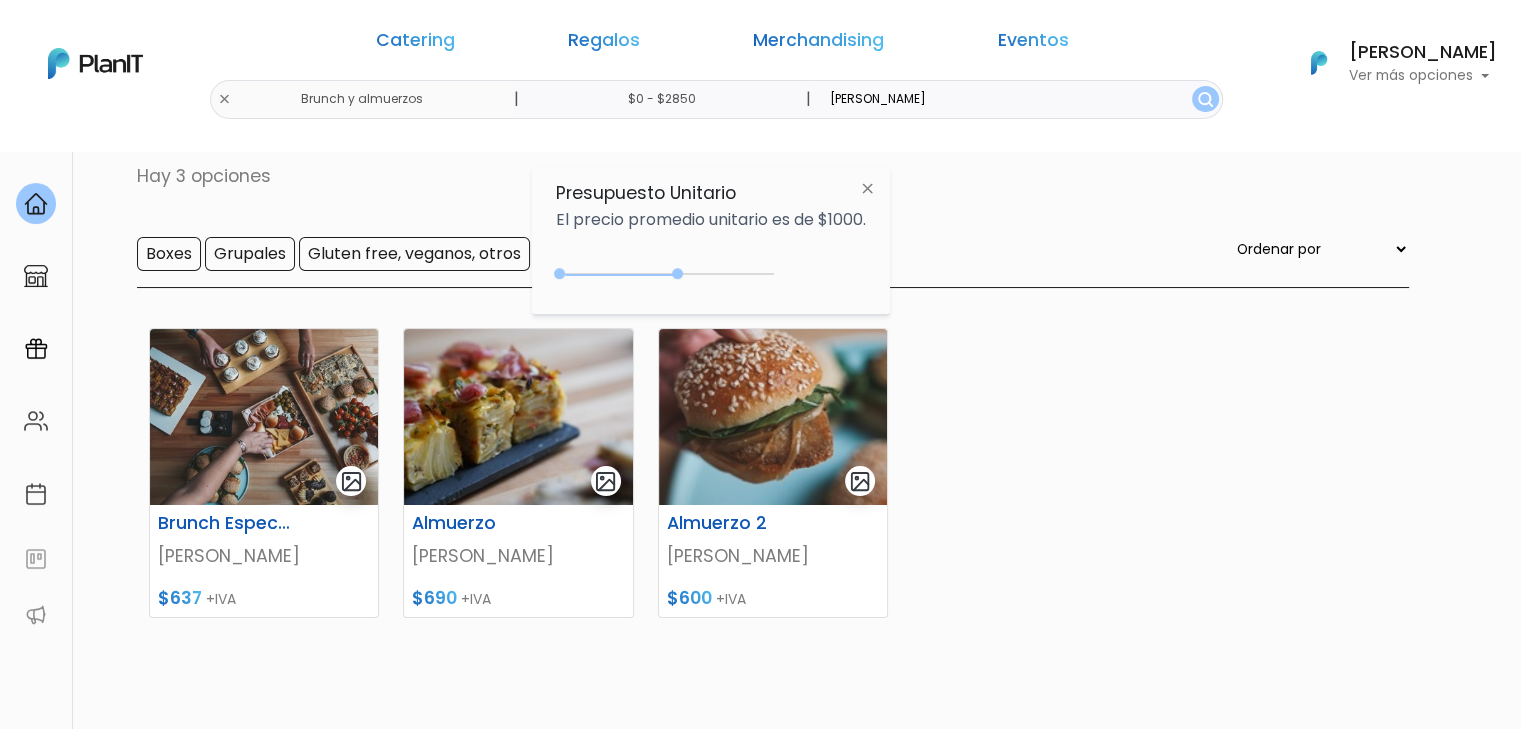 drag, startPoint x: 616, startPoint y: 272, endPoint x: 684, endPoint y: 280, distance: 68.46897 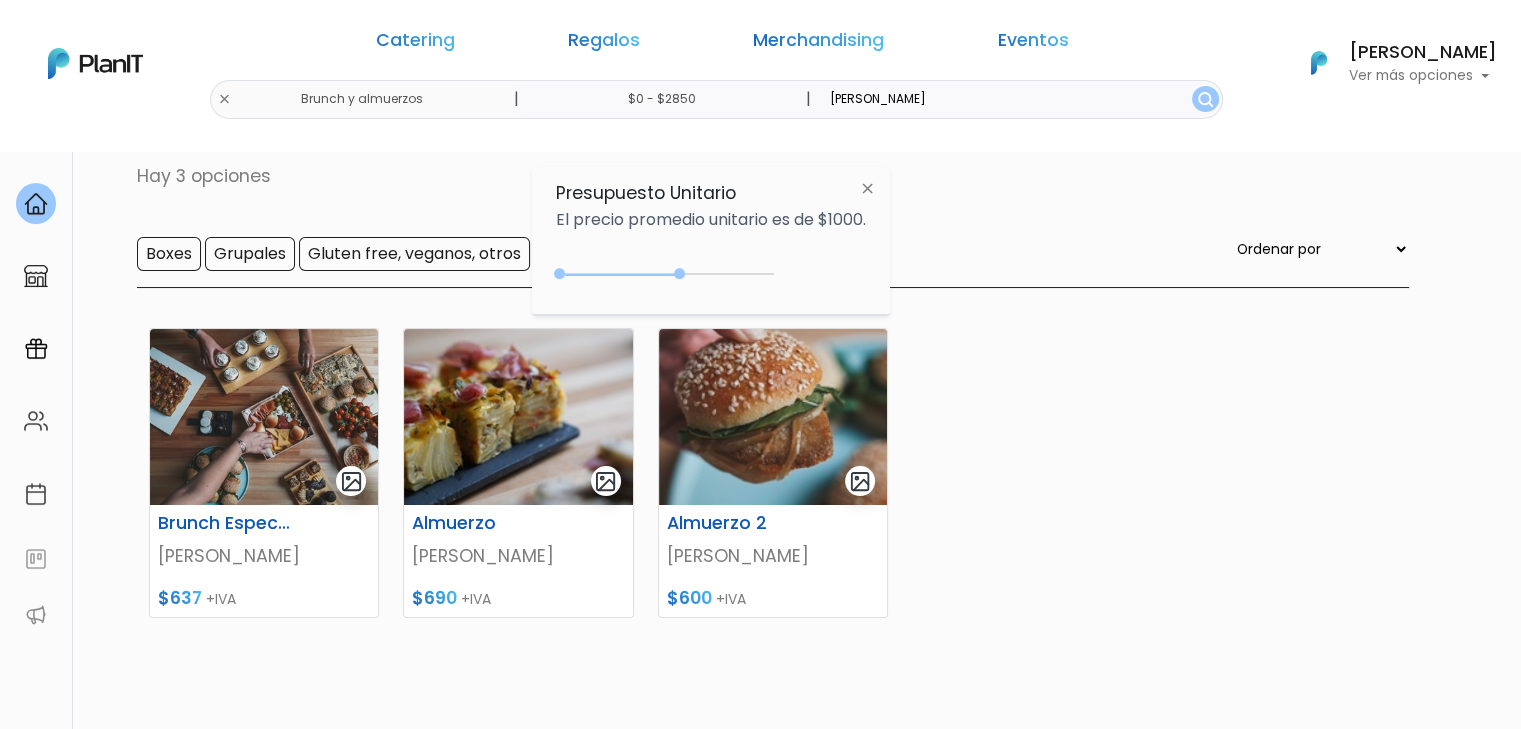 click on "filipa" at bounding box center (1017, 99) 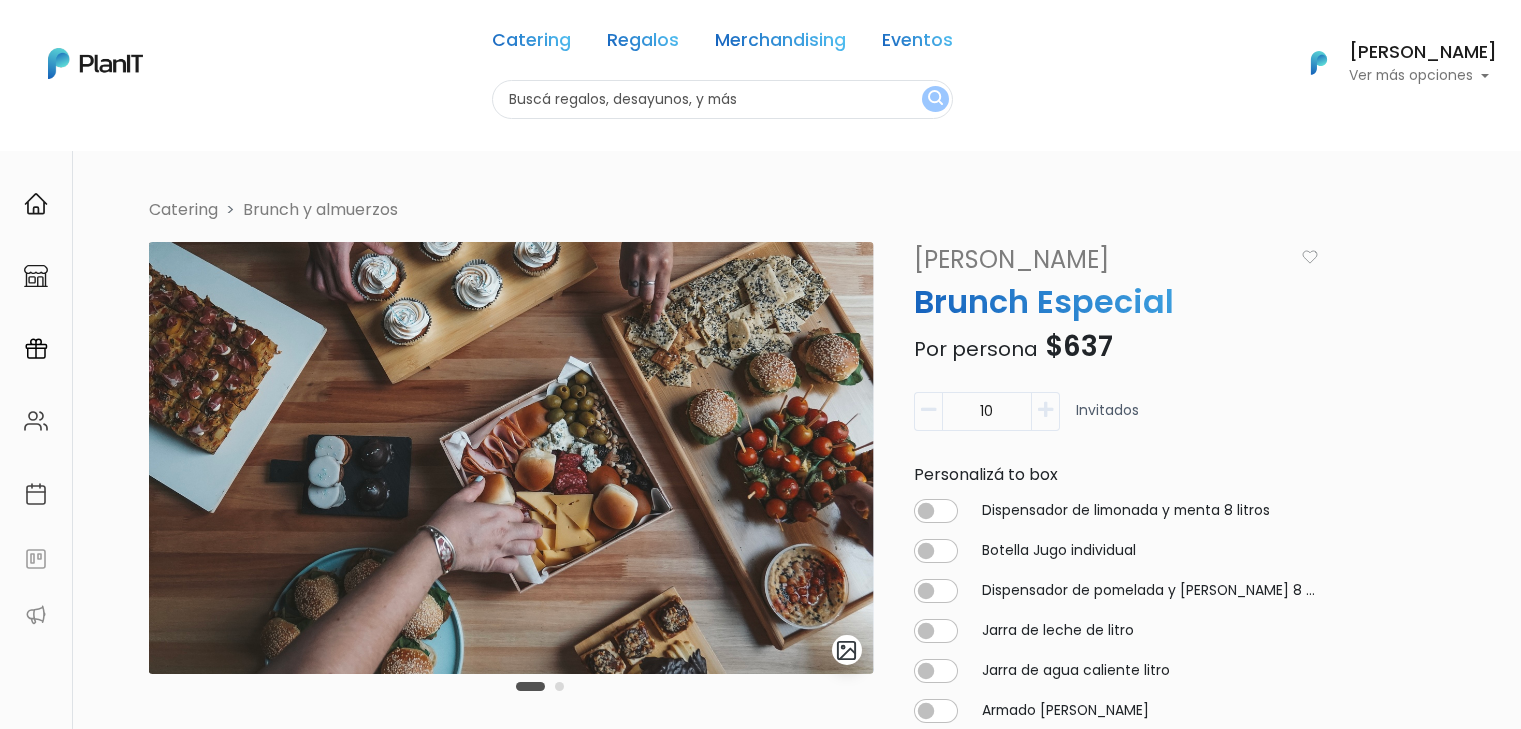 scroll, scrollTop: 0, scrollLeft: 0, axis: both 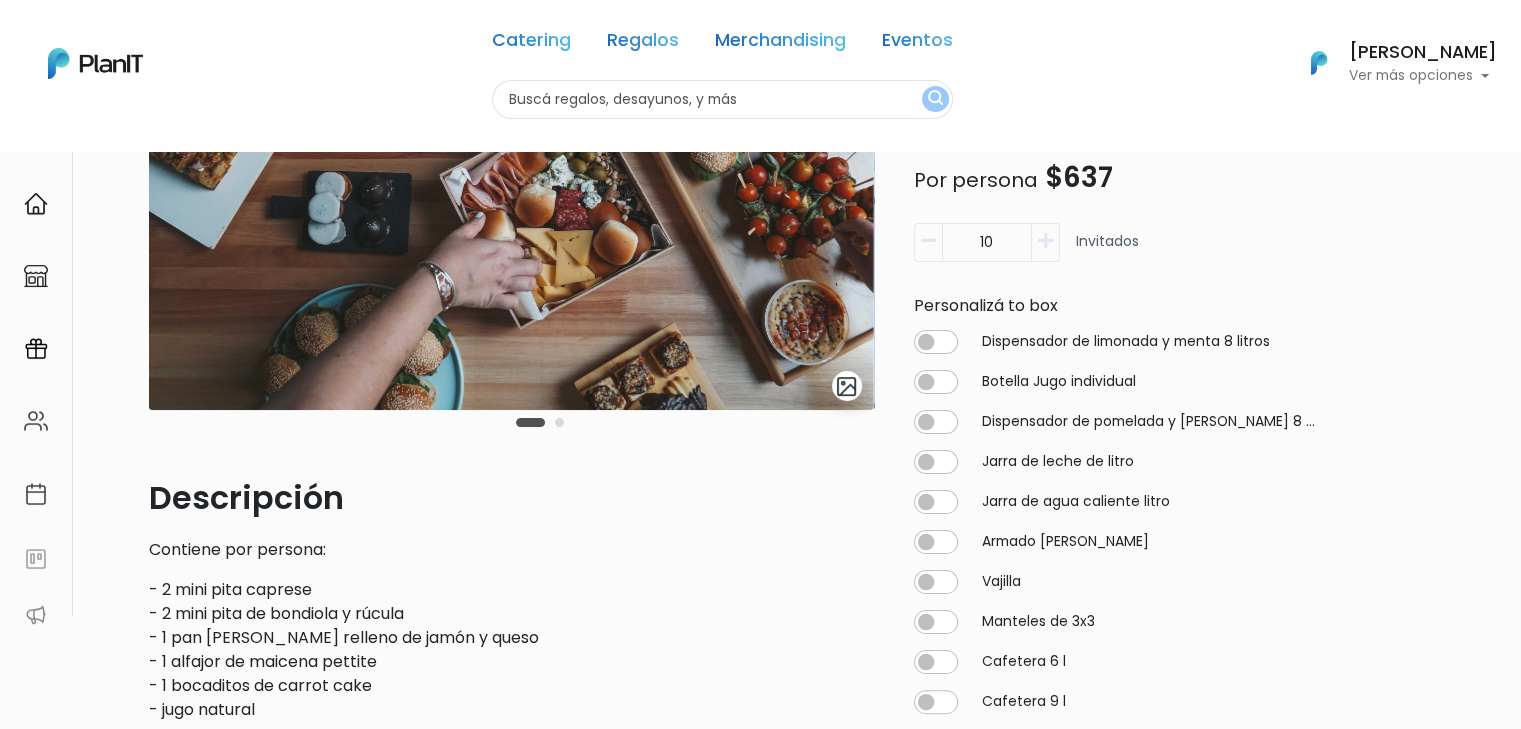 drag, startPoint x: 1535, startPoint y: 180, endPoint x: 1507, endPoint y: -15, distance: 197 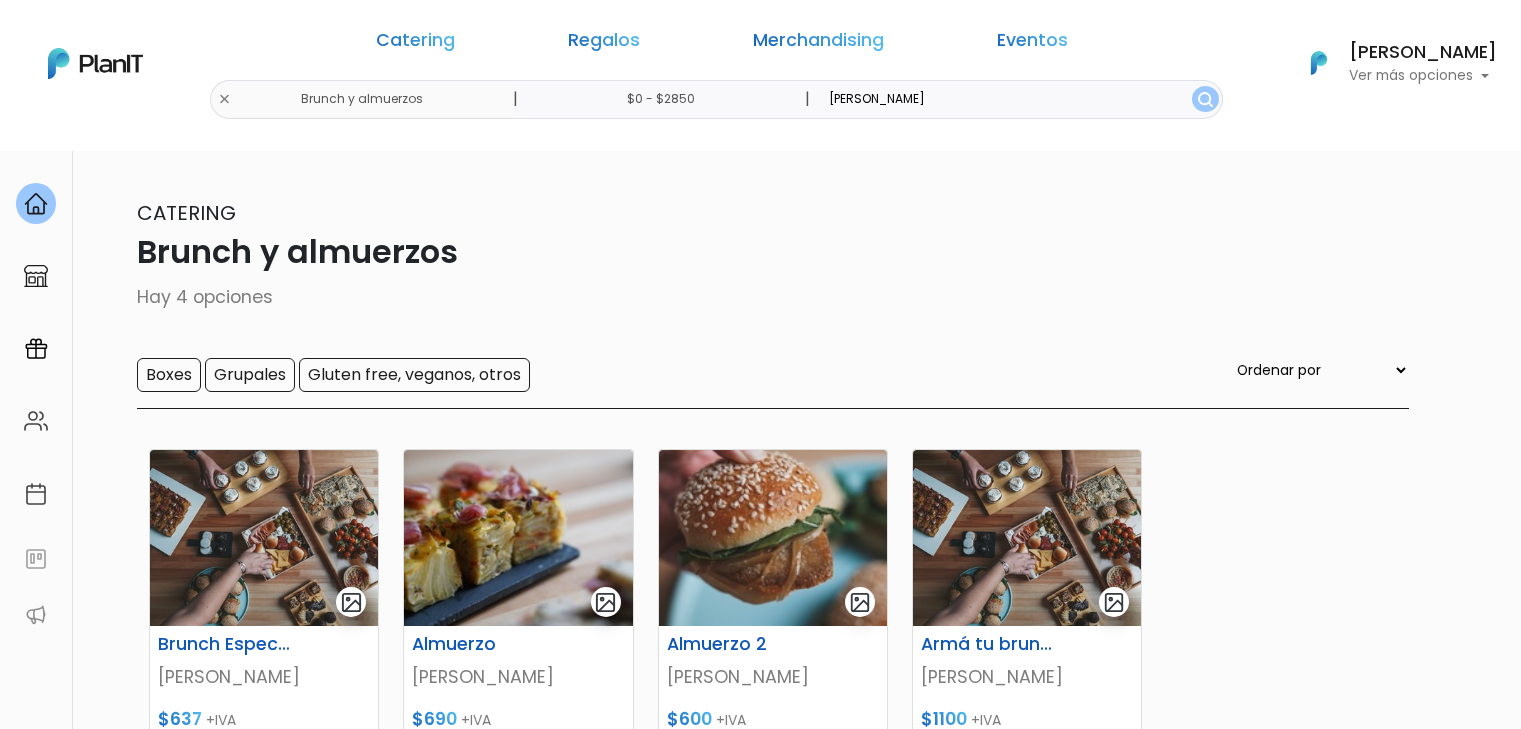 scroll, scrollTop: 0, scrollLeft: 0, axis: both 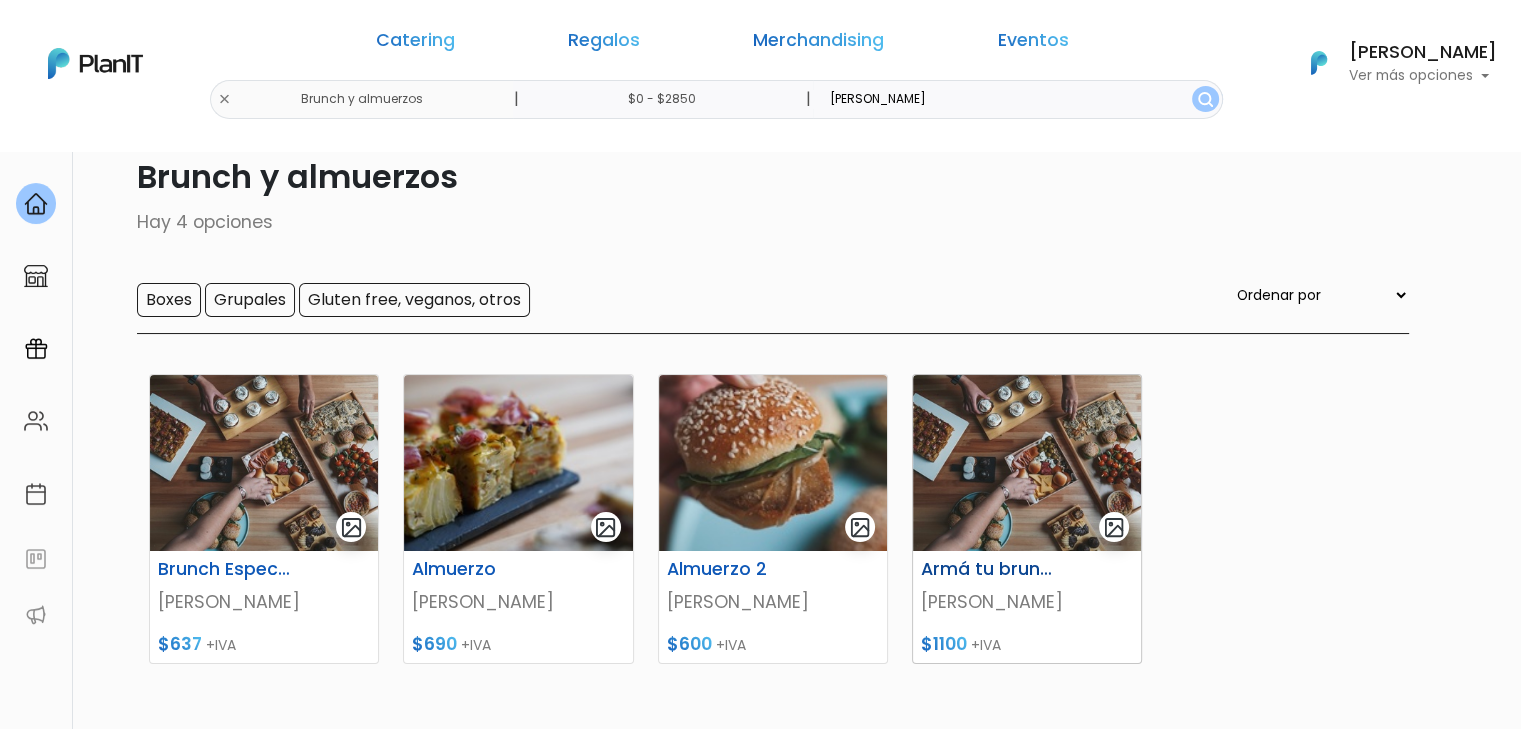click at bounding box center [1027, 463] 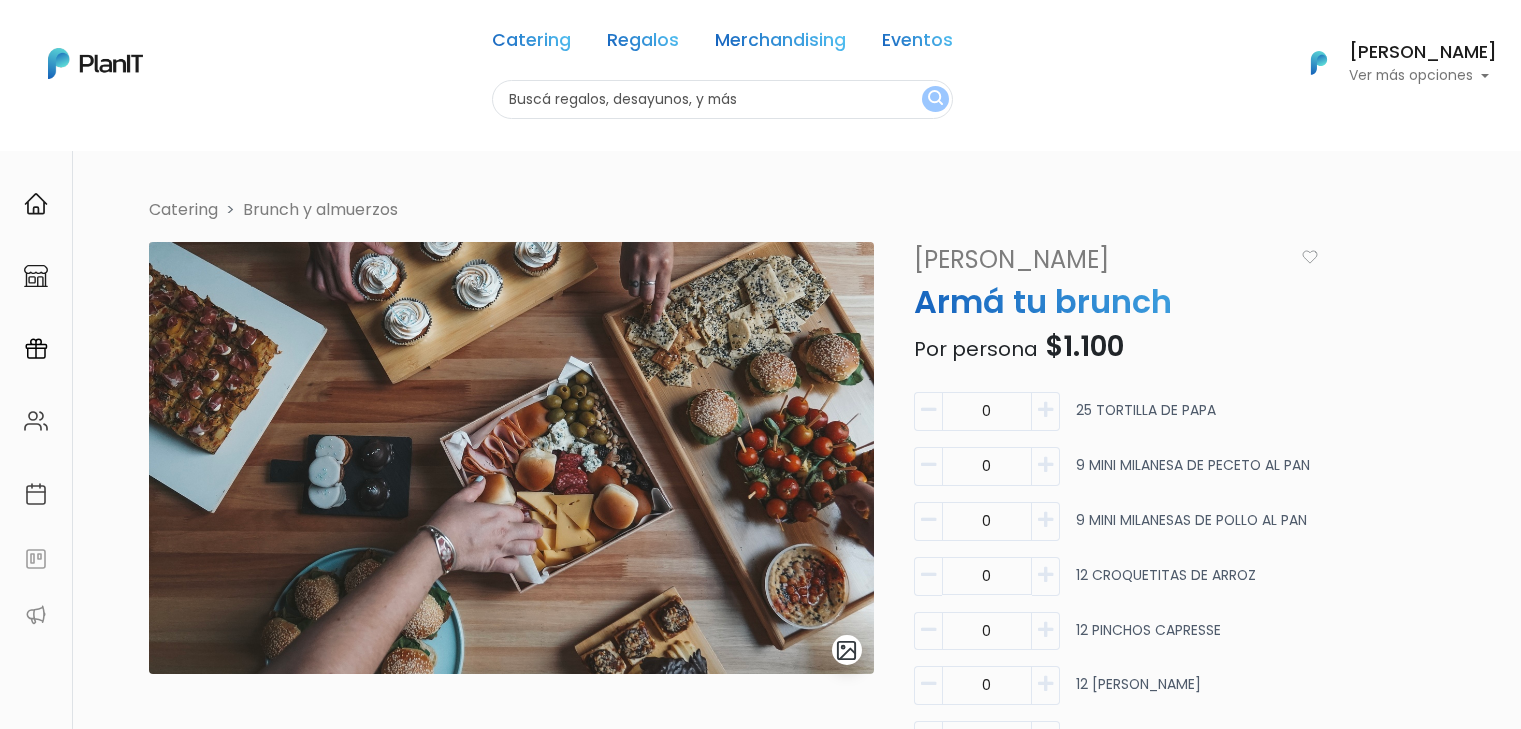 scroll, scrollTop: 0, scrollLeft: 0, axis: both 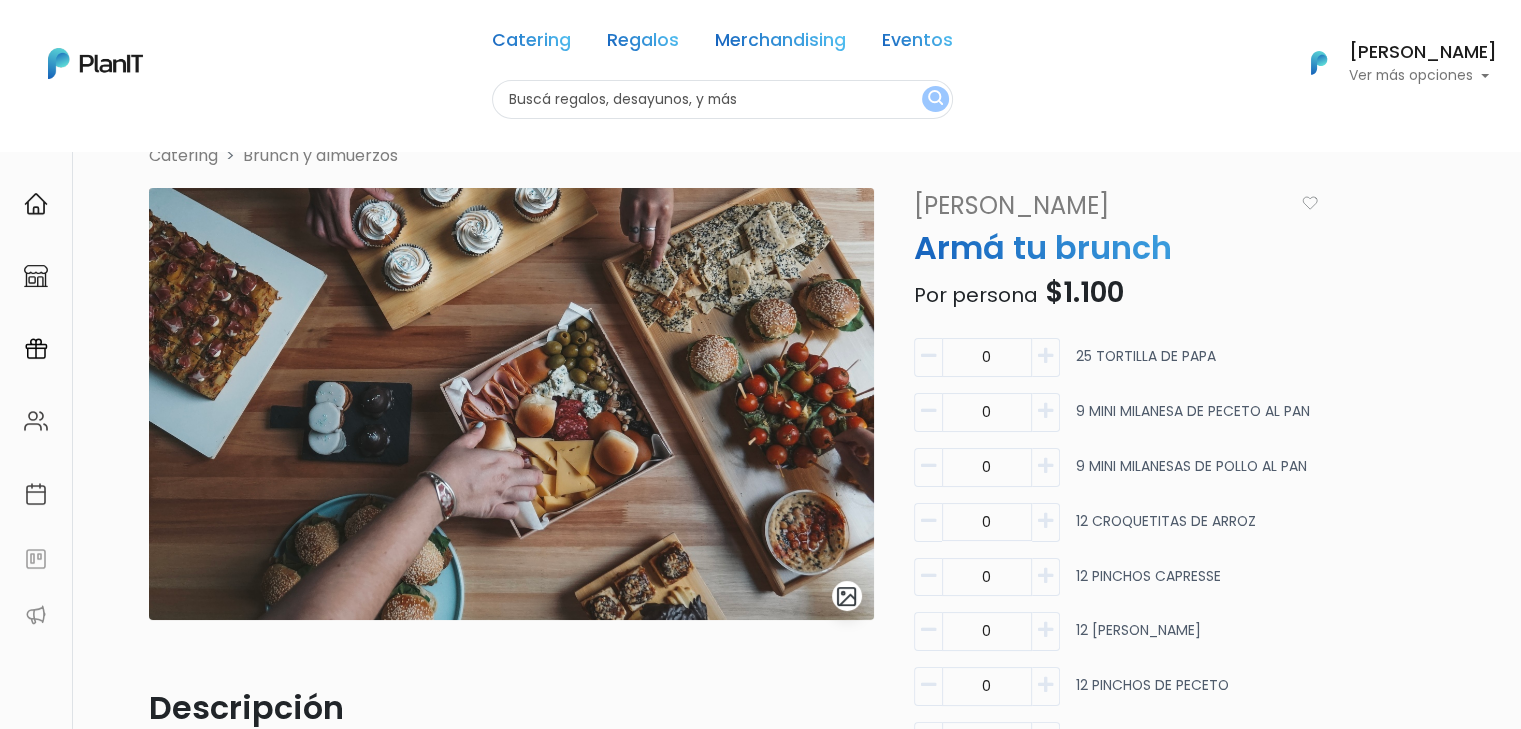 drag, startPoint x: 1535, startPoint y: 250, endPoint x: 1475, endPoint y: 268, distance: 62.641838 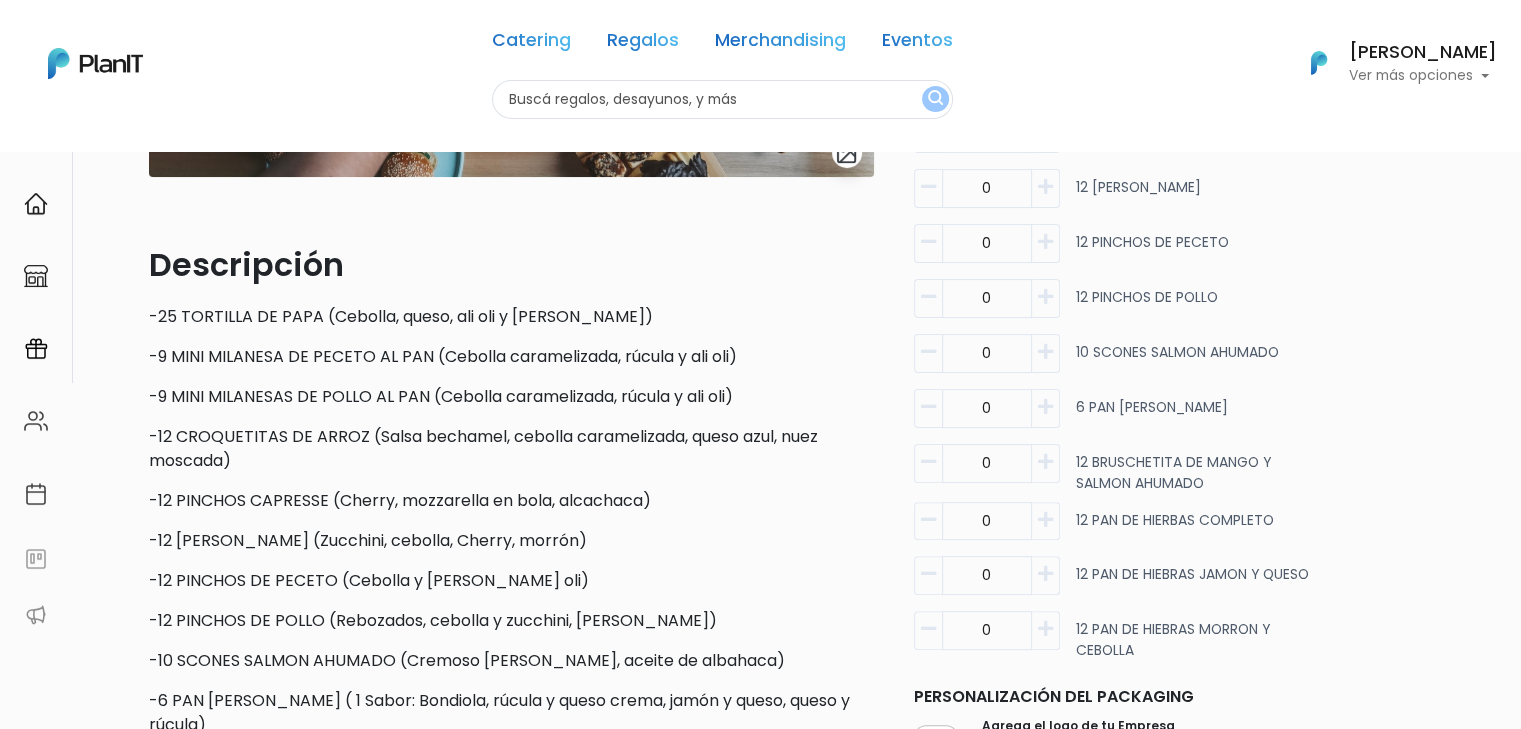 scroll, scrollTop: 0, scrollLeft: 0, axis: both 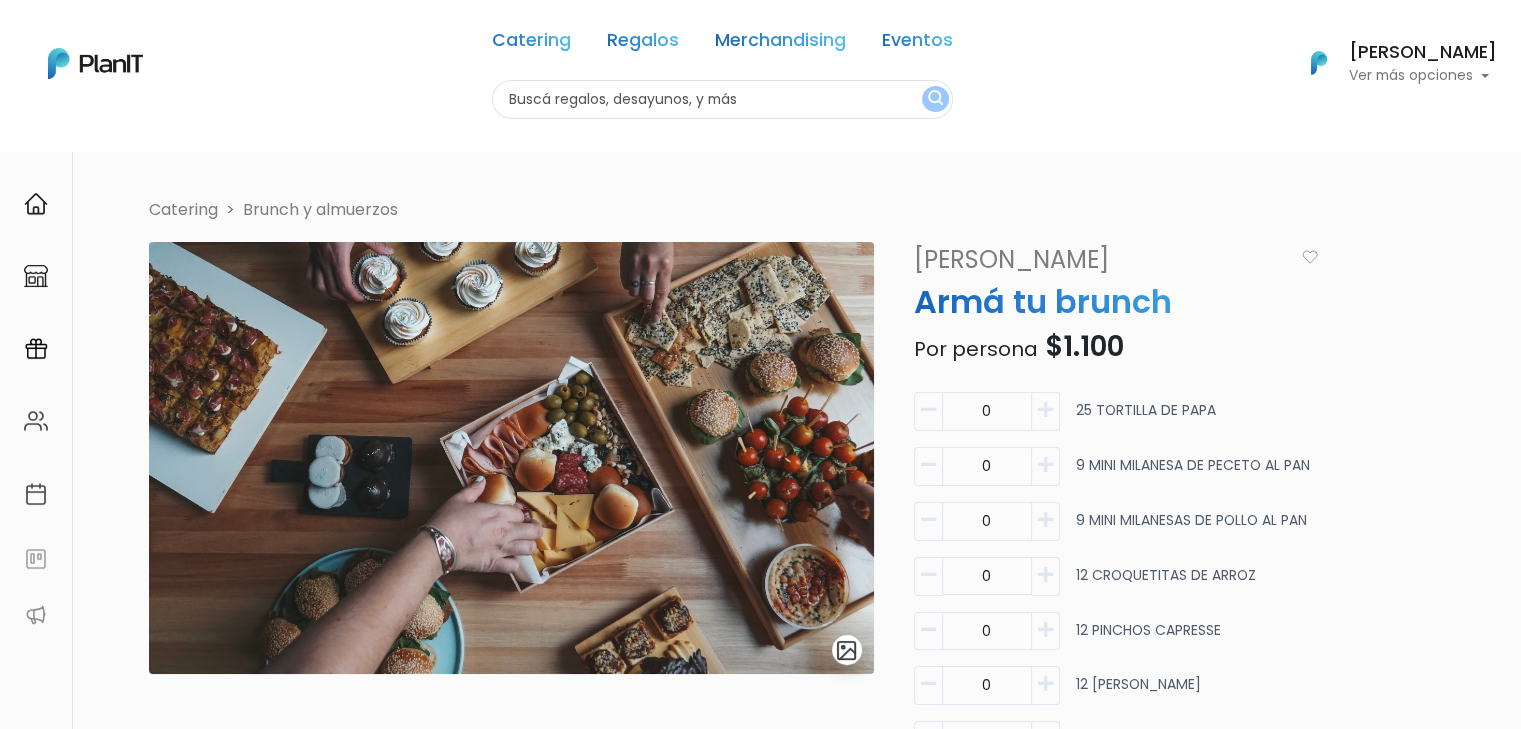 click at bounding box center (722, 99) 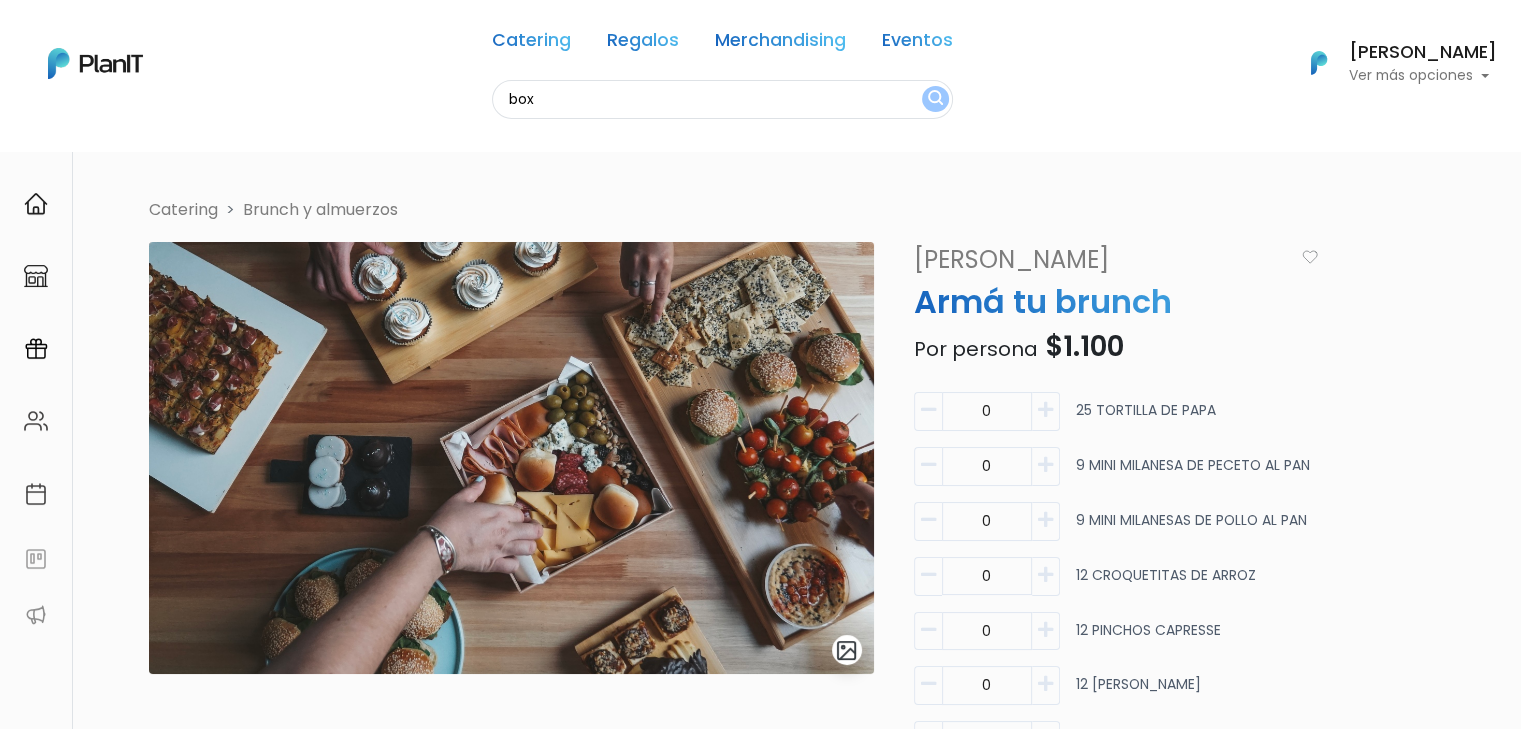 type on "box" 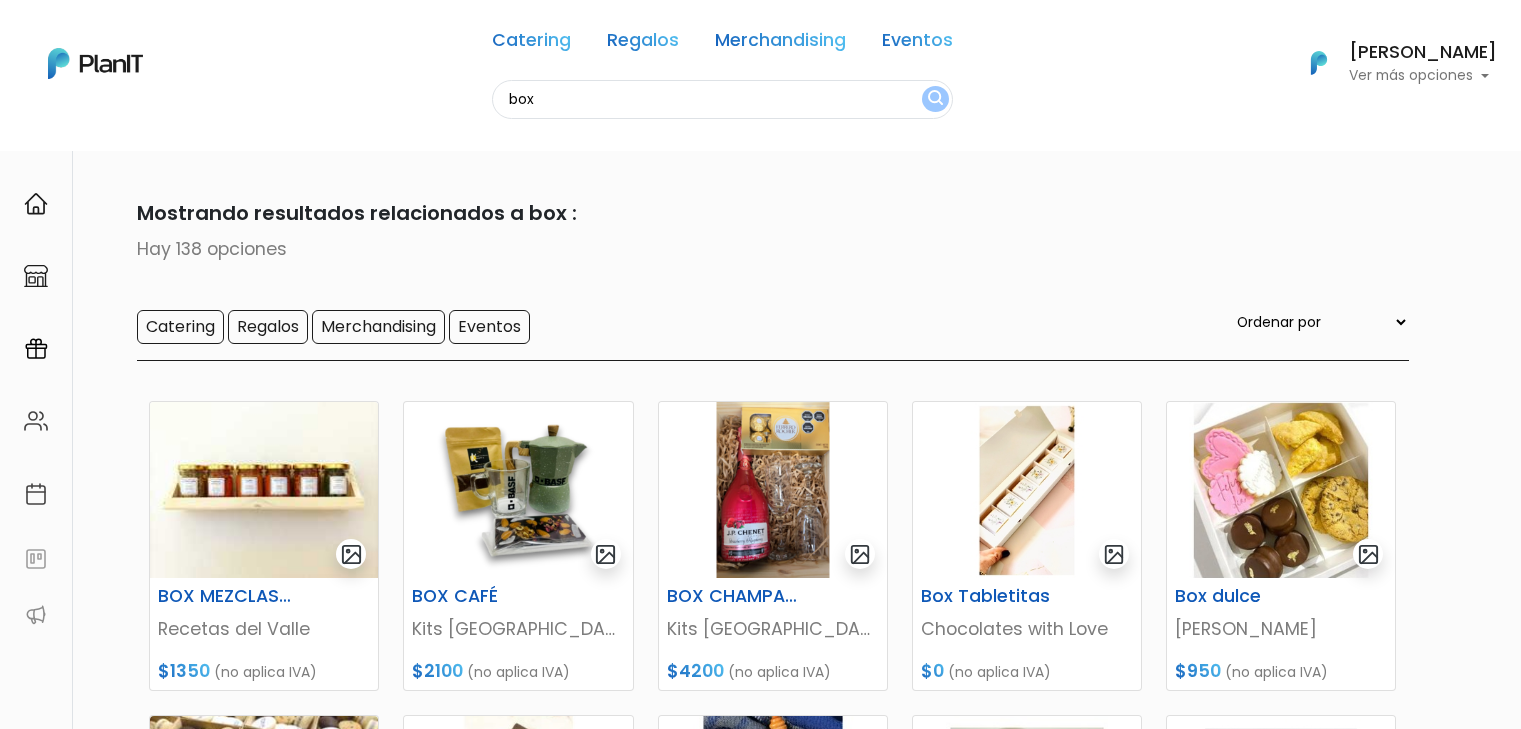 scroll, scrollTop: 0, scrollLeft: 0, axis: both 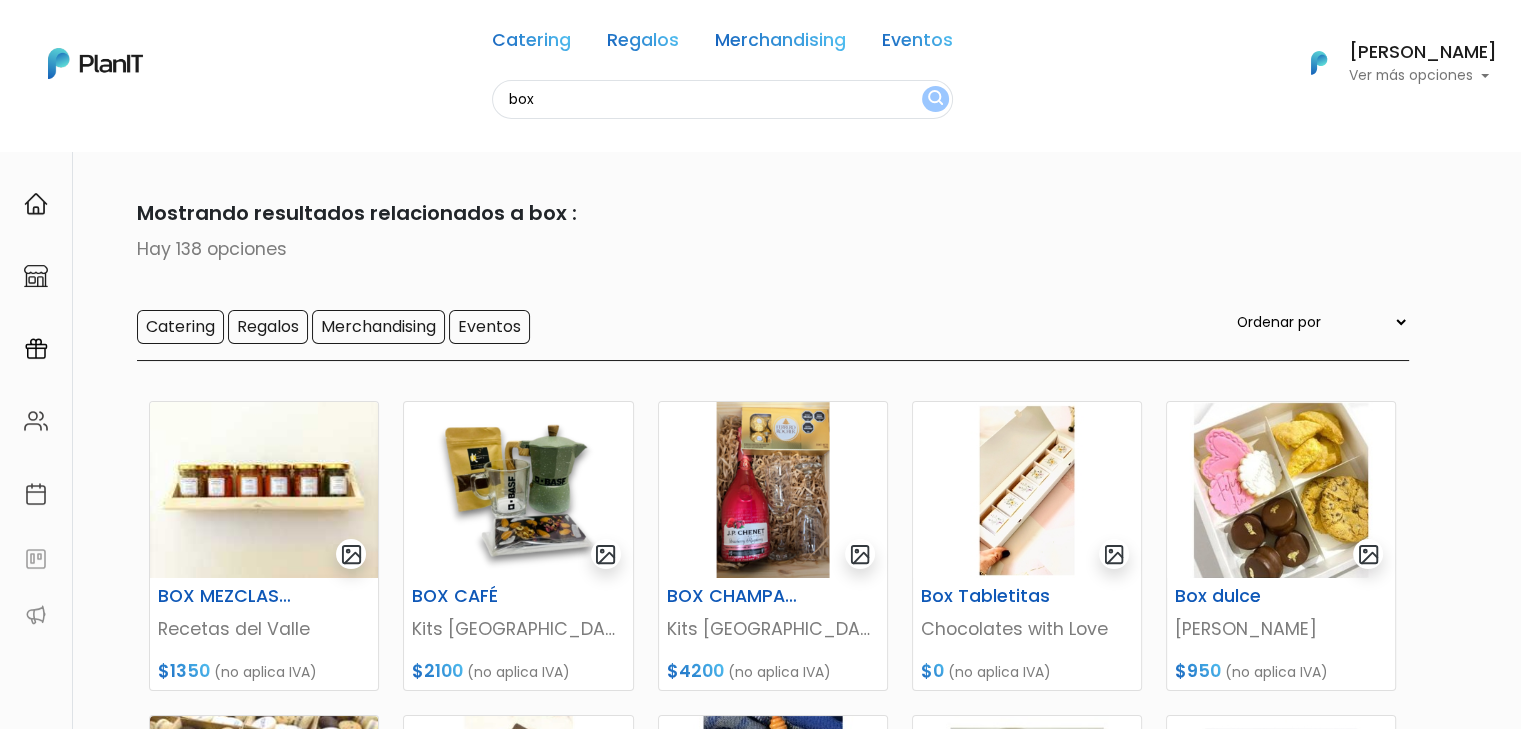 click on "box" at bounding box center (722, 99) 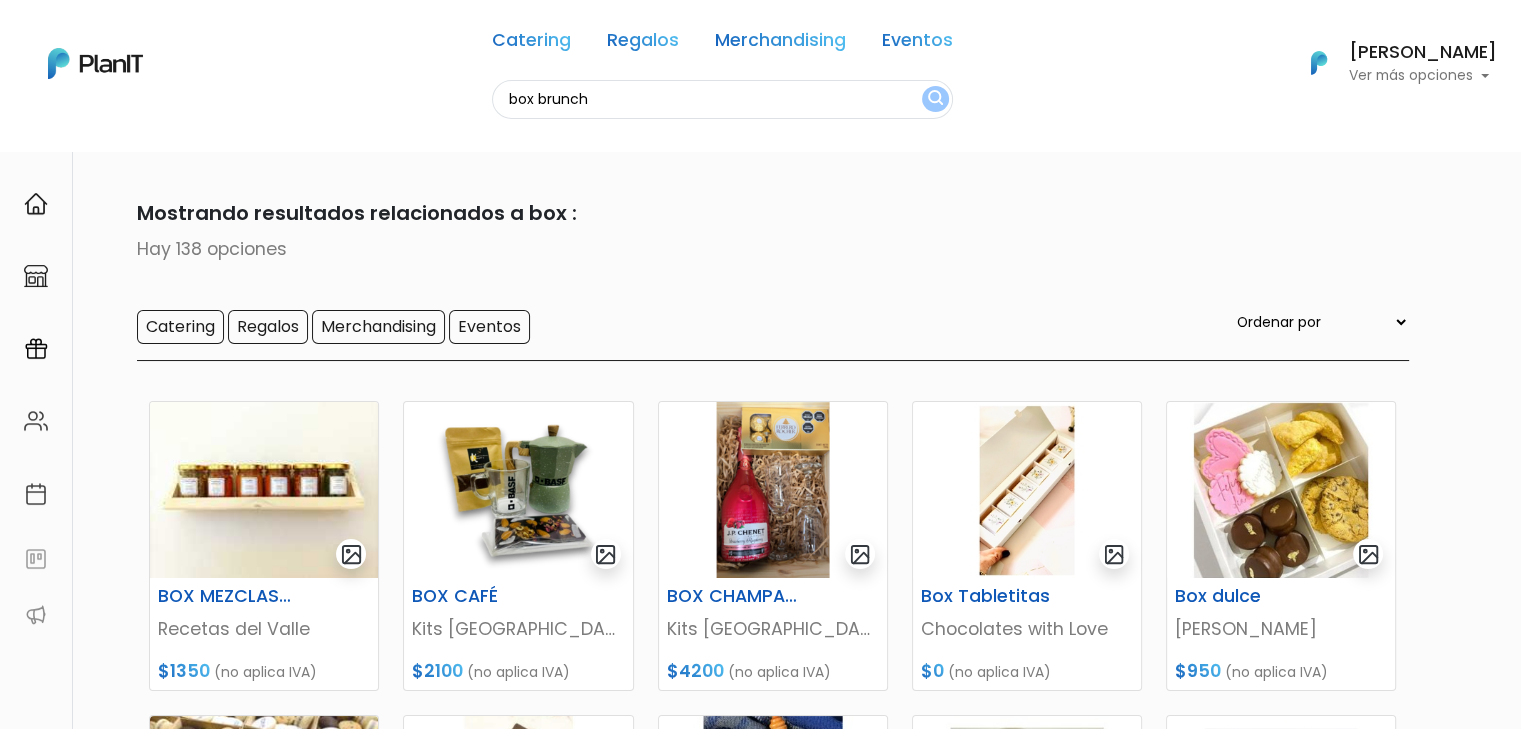 type on "box brunch" 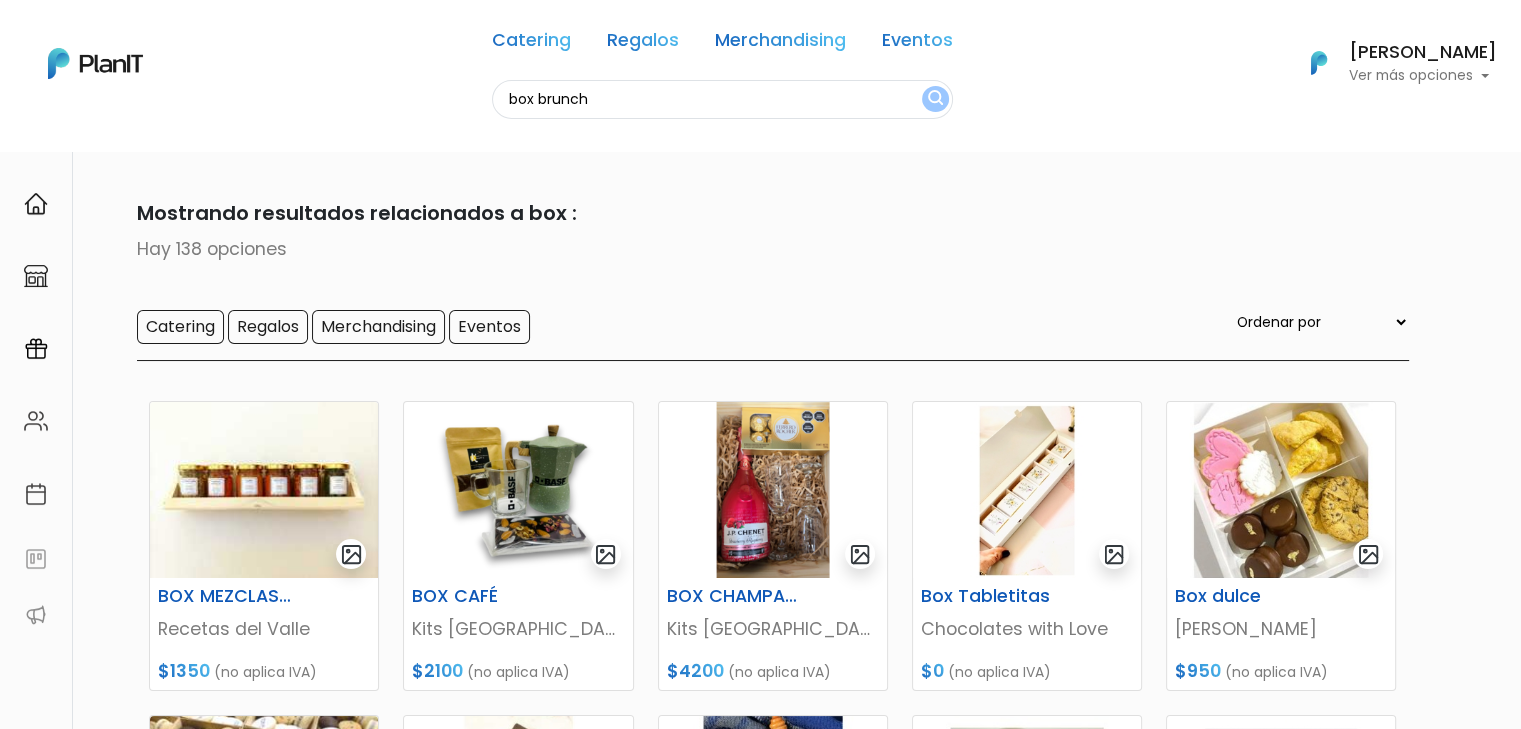 click at bounding box center [935, 99] 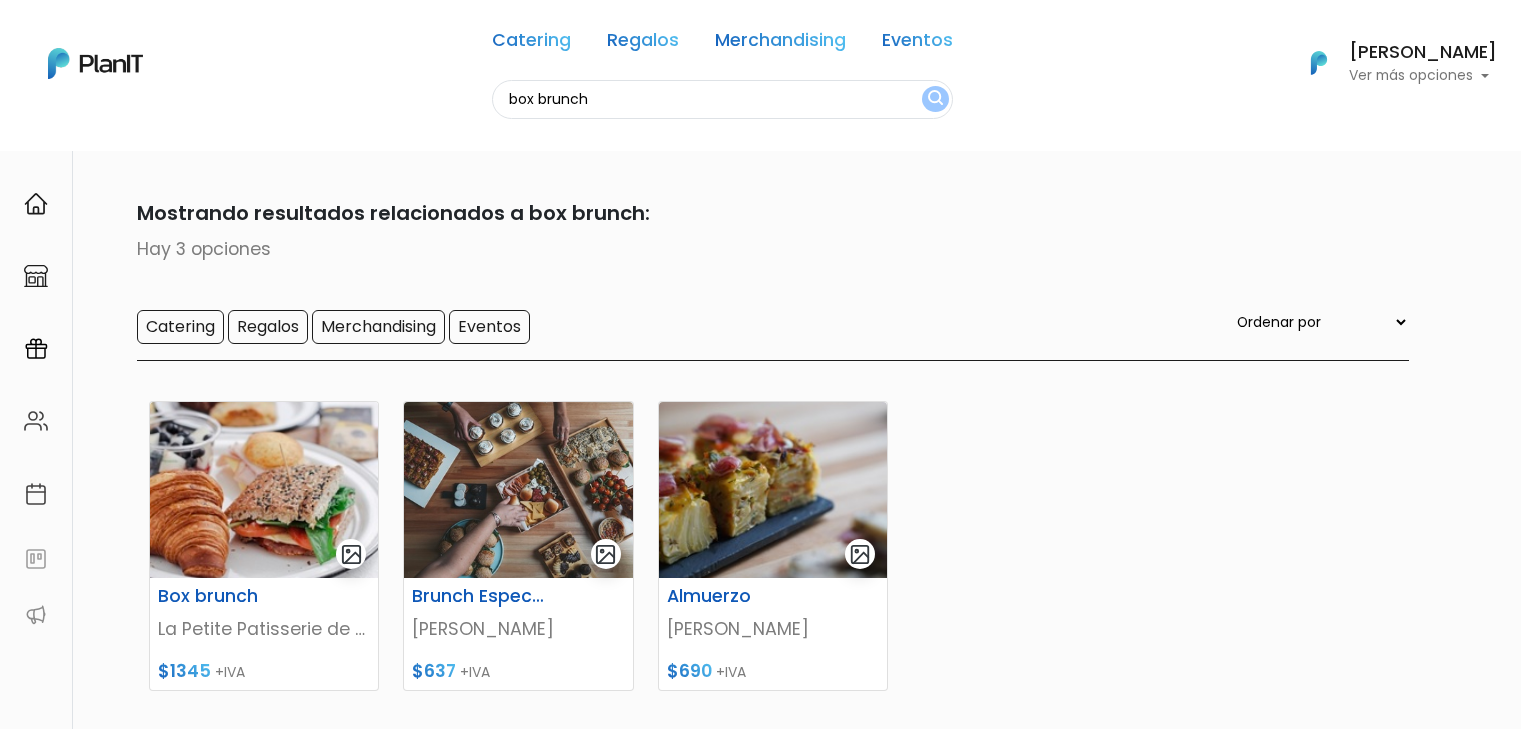 scroll, scrollTop: 0, scrollLeft: 0, axis: both 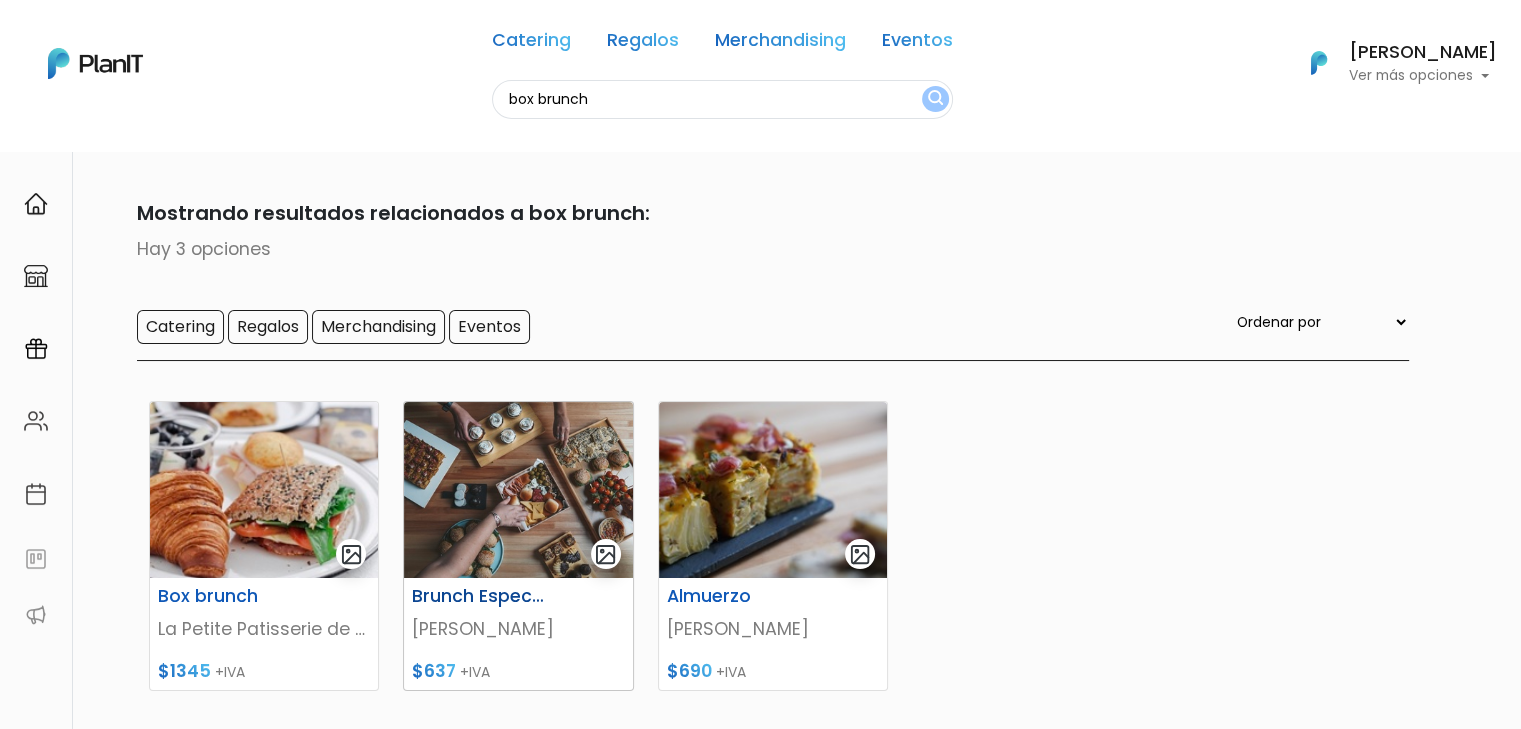 click at bounding box center [518, 490] 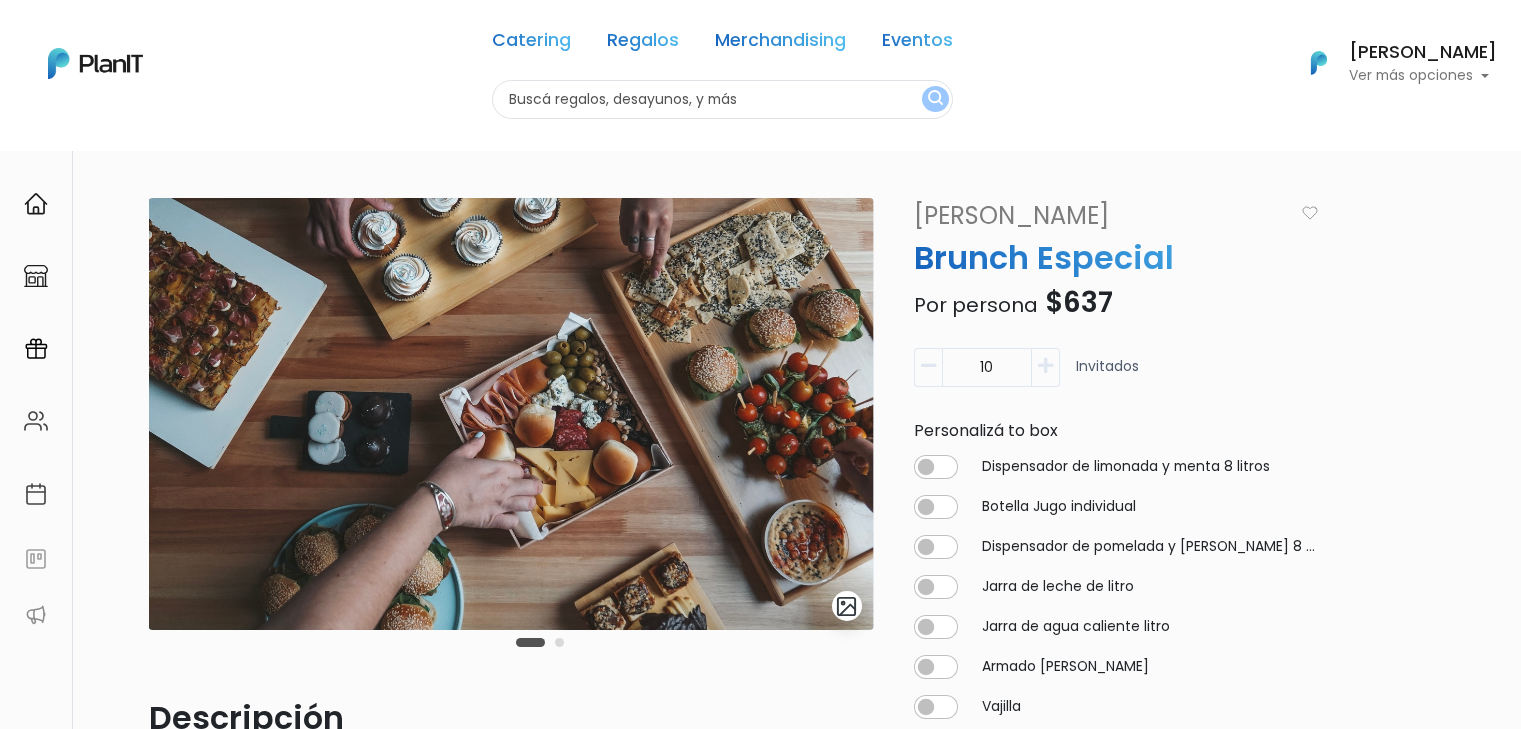 scroll, scrollTop: 0, scrollLeft: 0, axis: both 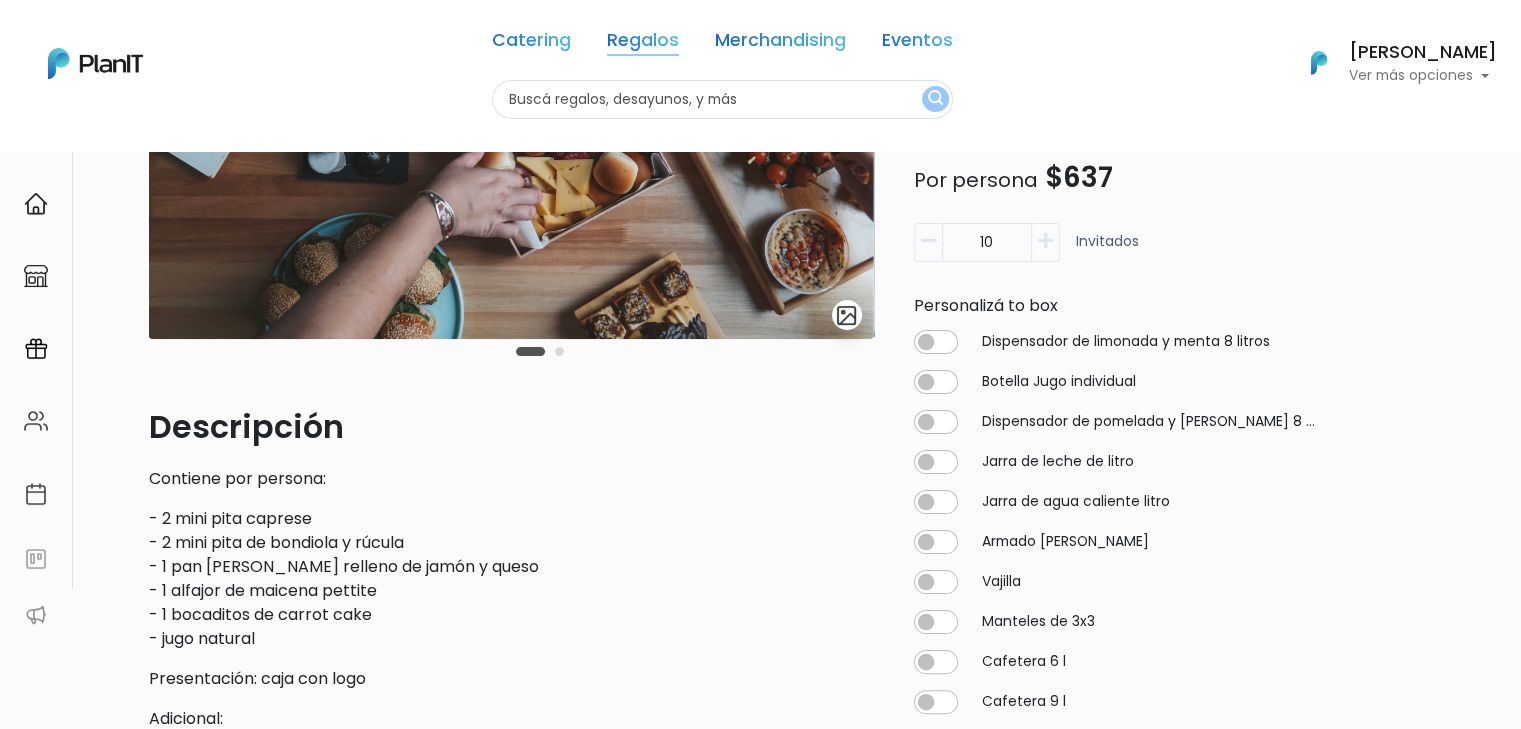 click on "Regalos" at bounding box center (643, 44) 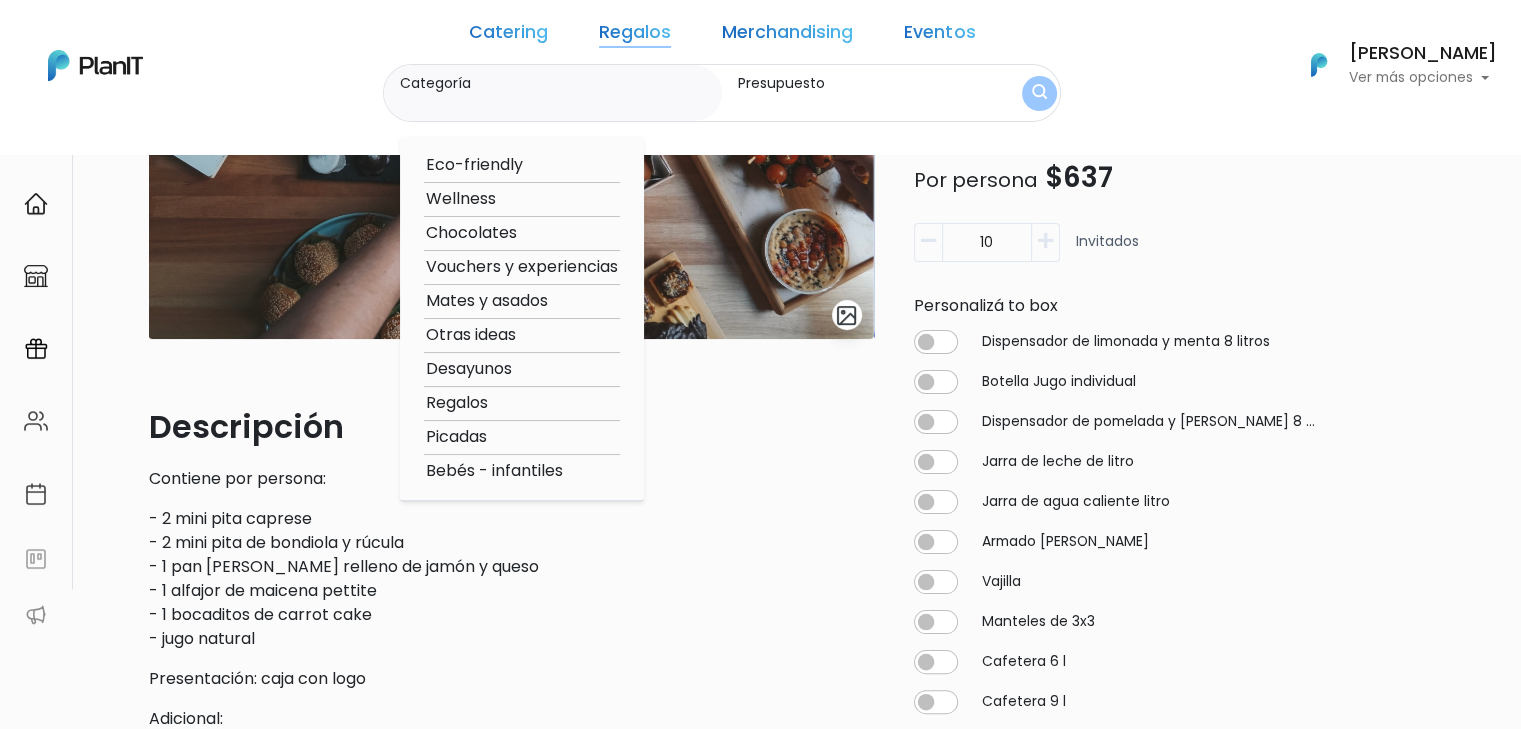 click on "Vouchers y experiencias" at bounding box center (522, 267) 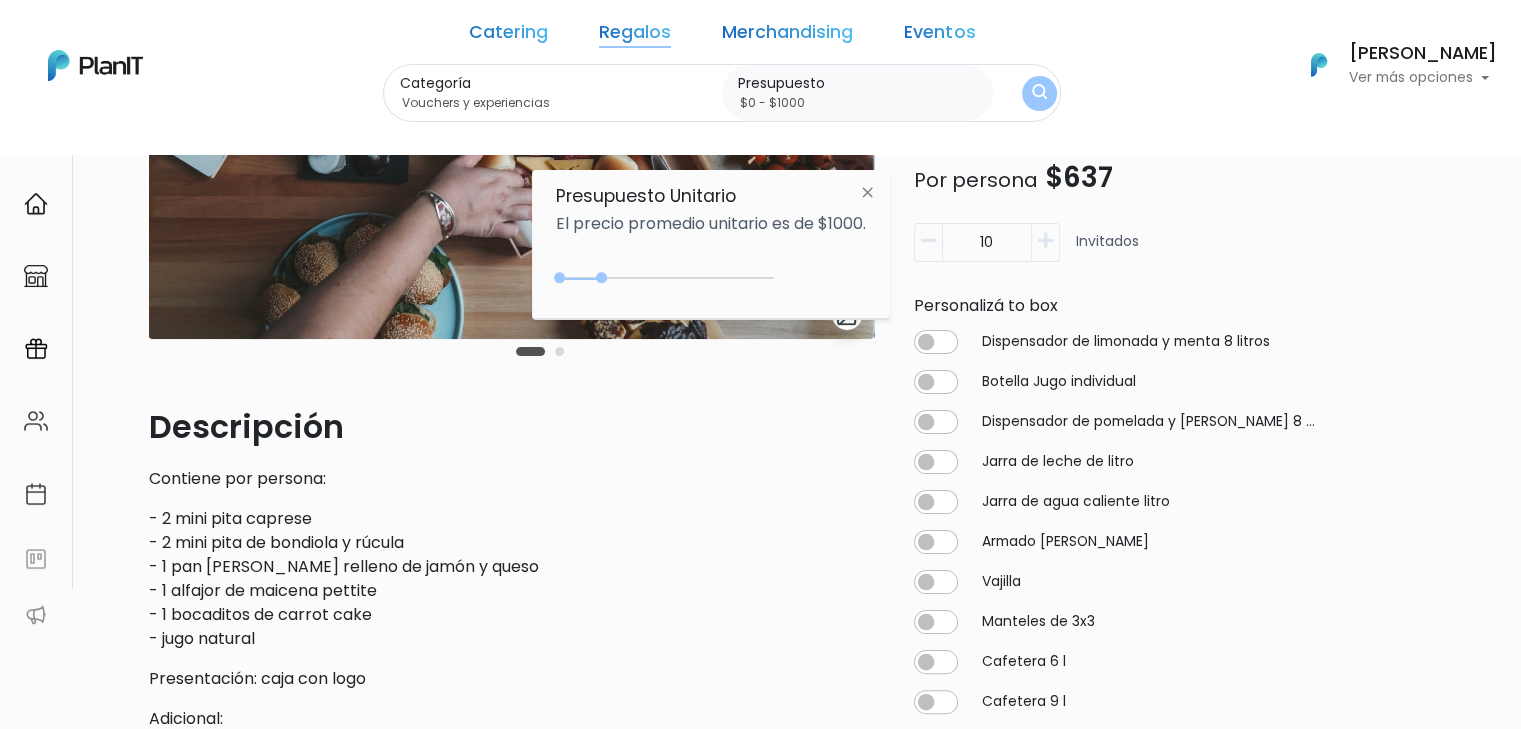 click on "0 : 1000 0 1000" at bounding box center [669, 282] 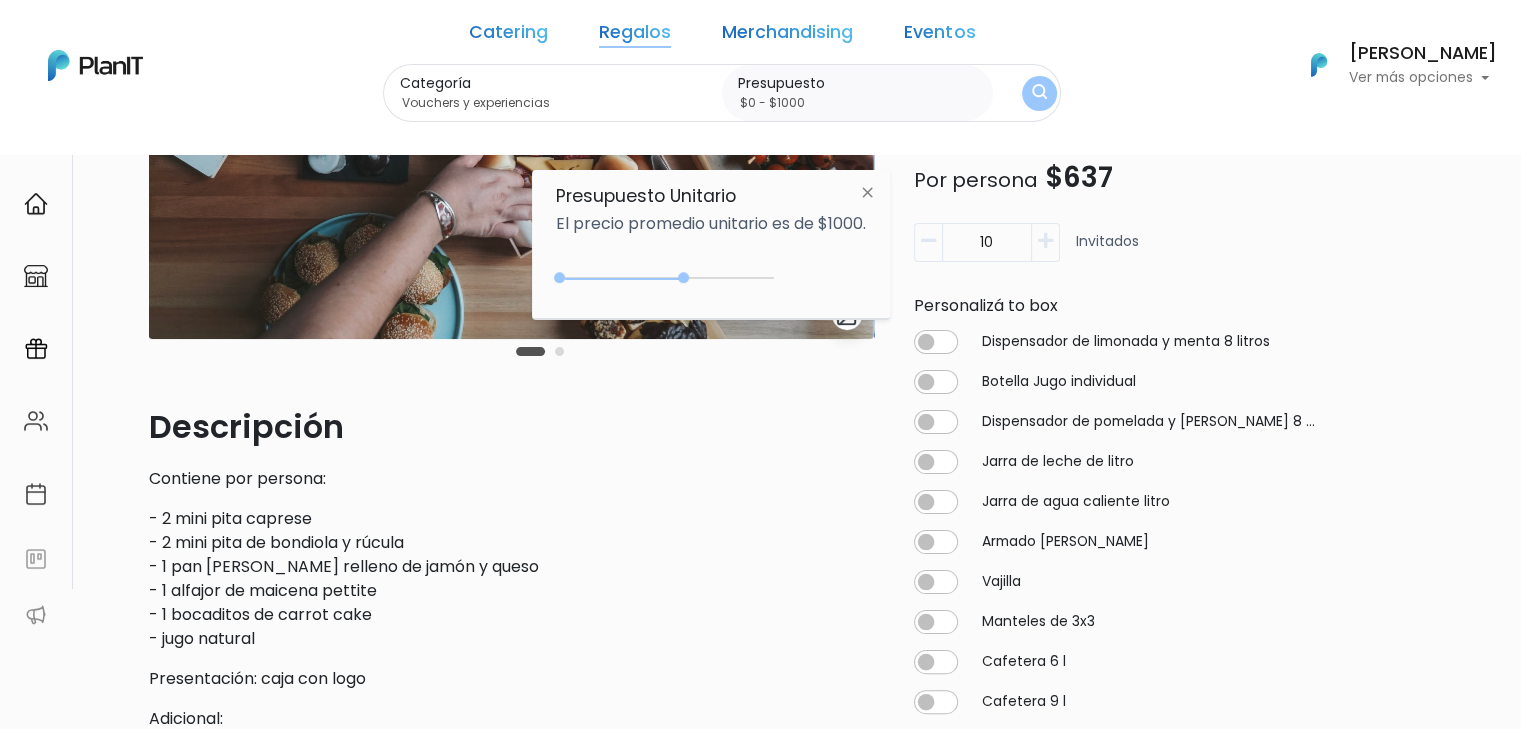 click on "Catering
Regalos
Merchandising
Eventos
Catering
Regalos
Merchandising
Eventos
Categoría
Vouchers y experiencias
Eco-friendly Wellness Chocolates Vouchers y experiencias Mates y asados Otras ideas Desayunos Regalos Picadas Bebés - infantiles
Presupuesto
$0 - $1000
Presupuesto Unitario
El precio promedio unitario es de $1000.
$1000
$0
0 : 2950 0 2950 0,2950
Mis Compras
Mi Lista
FAQs
Editar Información" at bounding box center [760, 65] 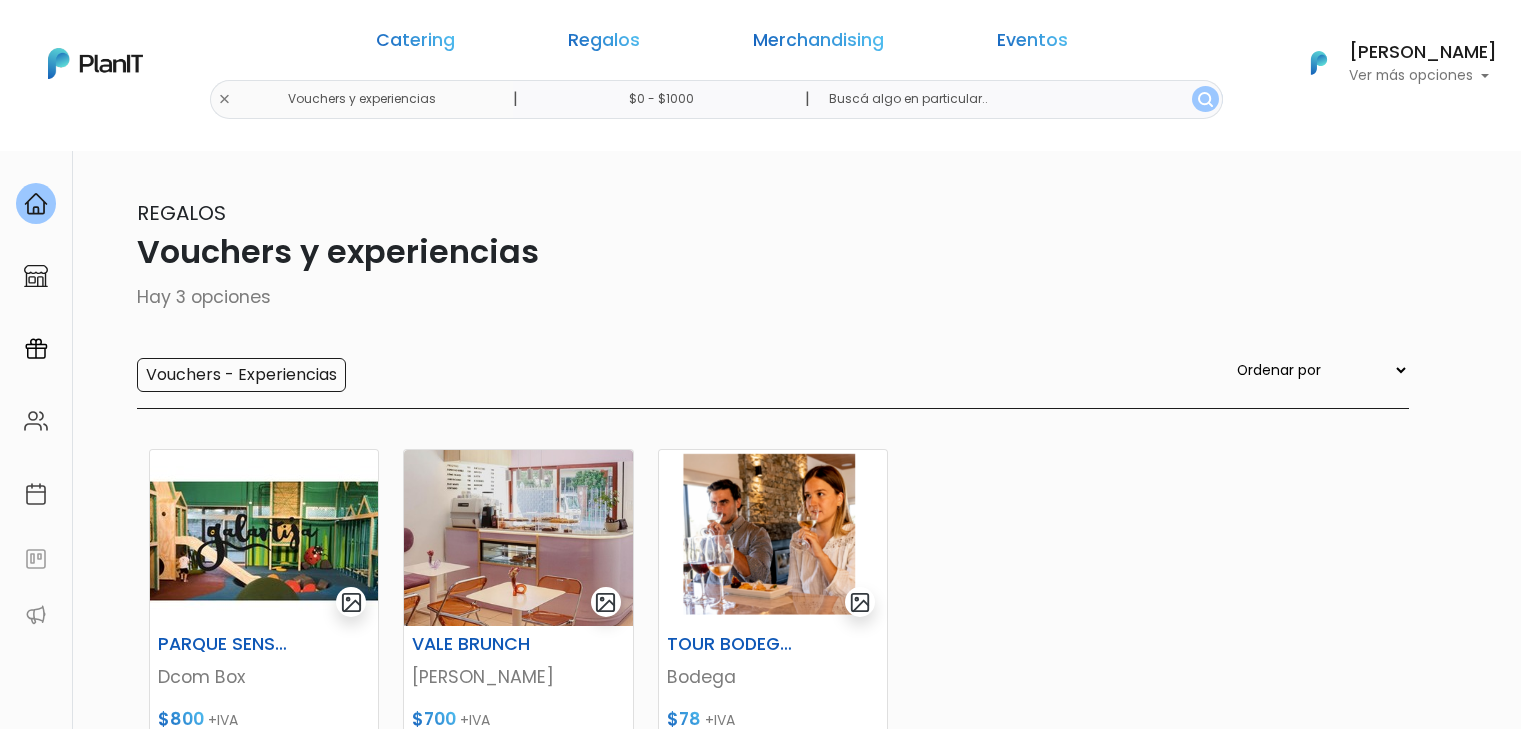scroll, scrollTop: 0, scrollLeft: 0, axis: both 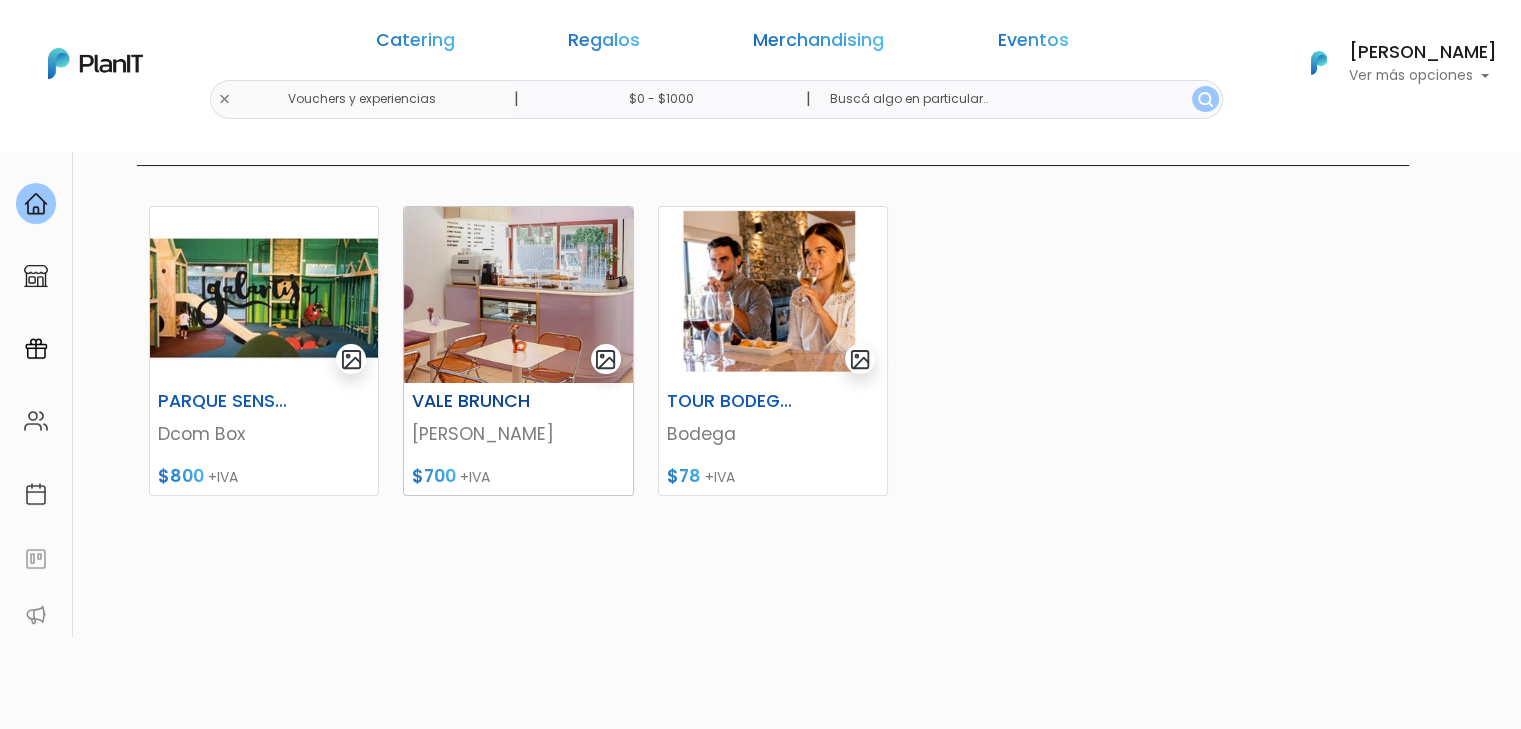 click at bounding box center (518, 295) 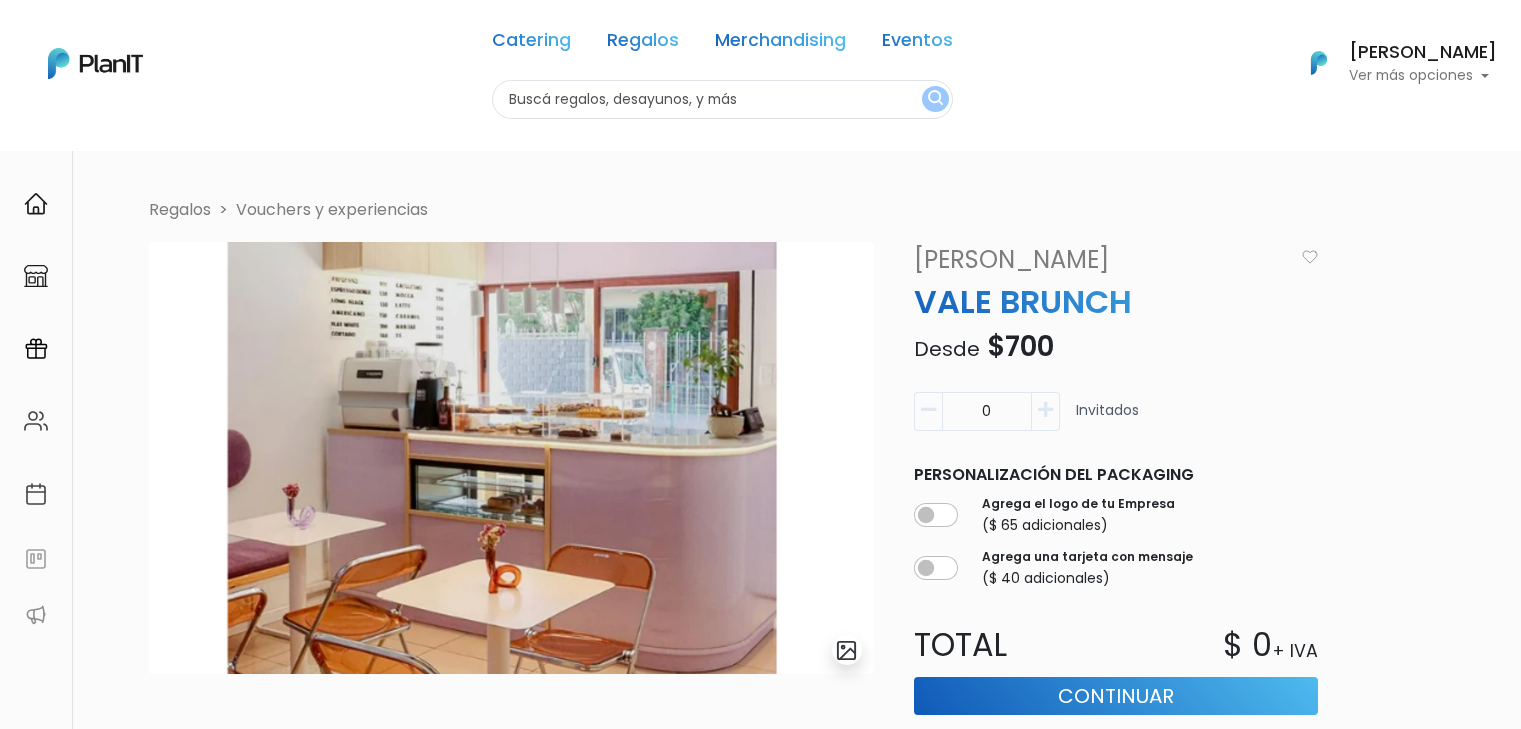 scroll, scrollTop: 0, scrollLeft: 0, axis: both 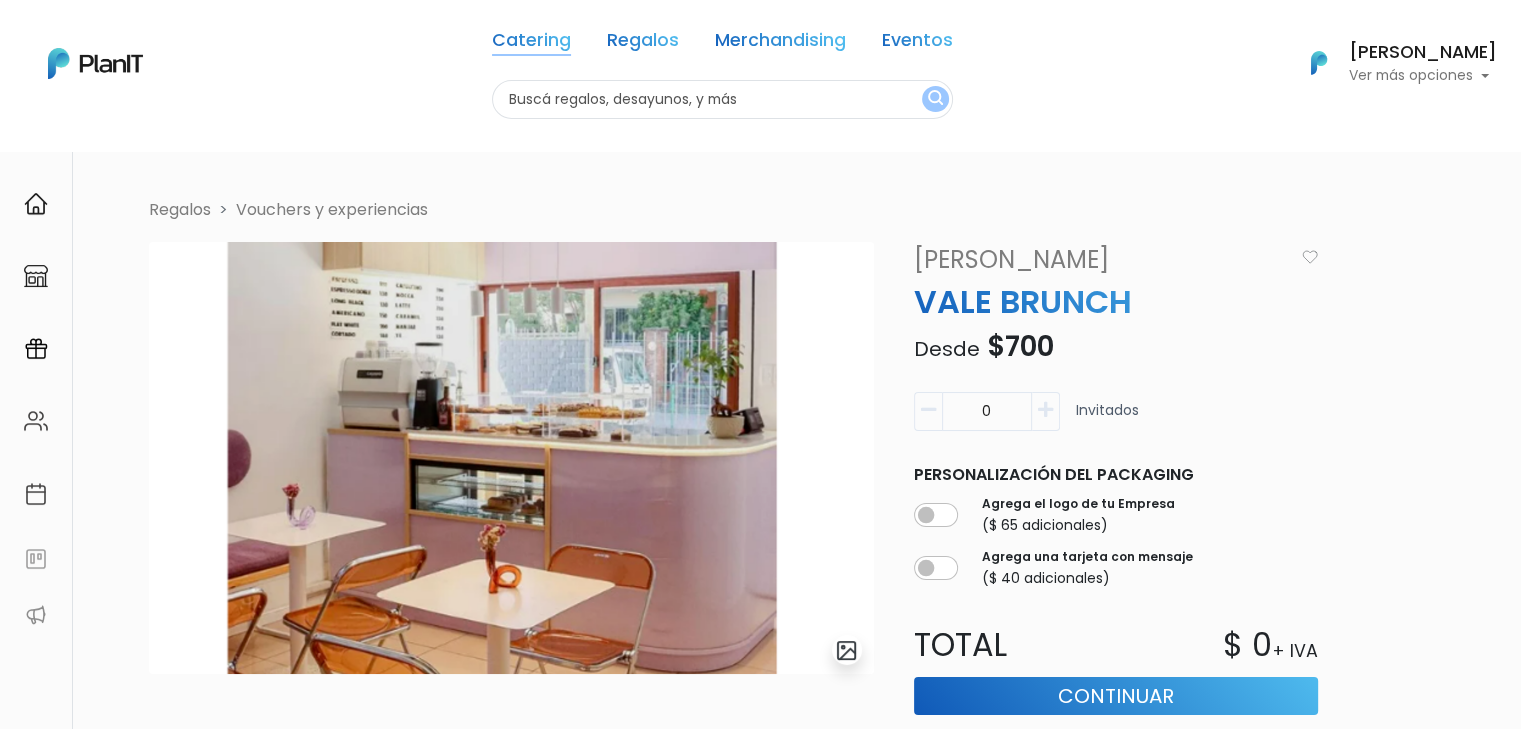 click on "Catering" at bounding box center [531, 44] 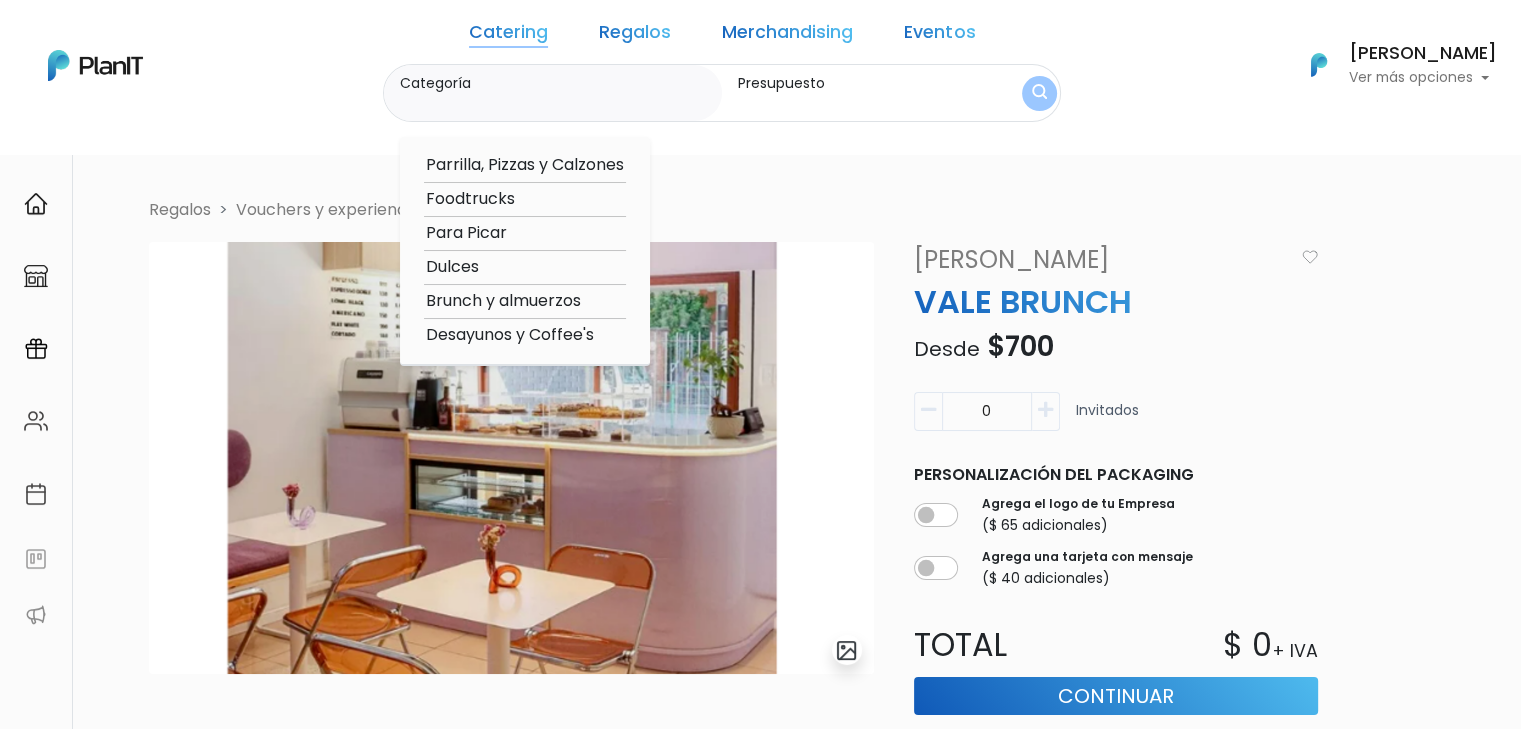 click on "Regalos" at bounding box center [635, 36] 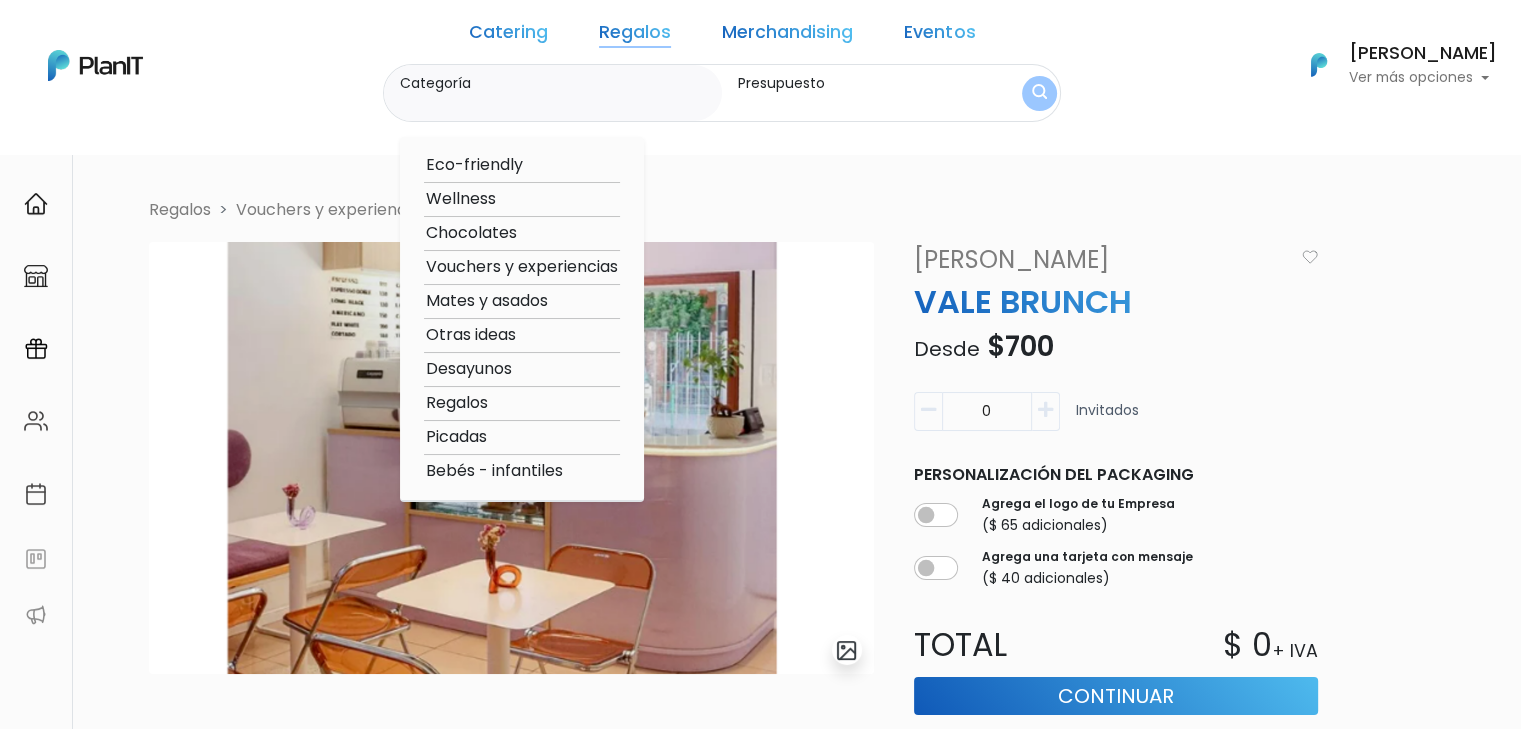 click on "Catering" at bounding box center [508, 36] 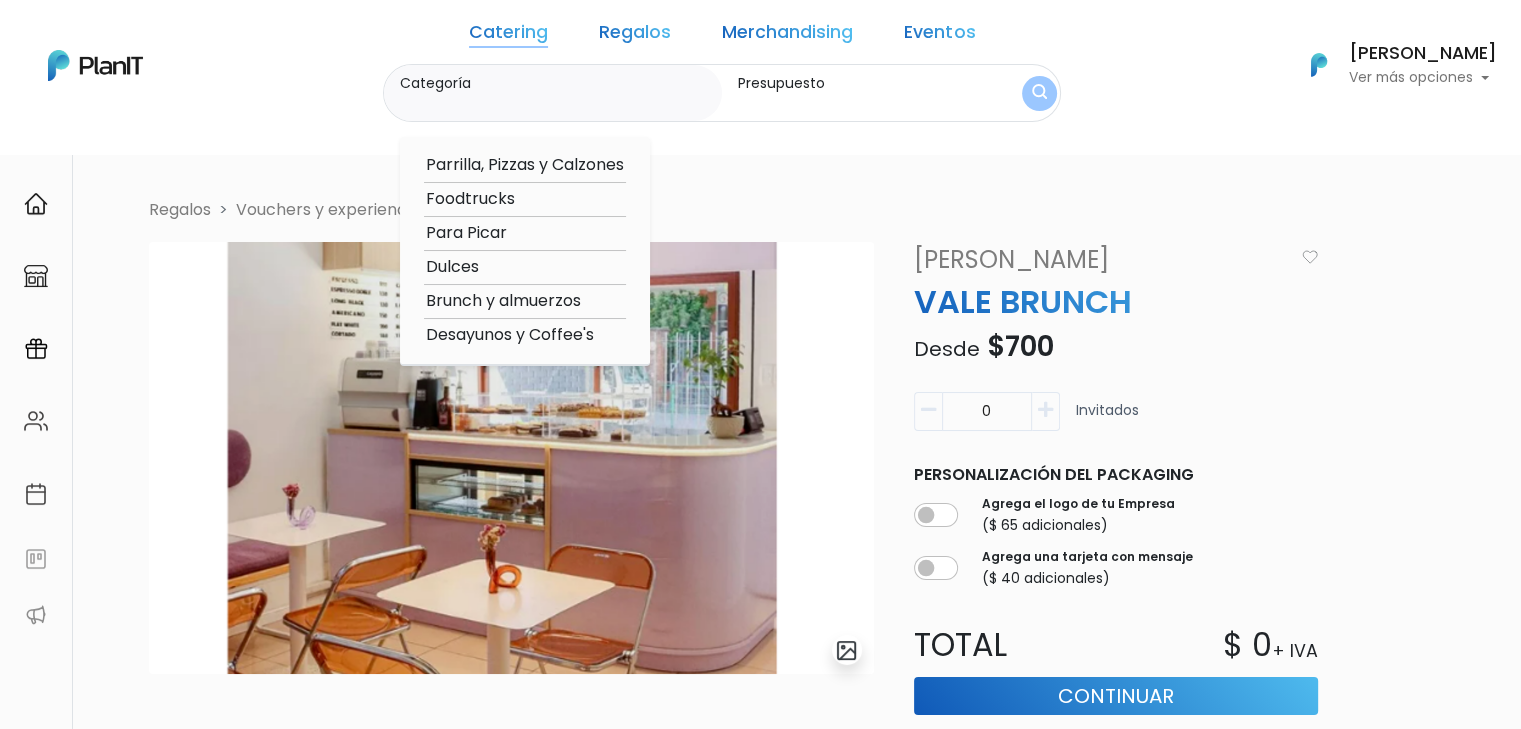click on "Catering
Regalos
Merchandising
Eventos" at bounding box center [722, 36] 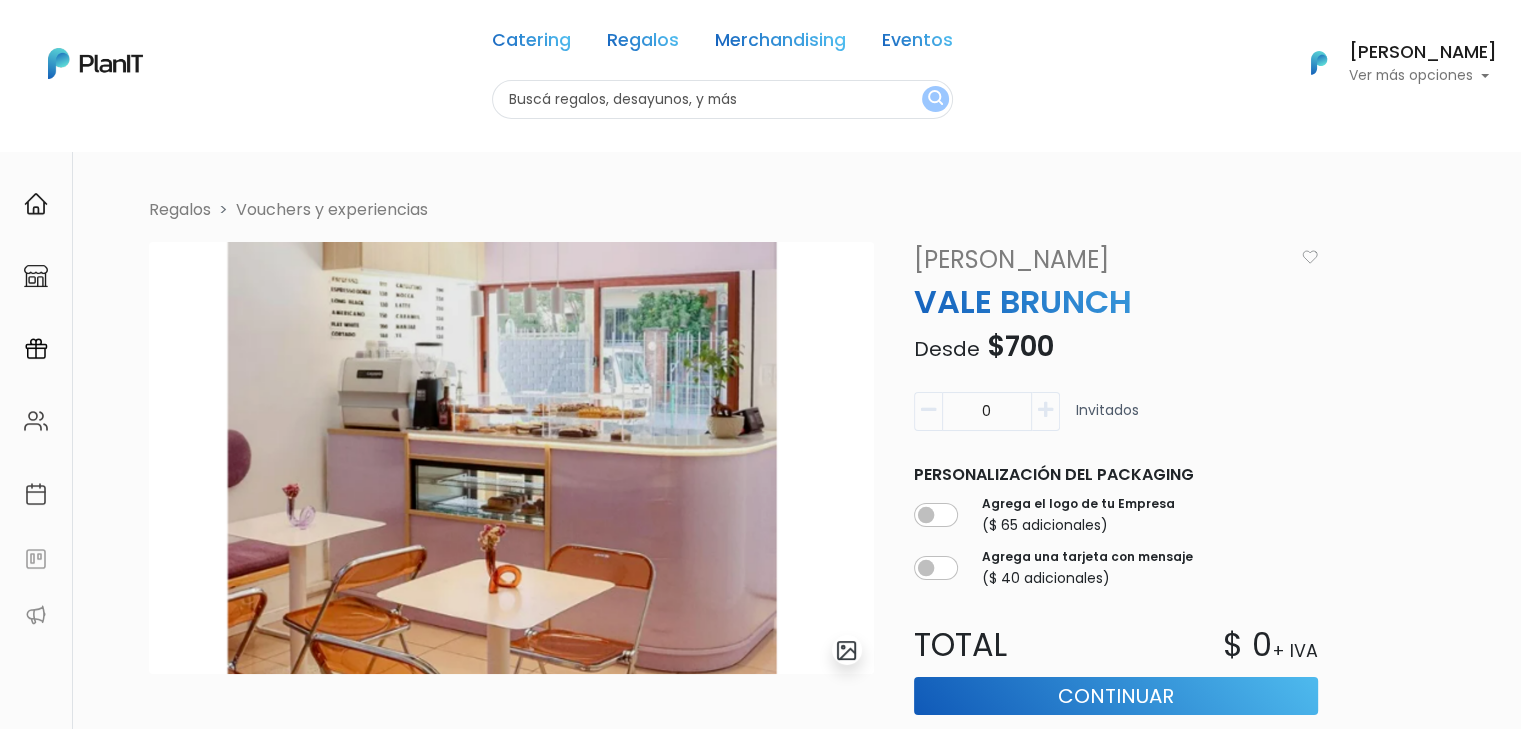 click on "Regalos" at bounding box center [643, 44] 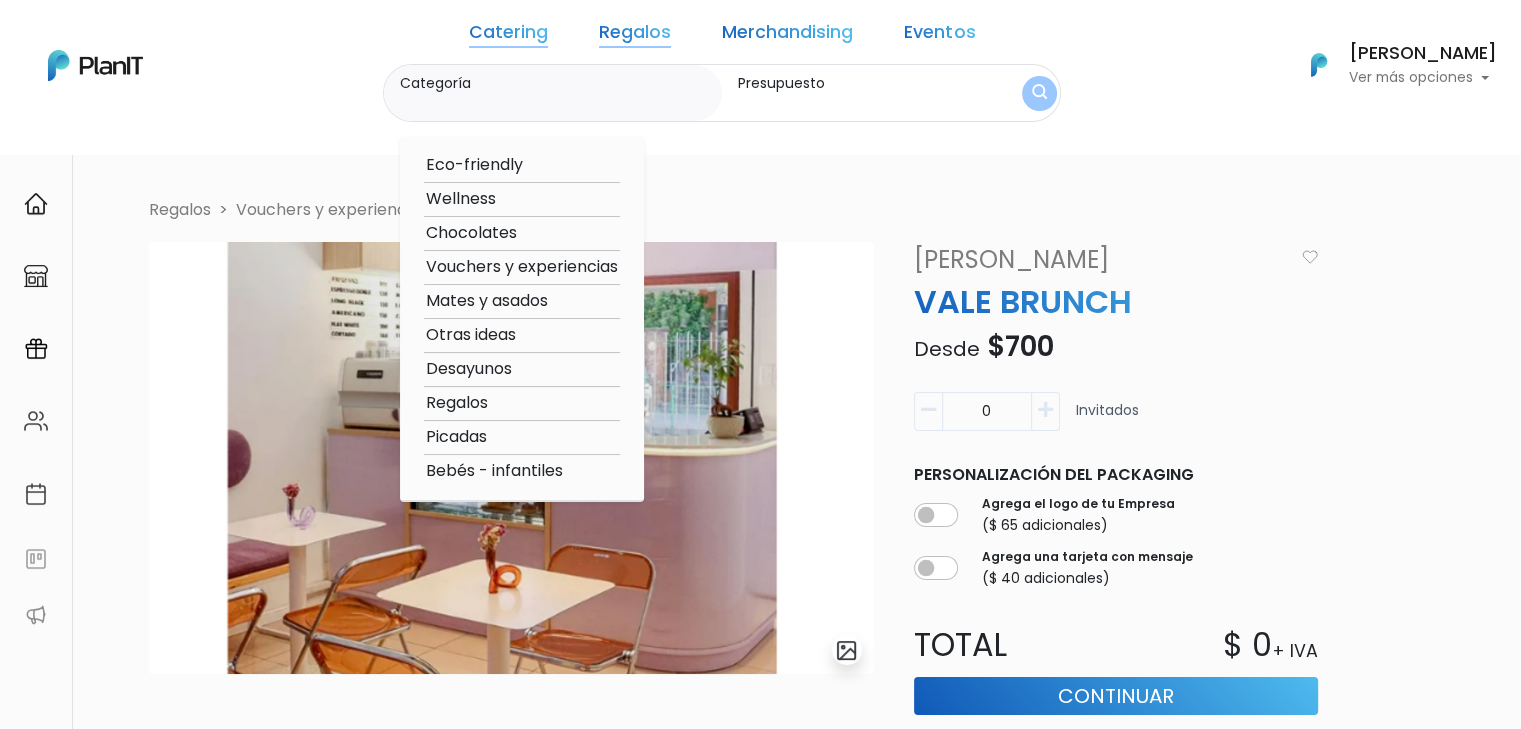 click on "Desayunos" at bounding box center (522, 369) 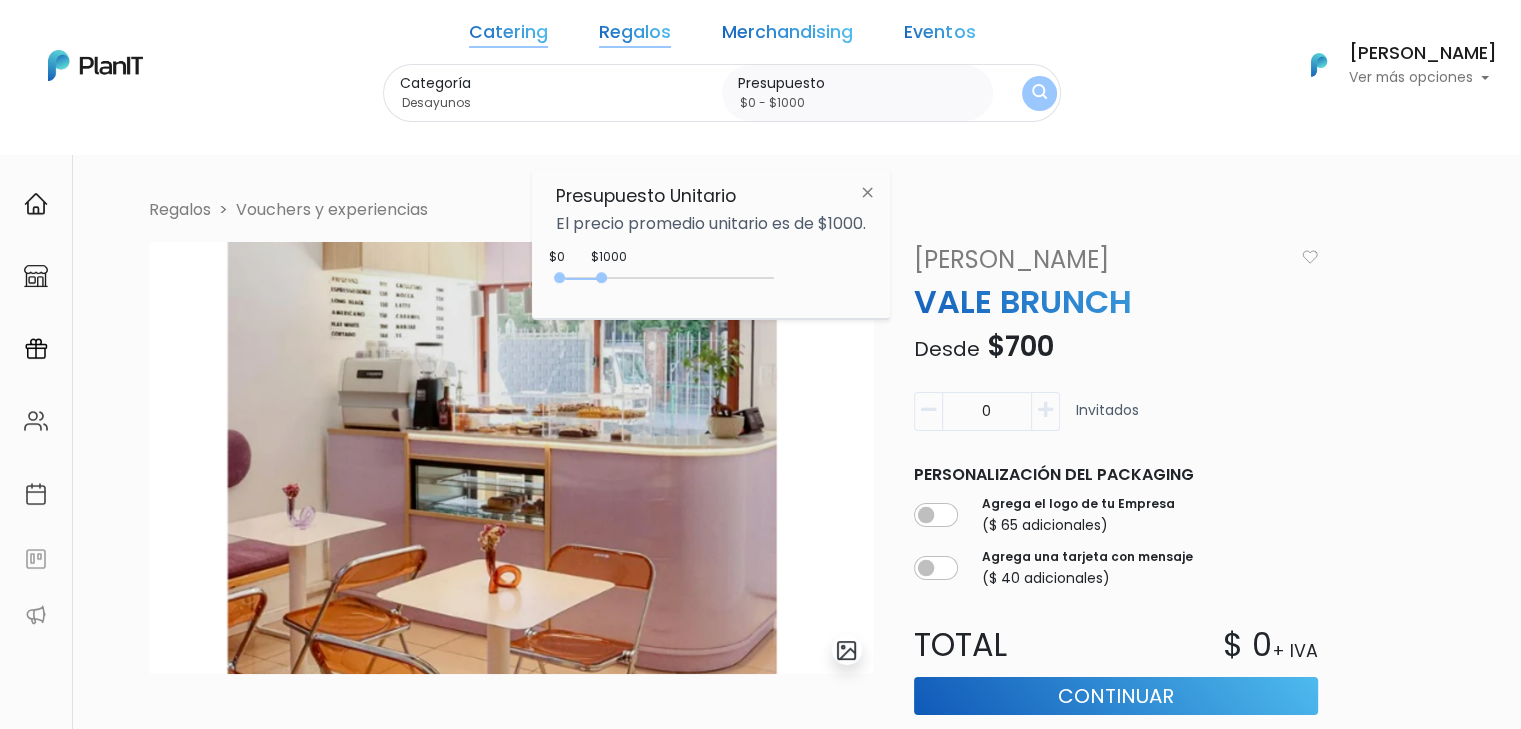 click on "0 : 1000 0 1000" at bounding box center (669, 282) 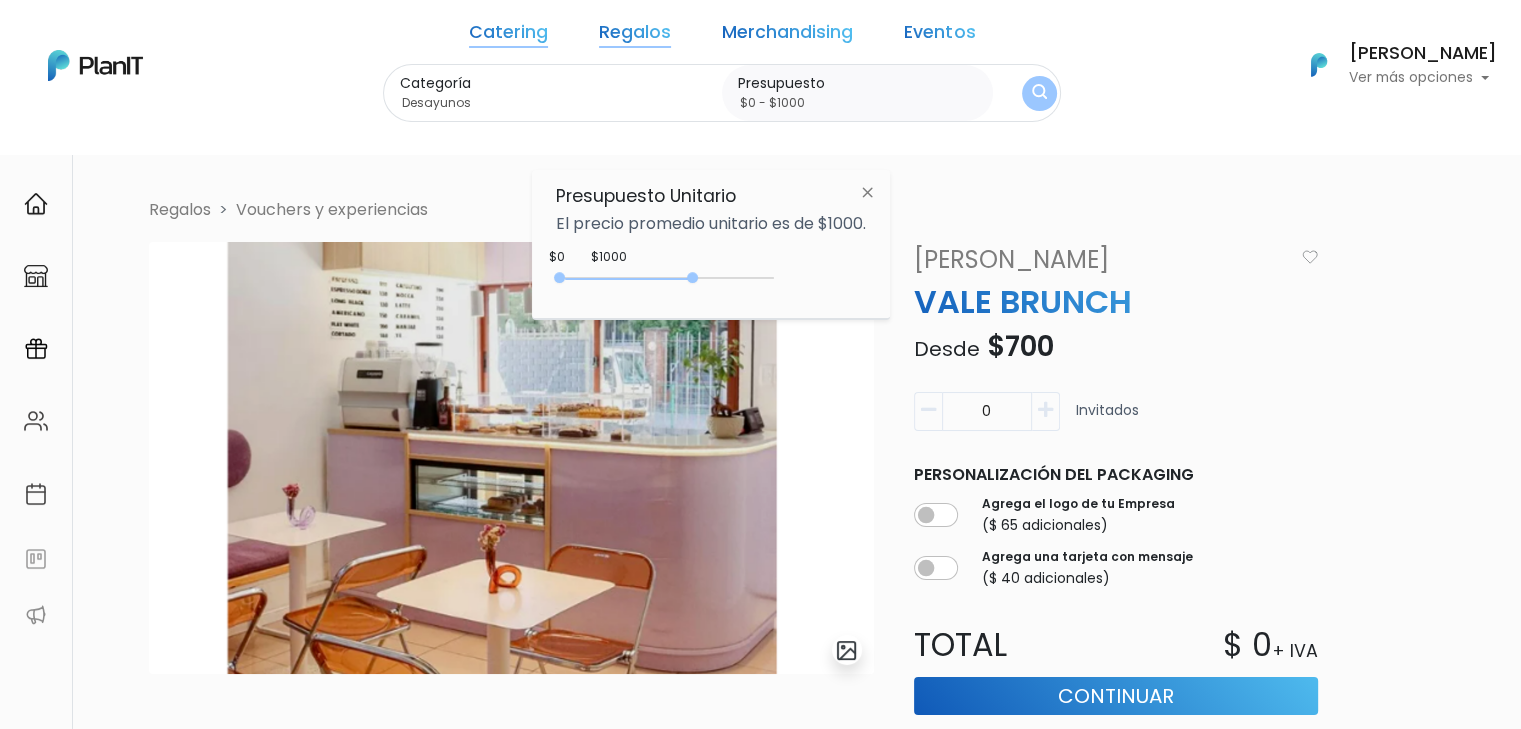 click at bounding box center (1039, 93) 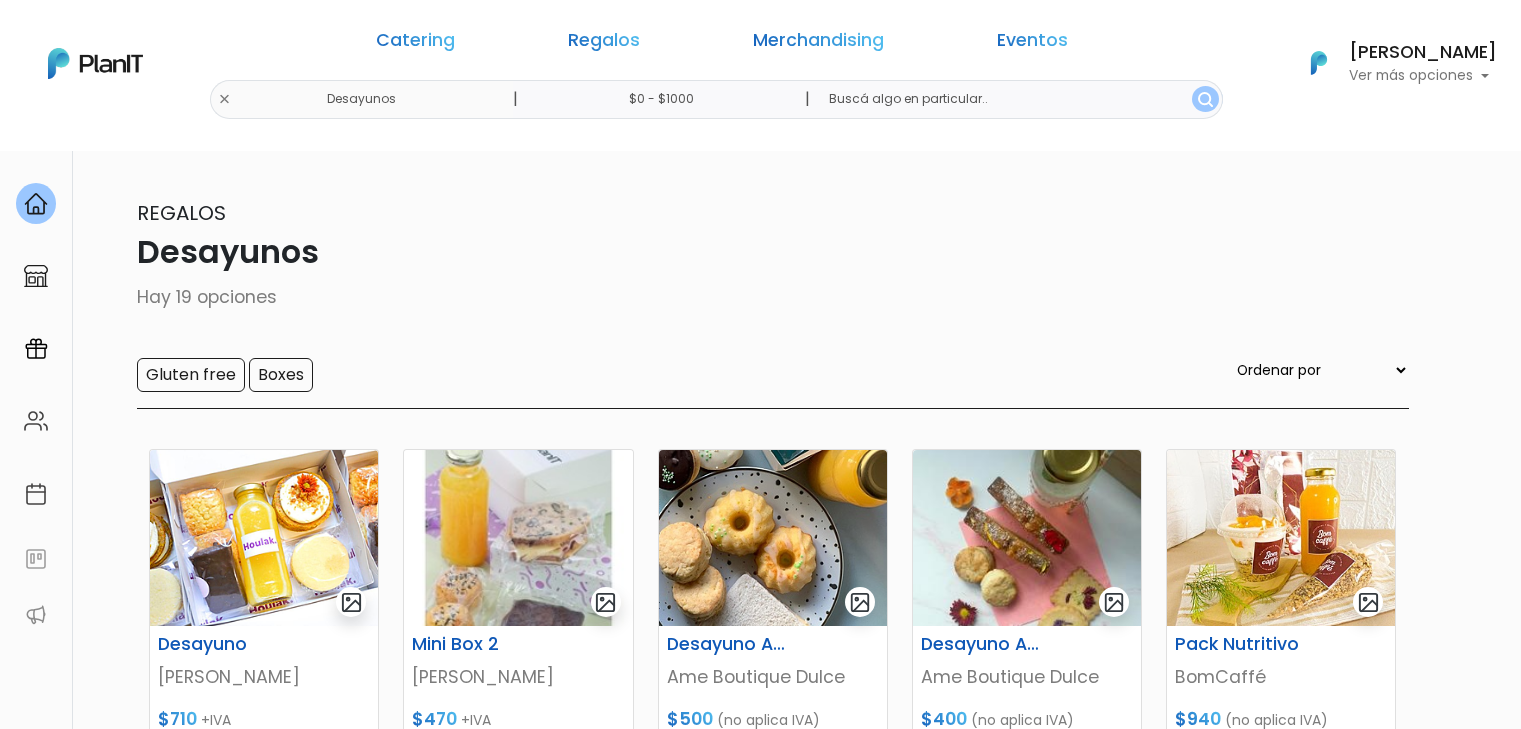 scroll, scrollTop: 0, scrollLeft: 0, axis: both 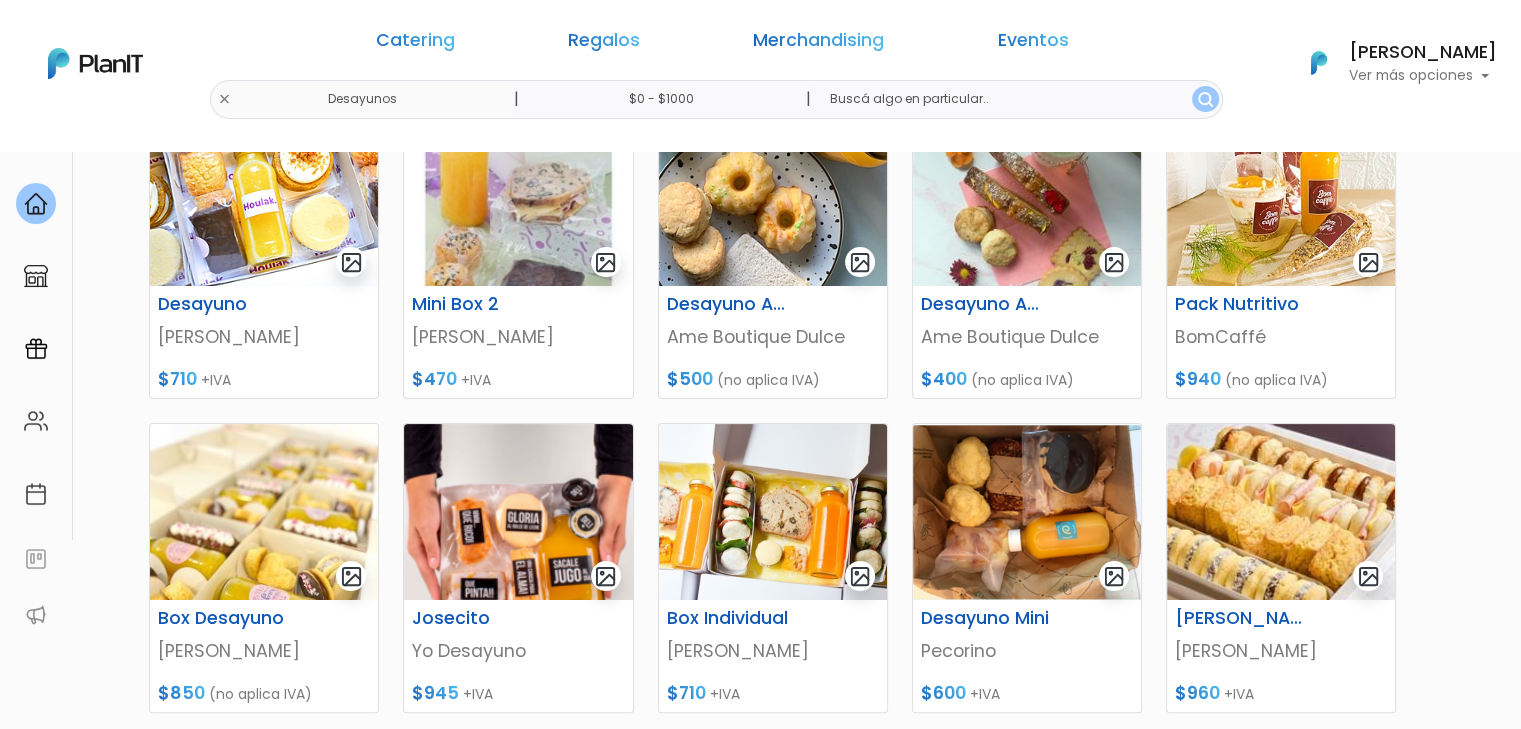click on "keyboard_arrow_down" at bounding box center (1446, 1917) 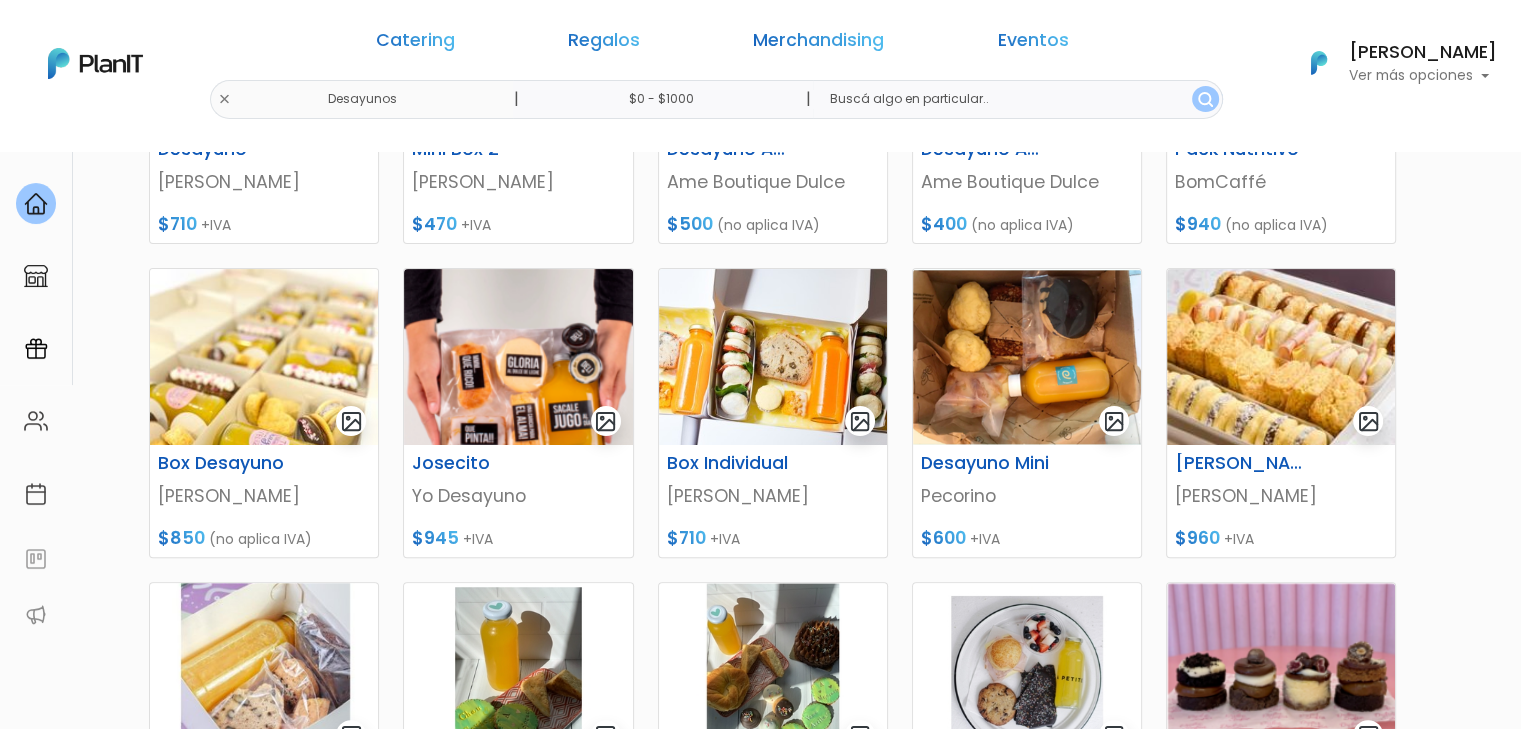 scroll, scrollTop: 496, scrollLeft: 0, axis: vertical 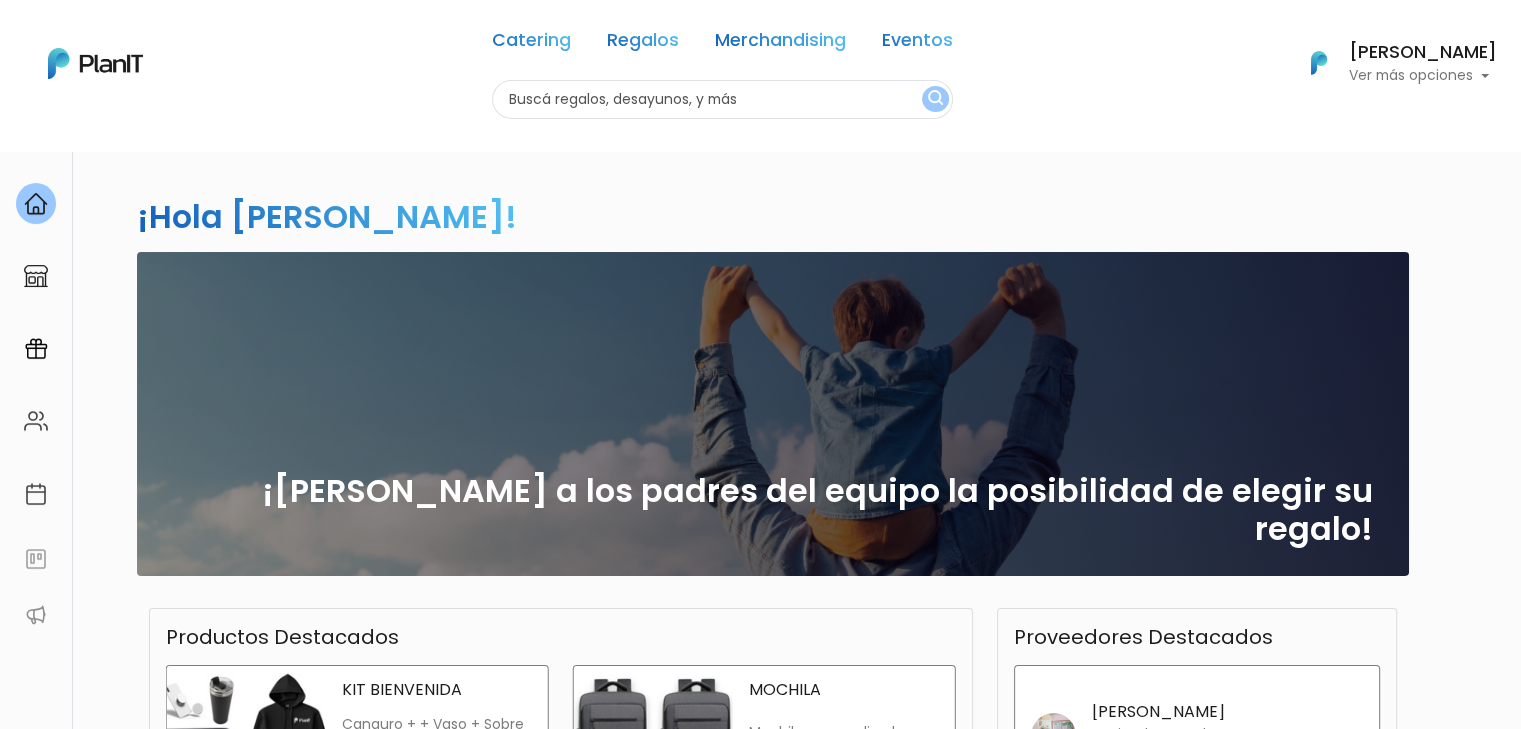 click at bounding box center (722, 99) 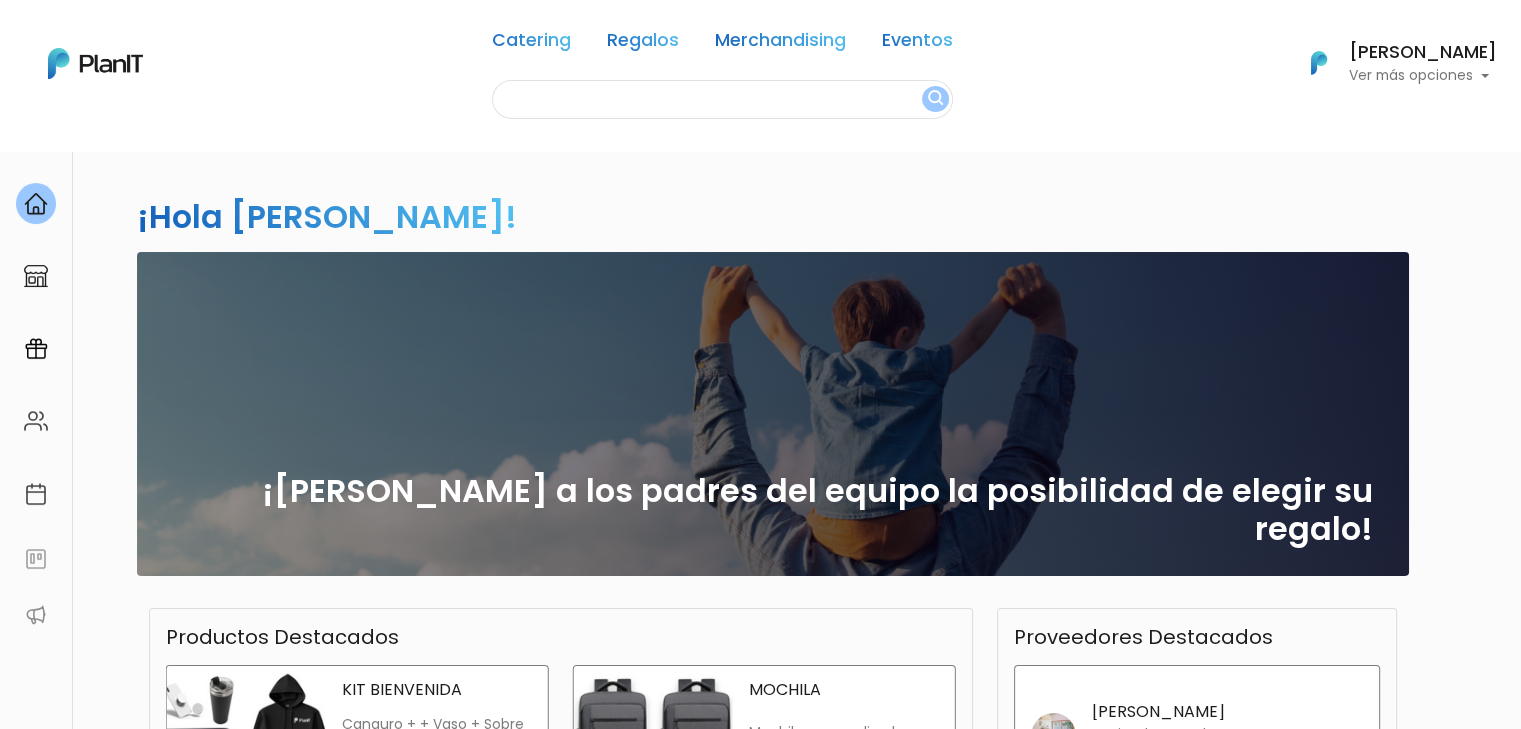 scroll, scrollTop: 0, scrollLeft: 0, axis: both 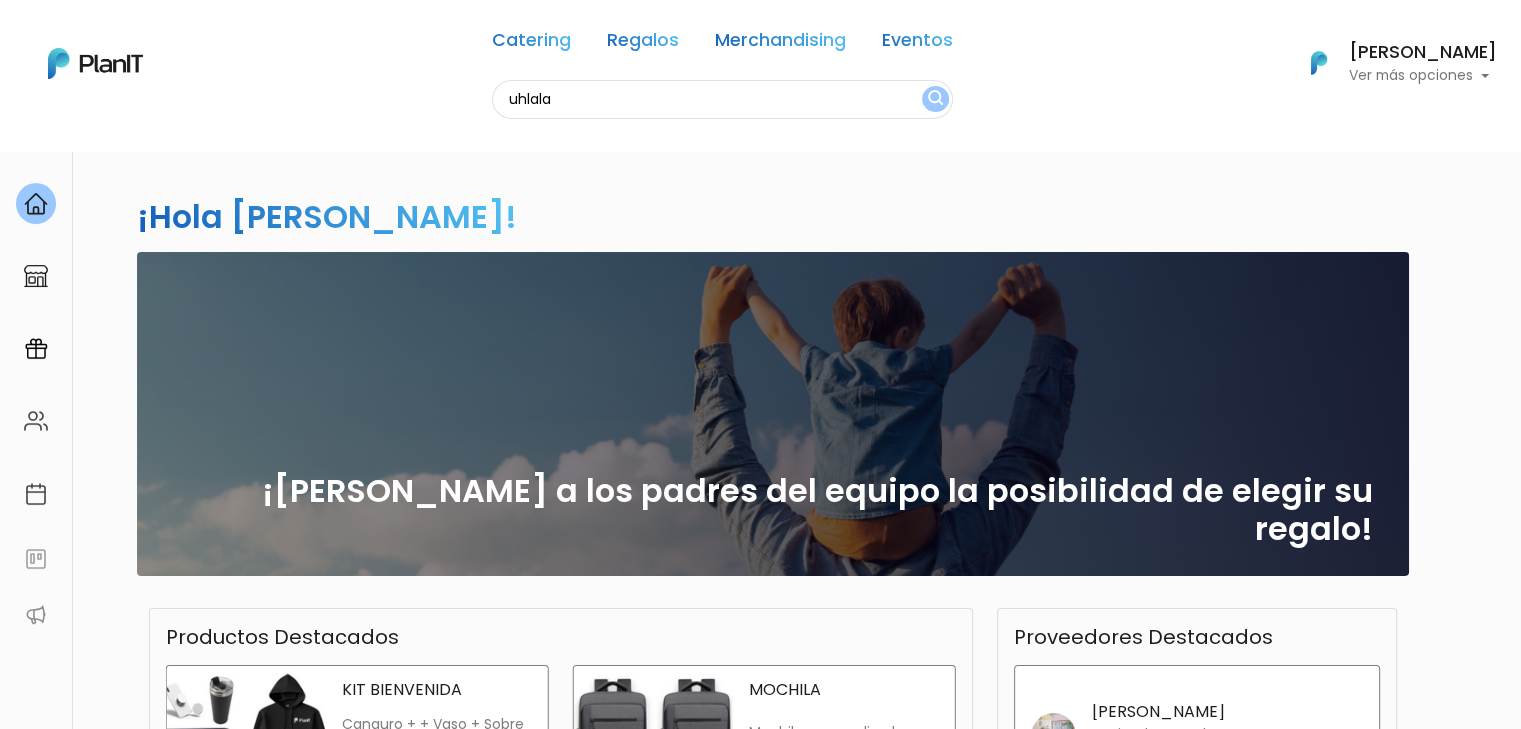 type on "uhlala" 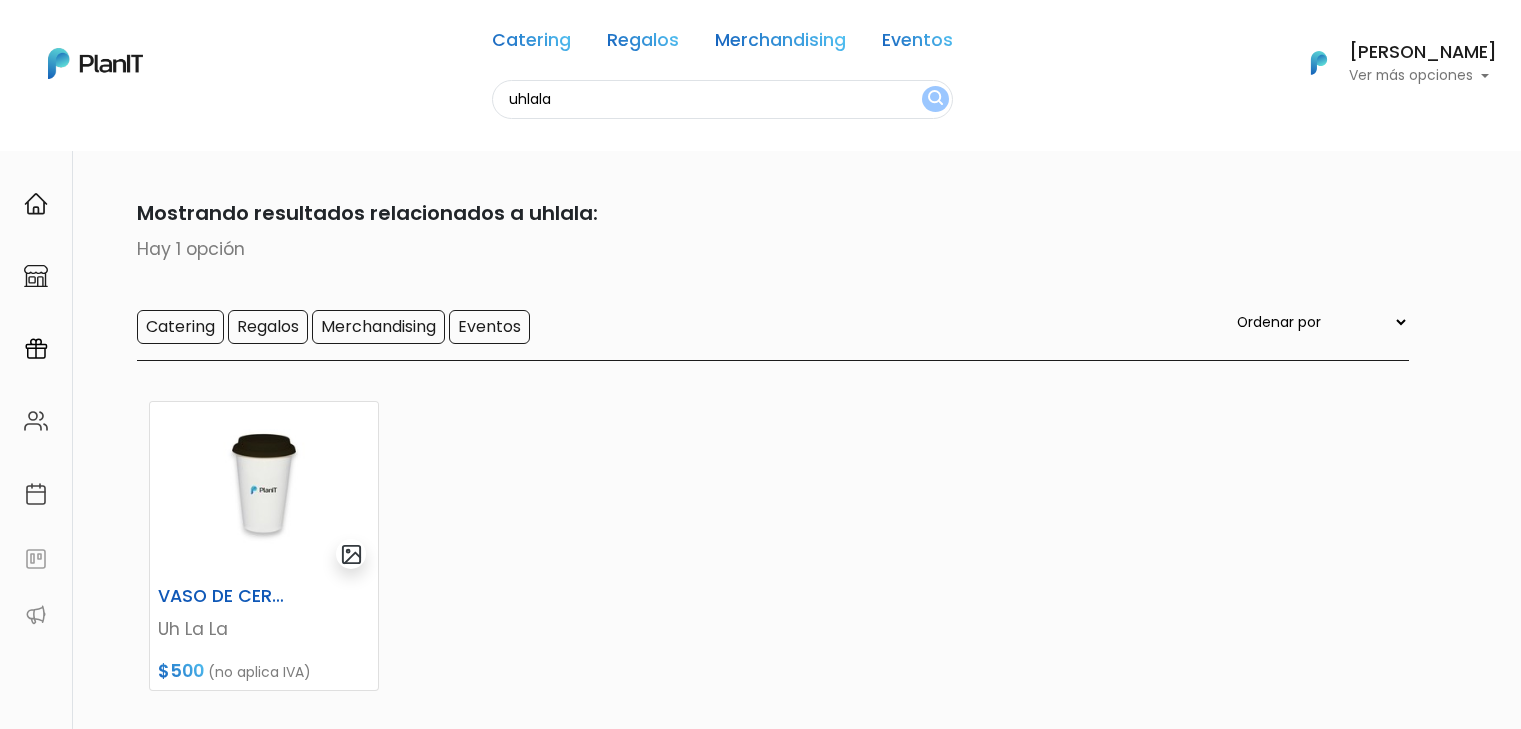 scroll, scrollTop: 0, scrollLeft: 0, axis: both 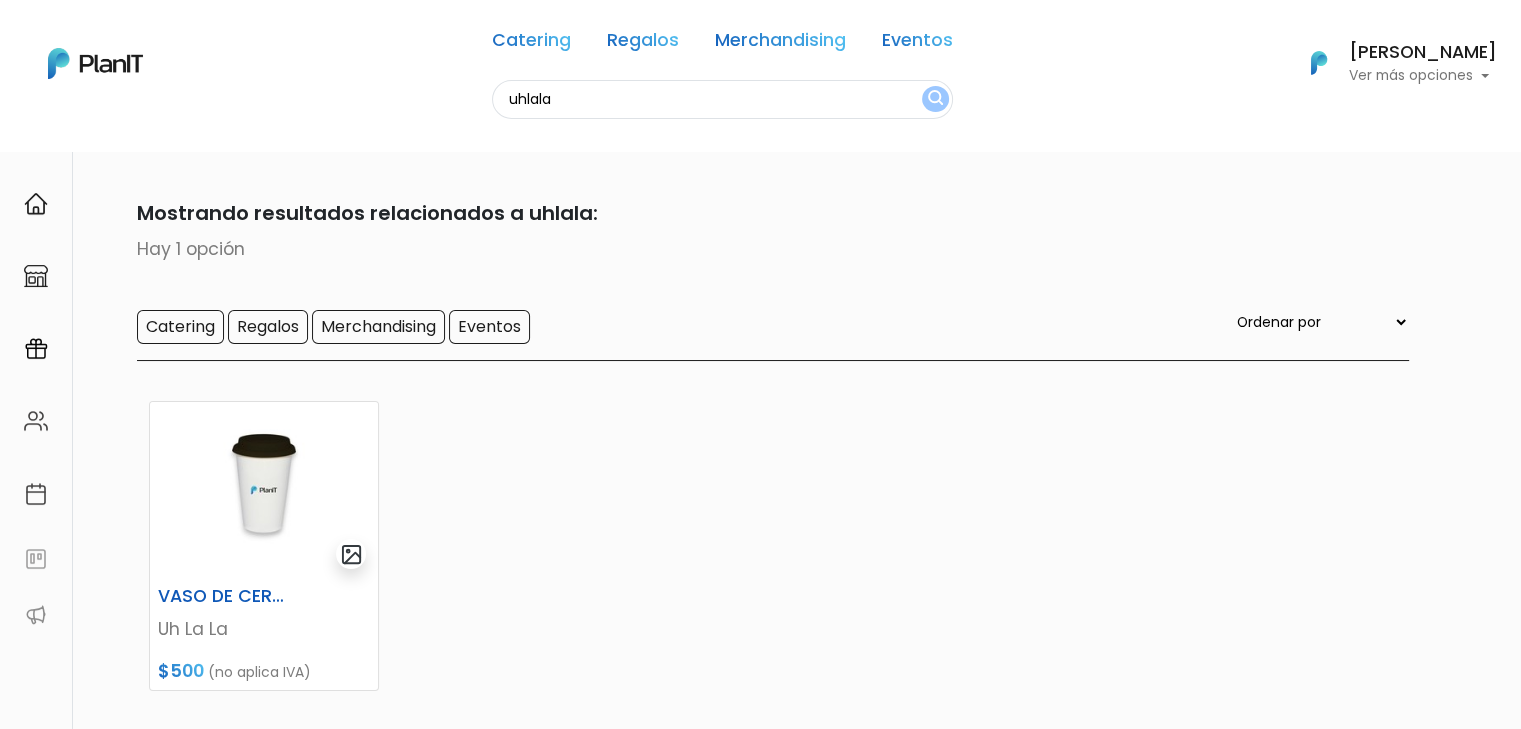 click on "uhlala" at bounding box center (722, 99) 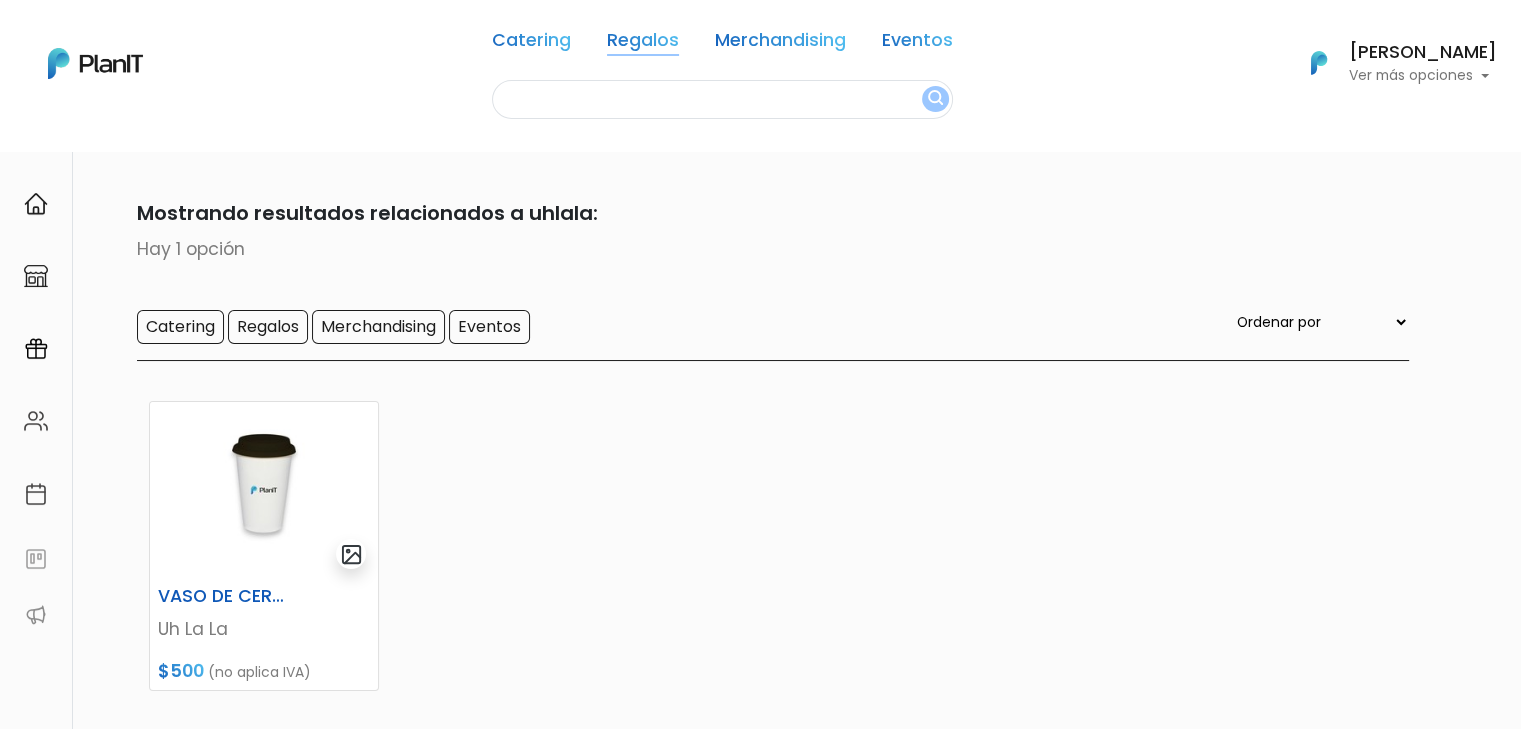 type 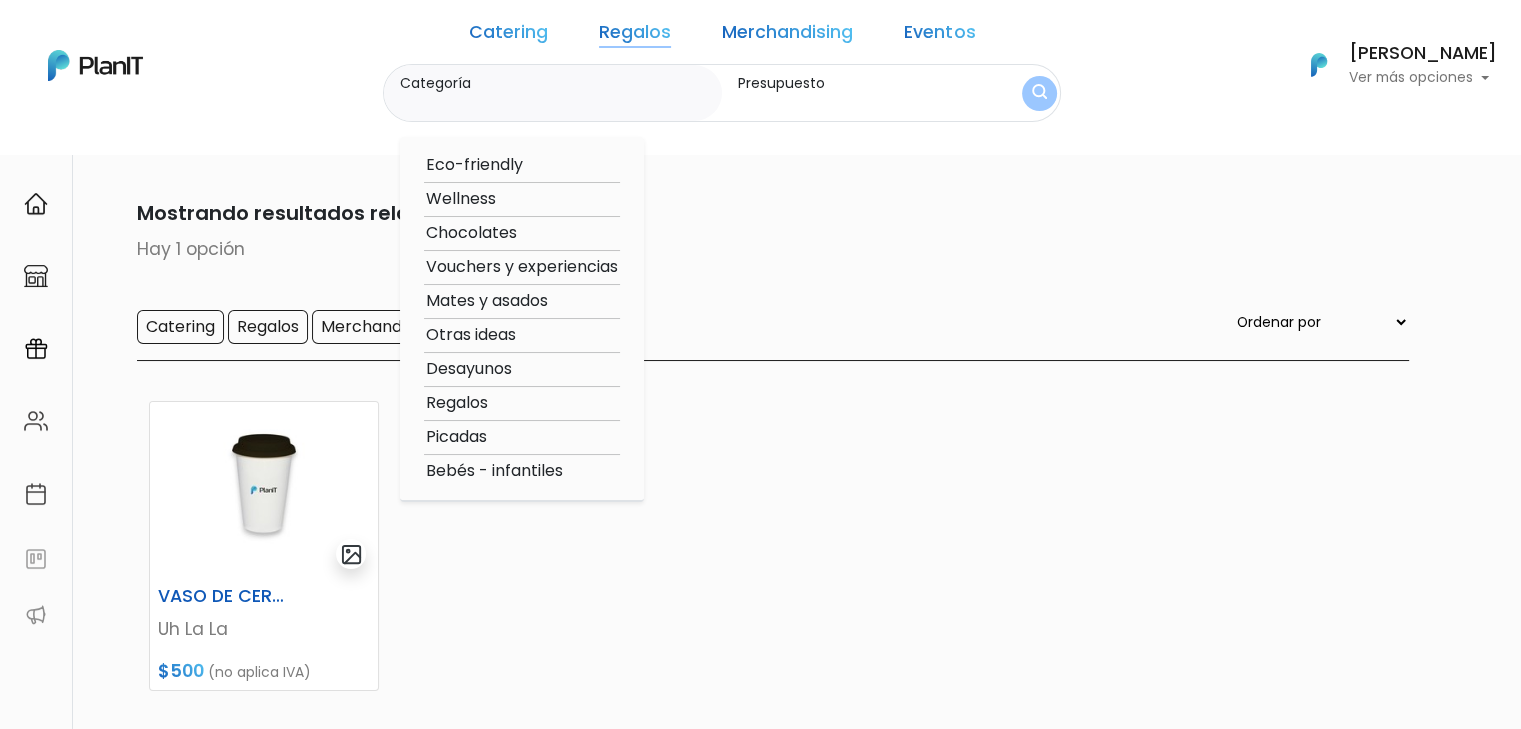 click on "Mates y asados" at bounding box center (522, 301) 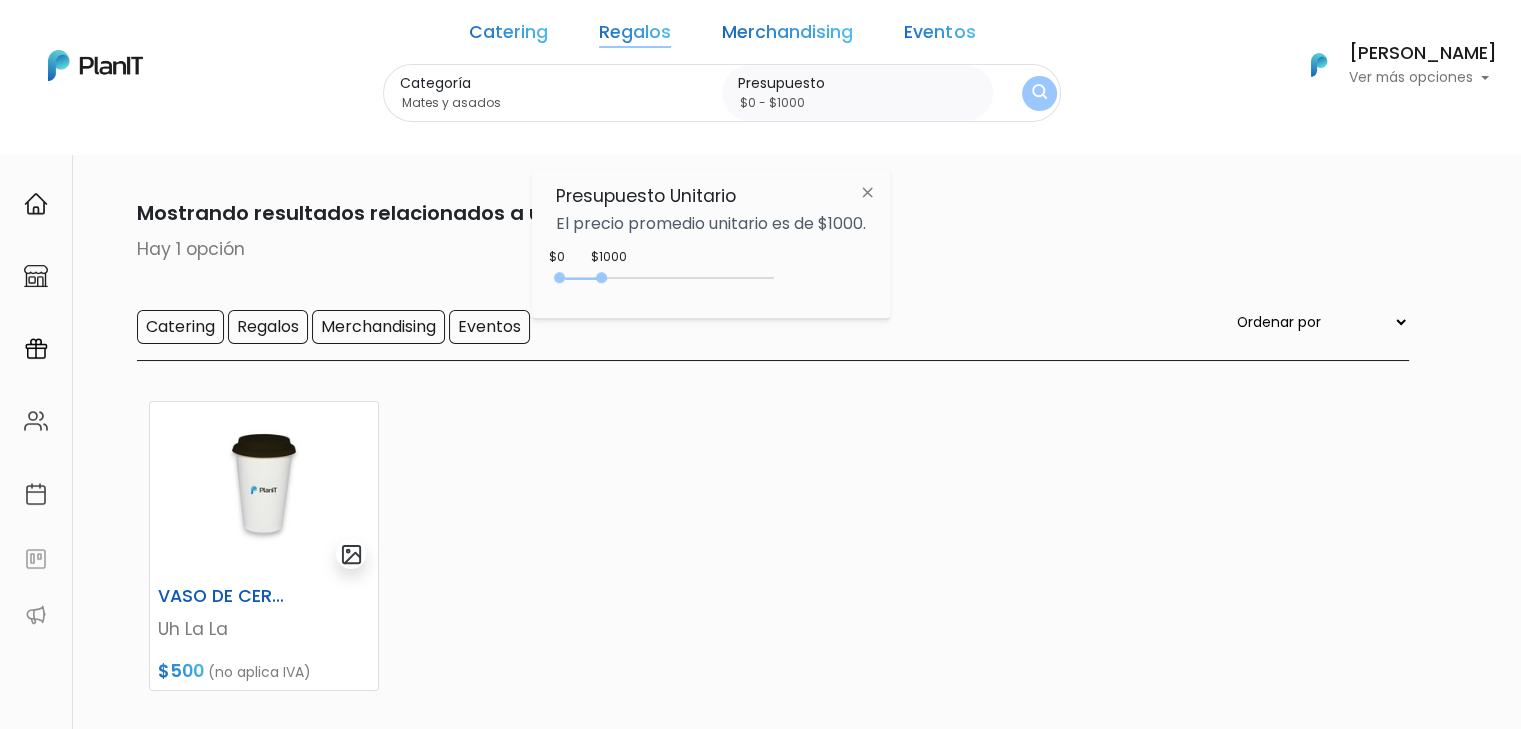 click on "0 : 1000 0 1000" at bounding box center [669, 282] 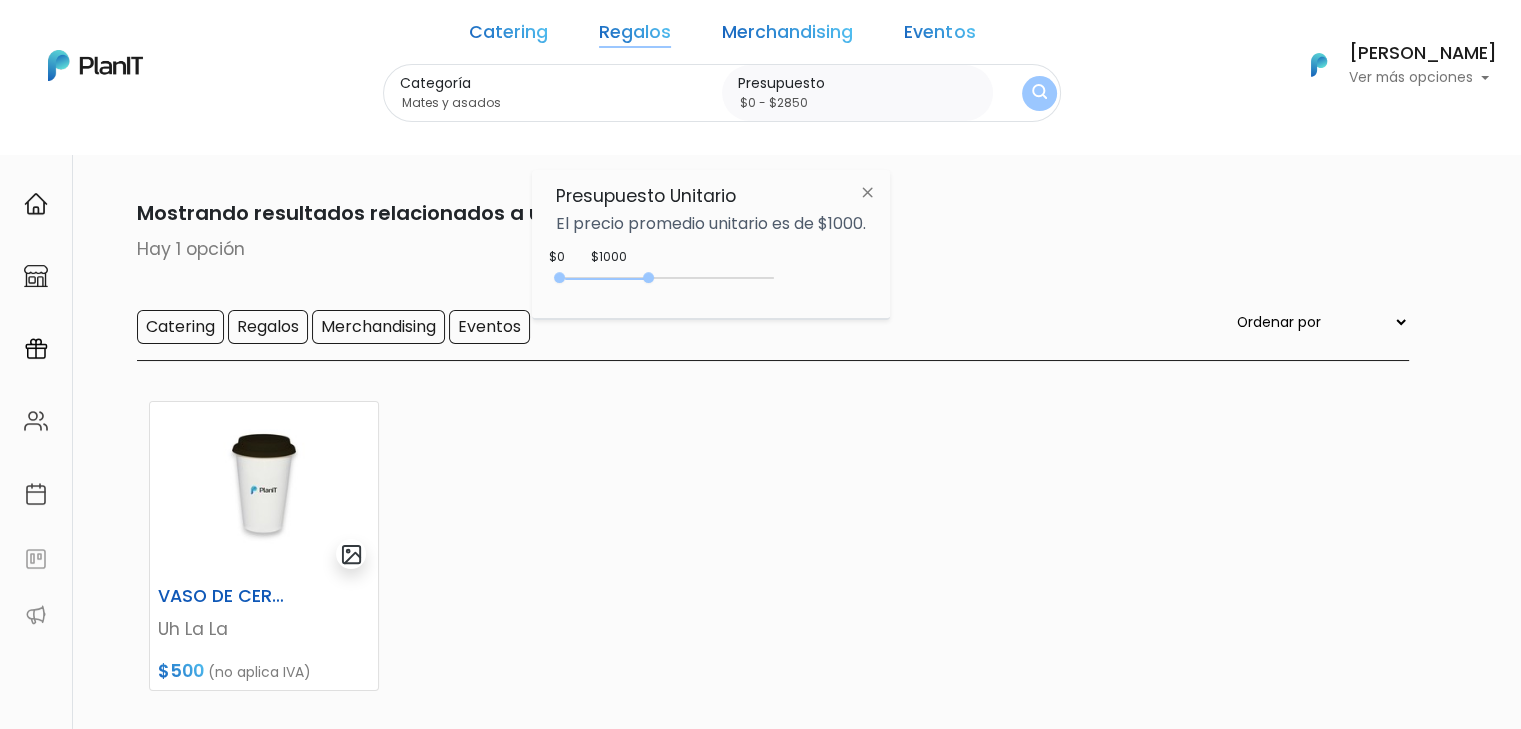 type on "$0 - $3000" 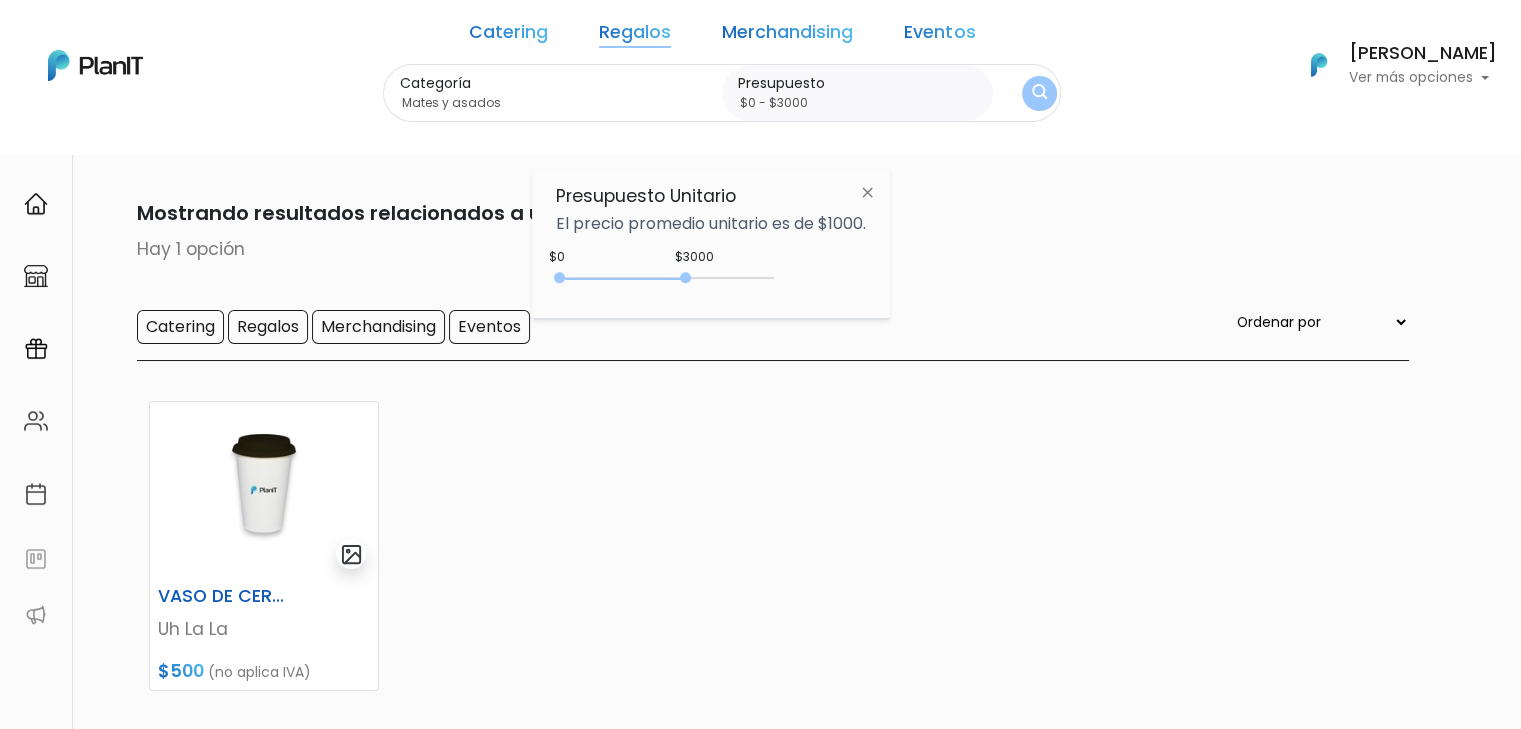 drag, startPoint x: 653, startPoint y: 275, endPoint x: 691, endPoint y: 285, distance: 39.293766 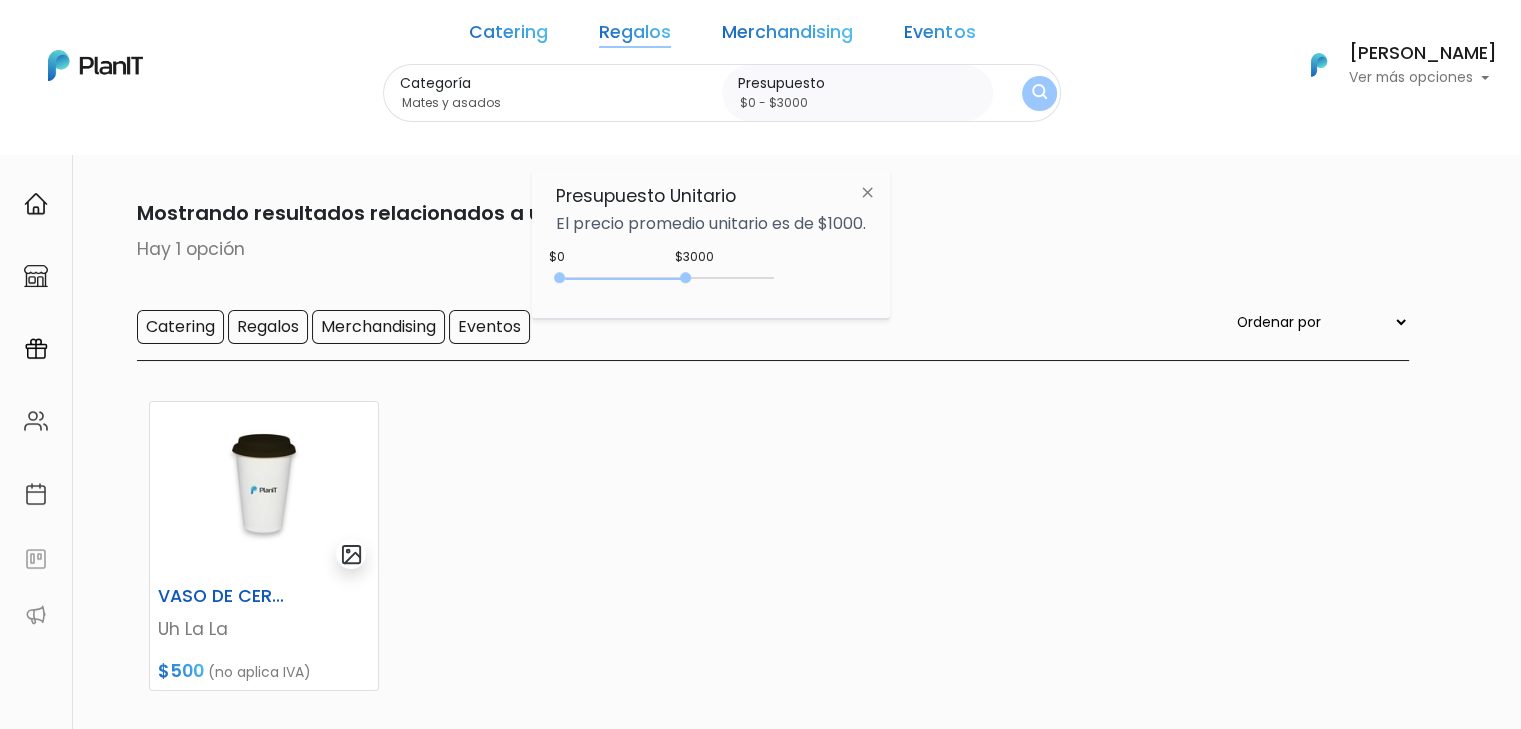 click on "0 : 3000 0 3000" at bounding box center (669, 282) 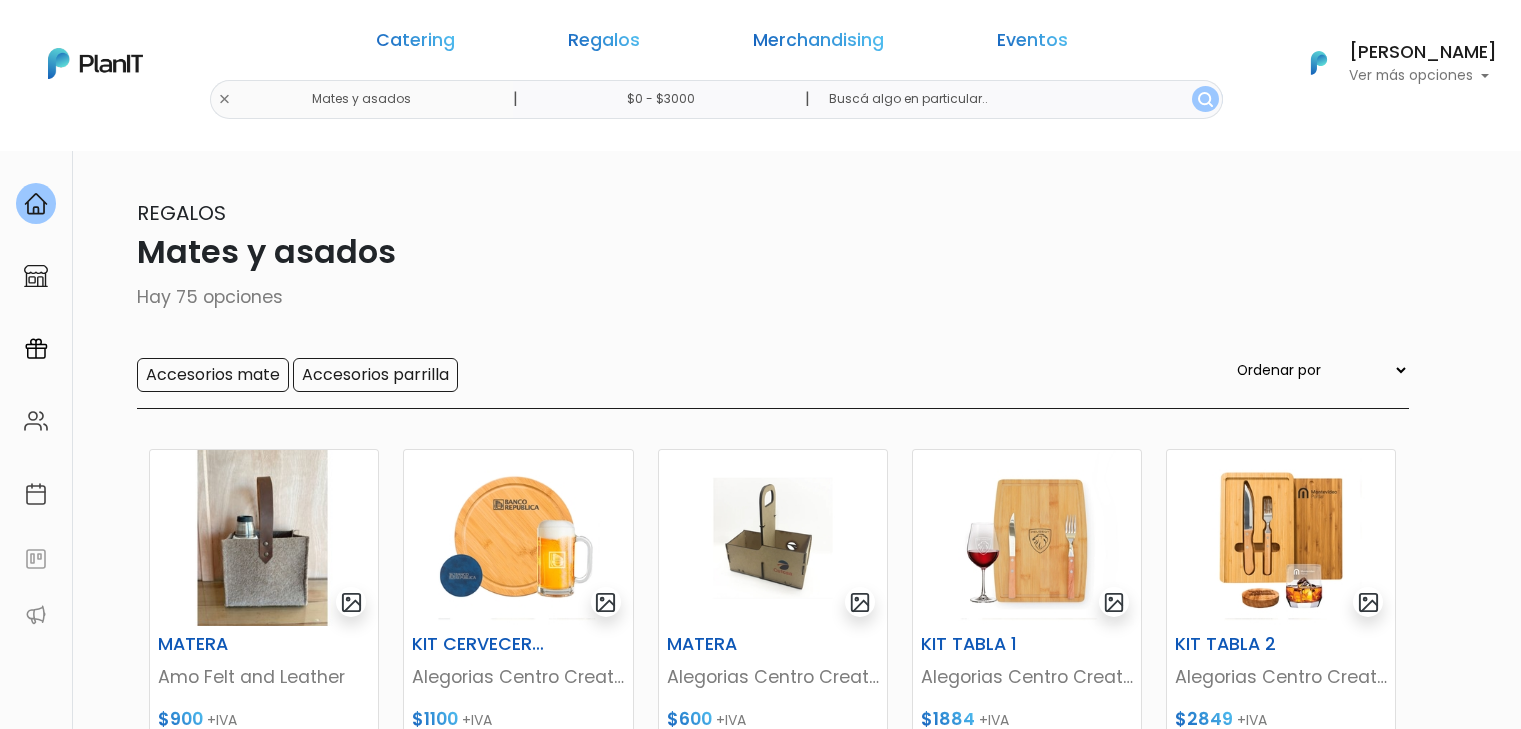 scroll, scrollTop: 0, scrollLeft: 0, axis: both 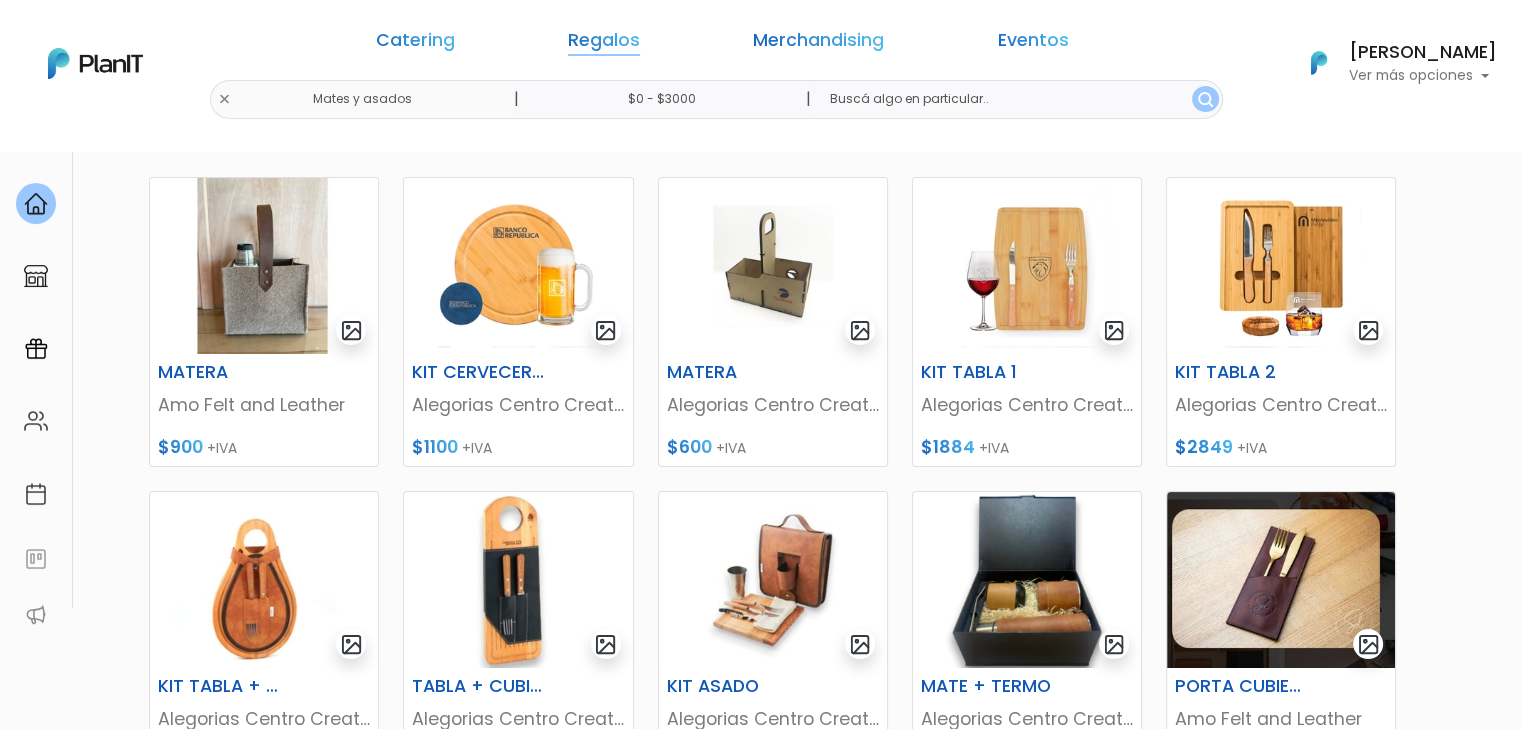 click on "Regalos" at bounding box center [604, 44] 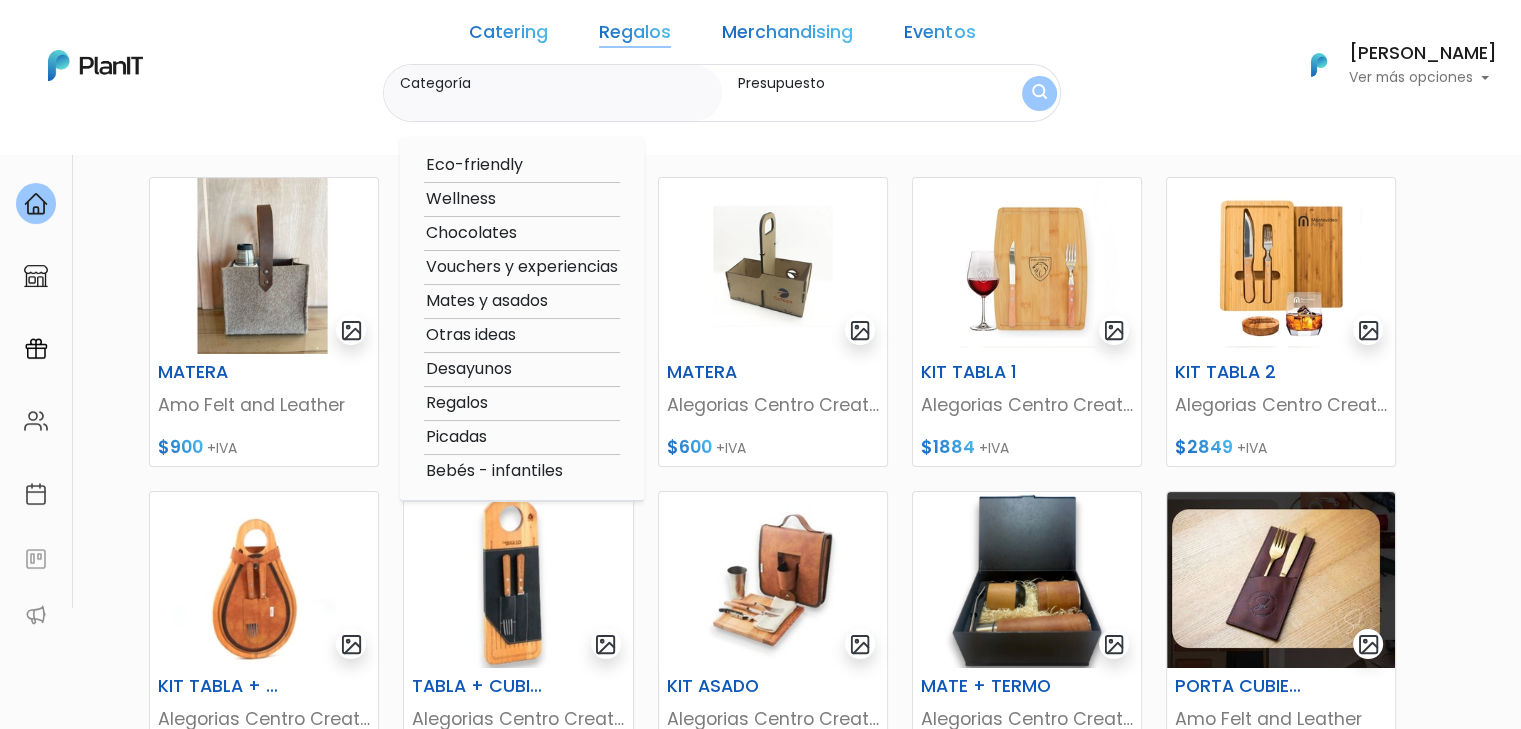 click on "Catering
Regalos
Merchandising
Eventos
Mates y asados
|
$0 - $3000
|
Catering
Regalos
Merchandising
Eventos
Categoría
Regalos" at bounding box center (760, 77) 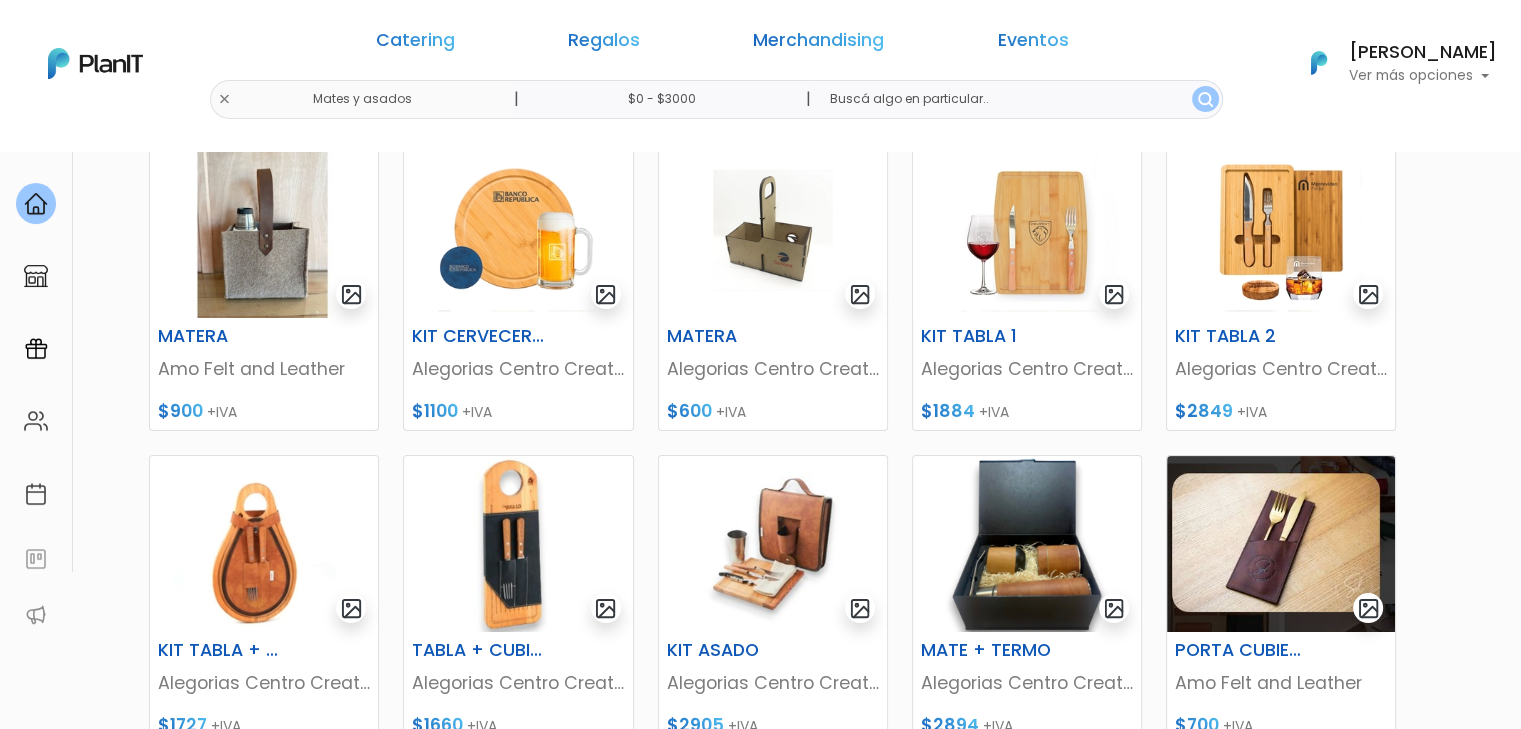scroll, scrollTop: 308, scrollLeft: 0, axis: vertical 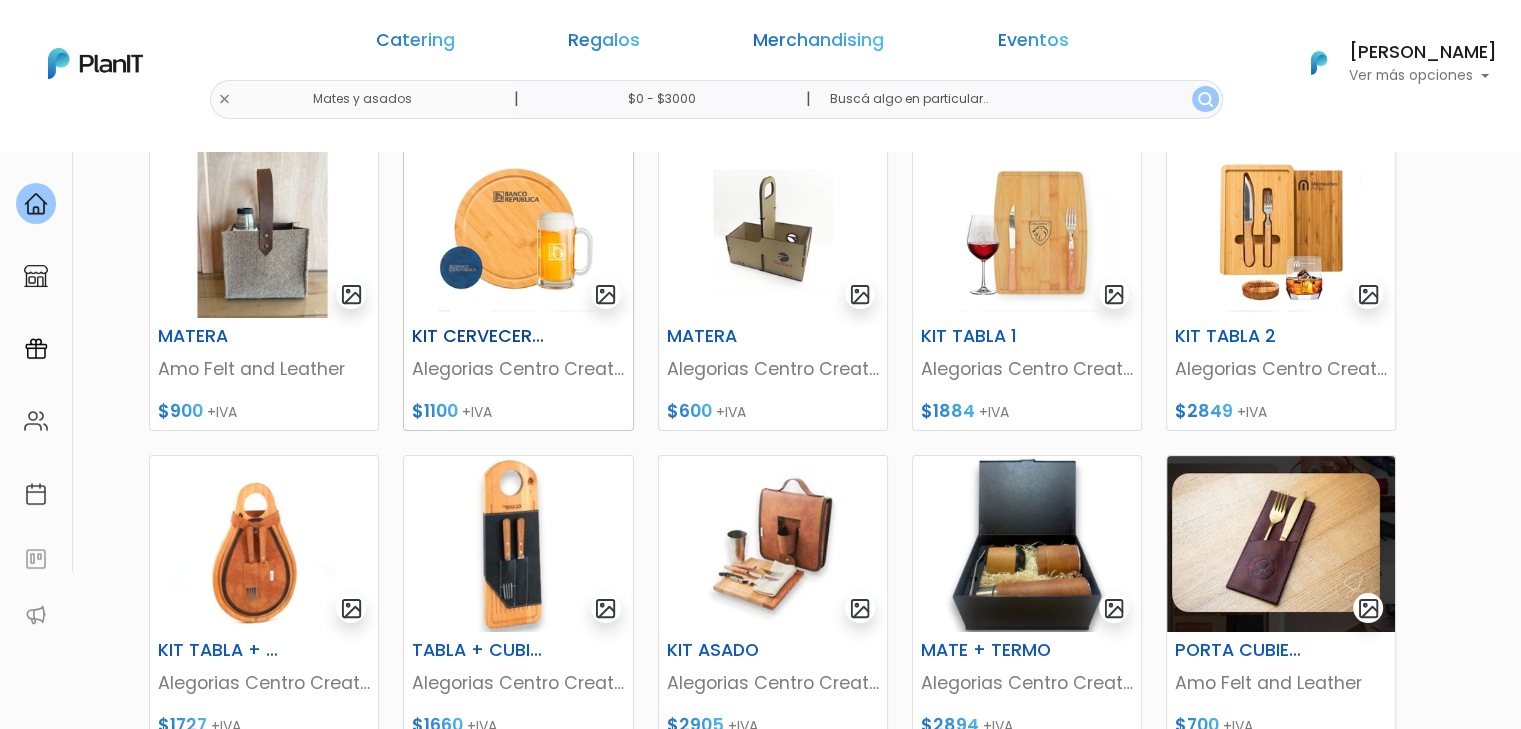 click at bounding box center [518, 230] 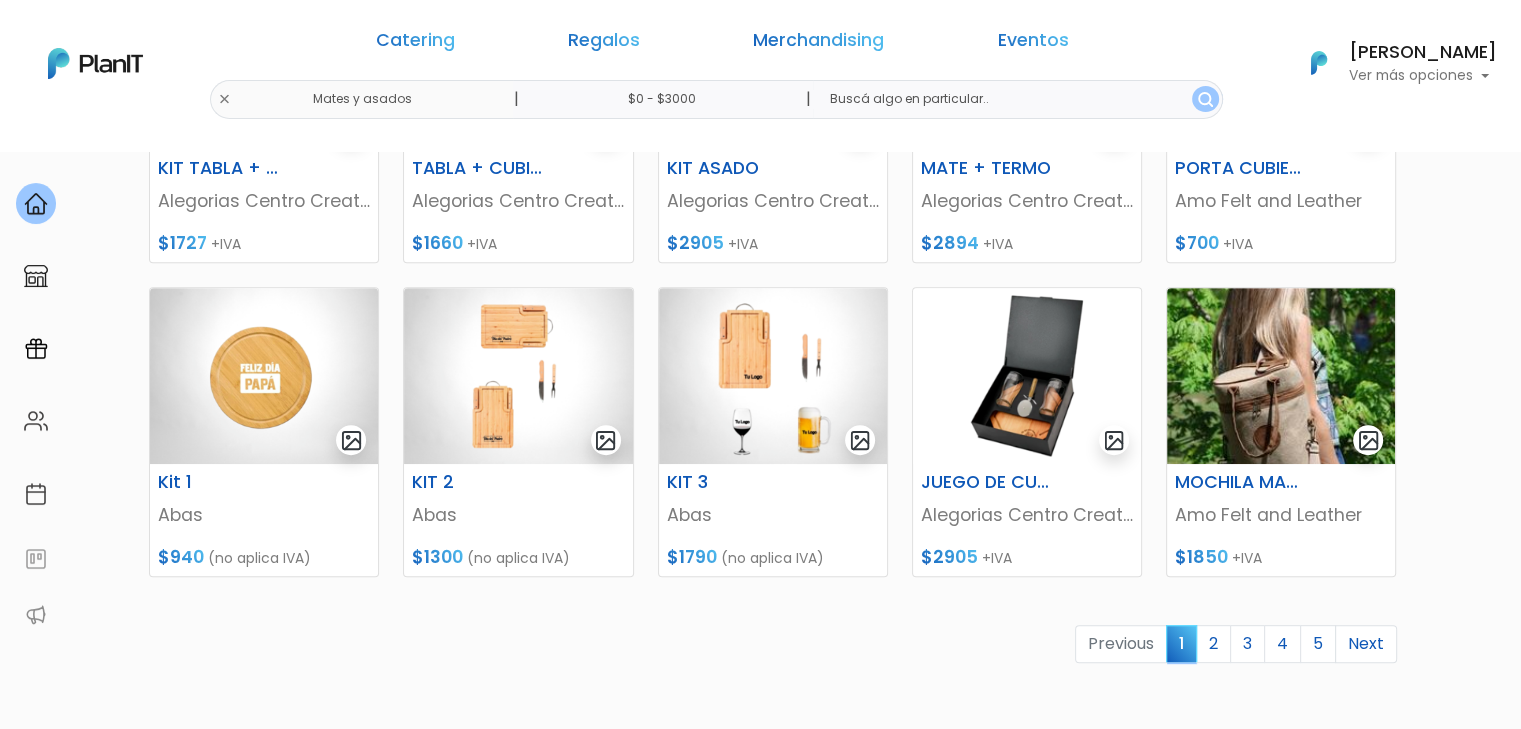 scroll, scrollTop: 858, scrollLeft: 0, axis: vertical 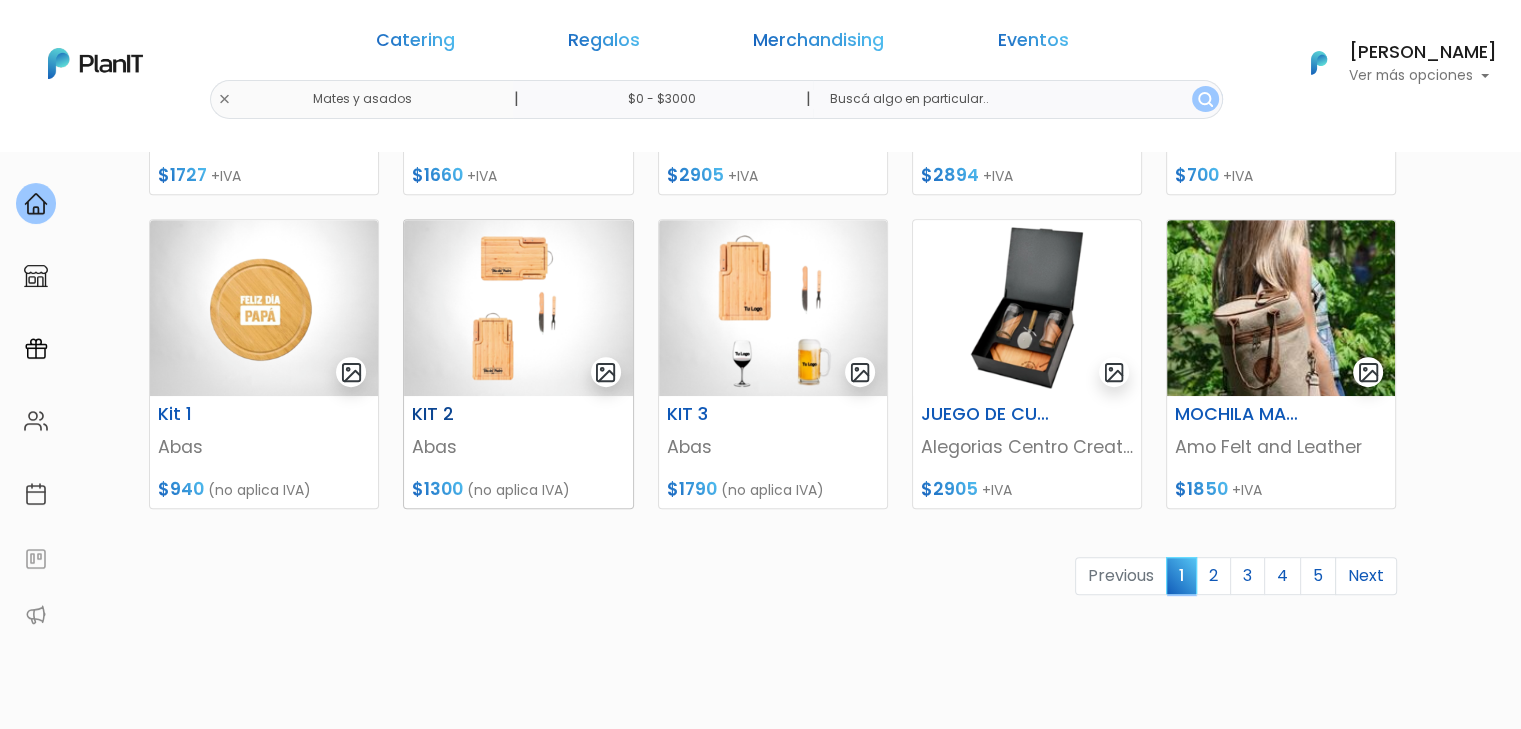 click at bounding box center [518, 308] 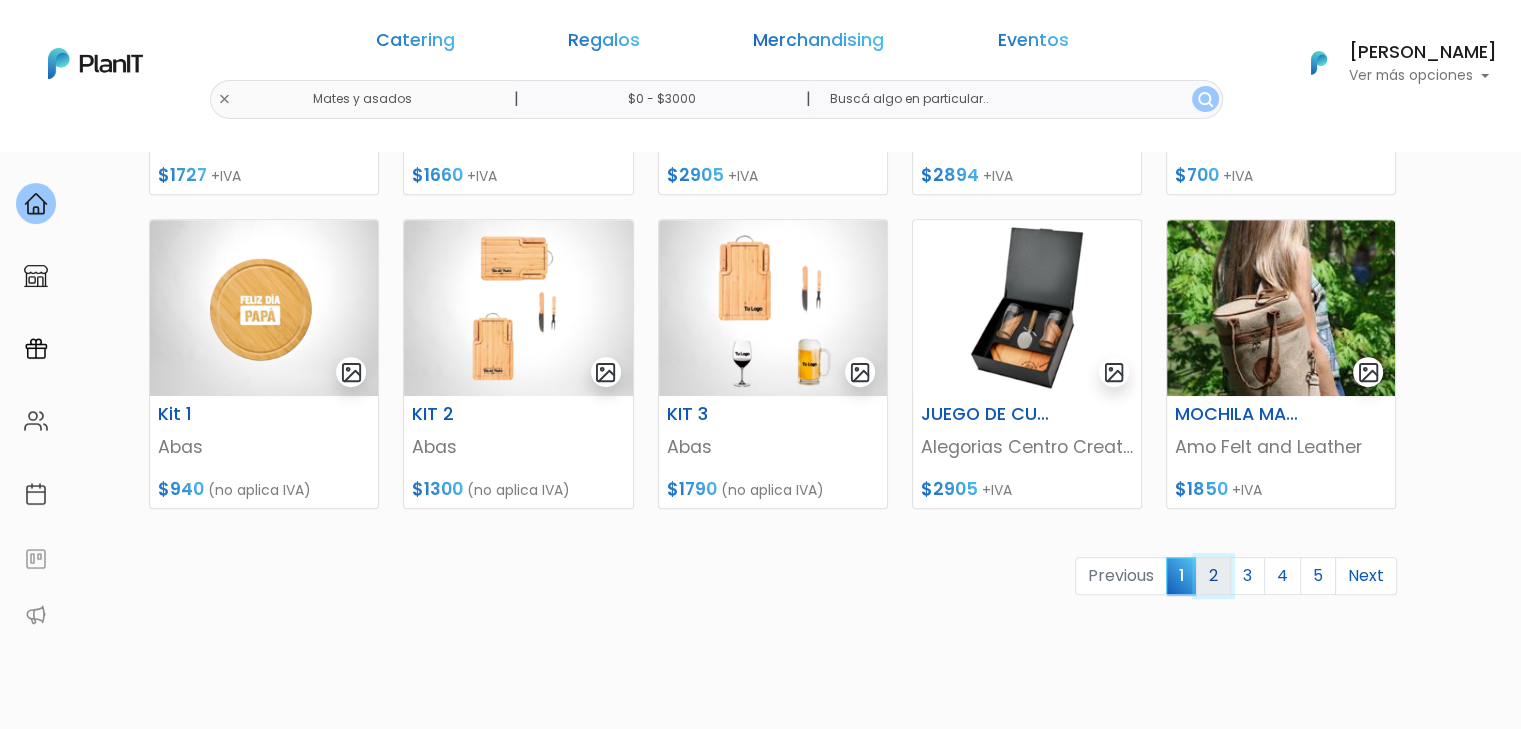 click on "2" at bounding box center [1213, 576] 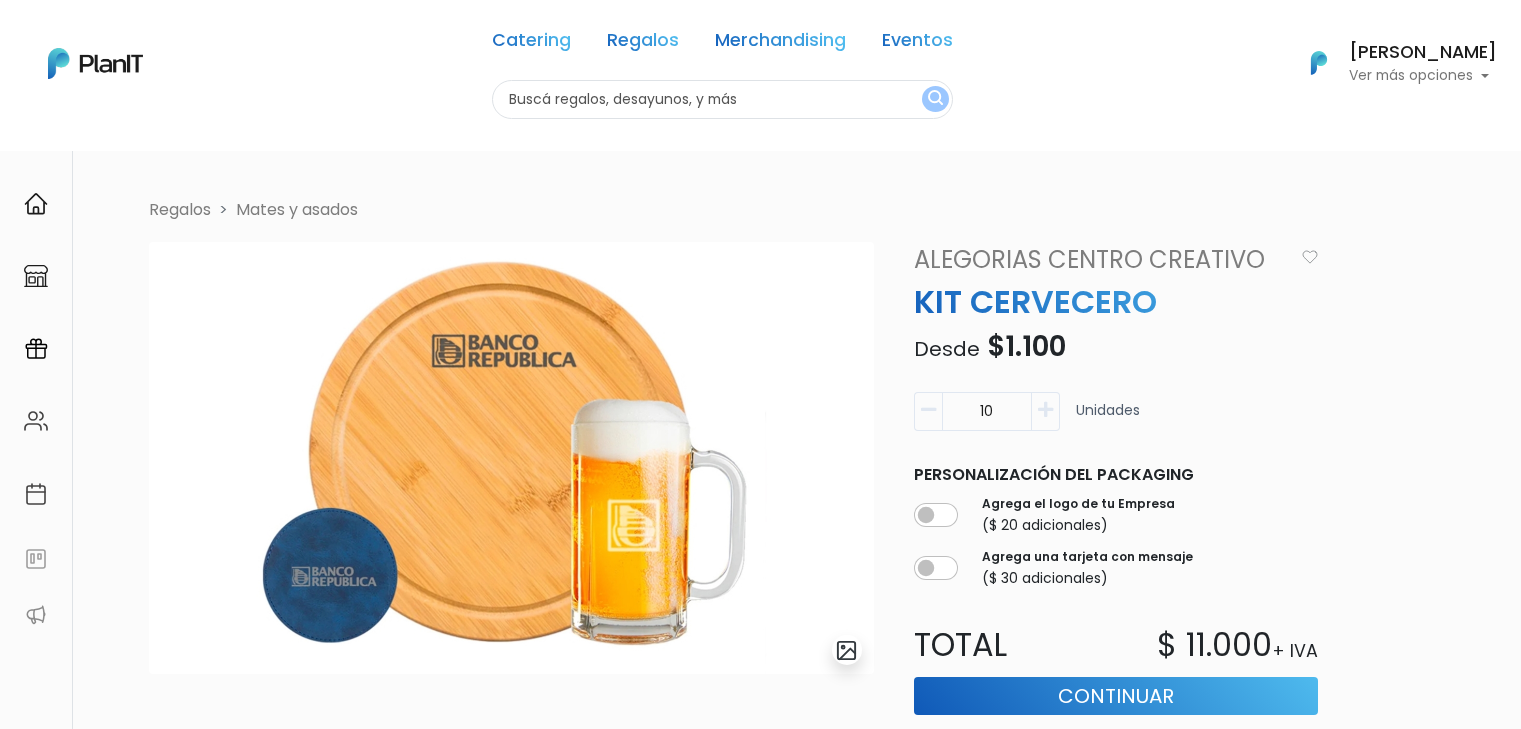 scroll, scrollTop: 0, scrollLeft: 0, axis: both 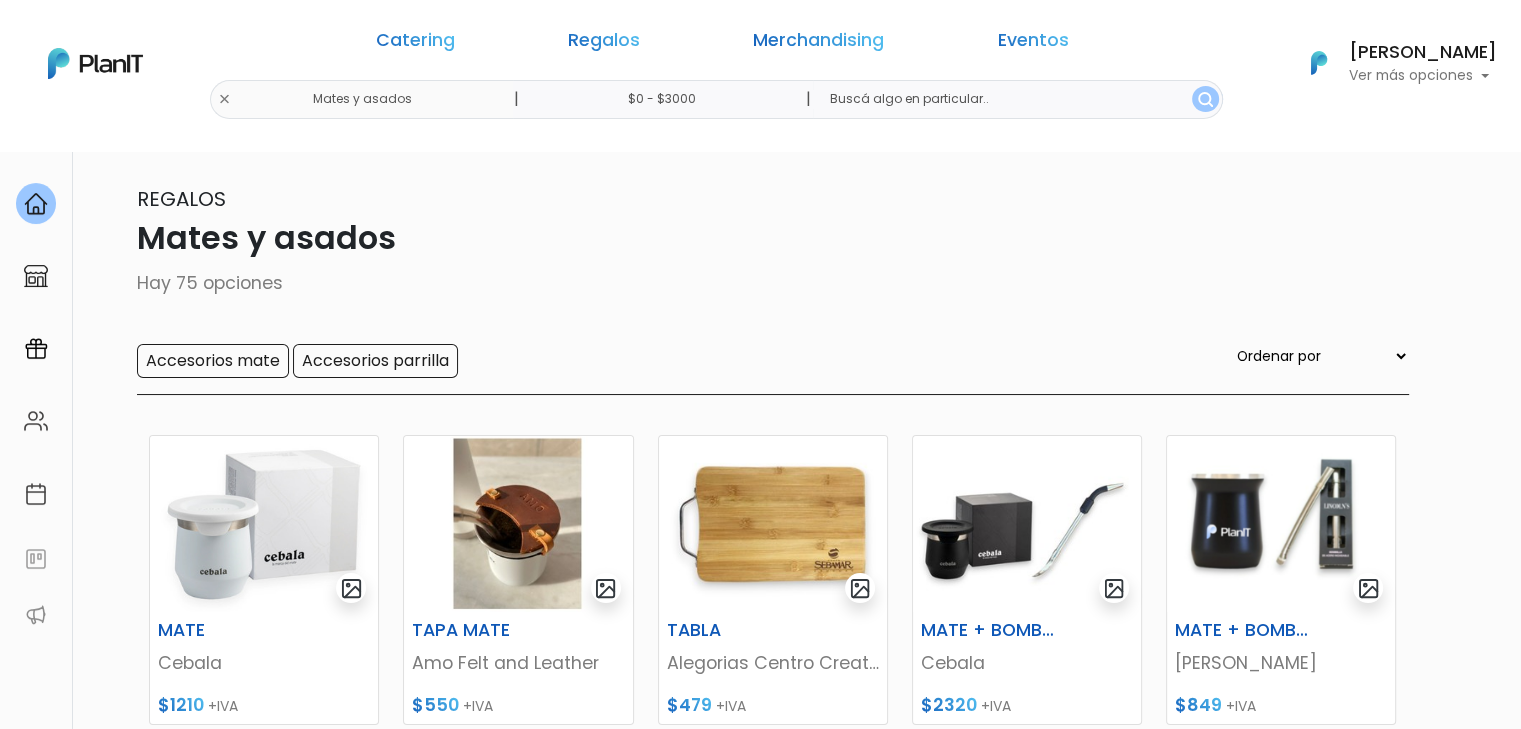 click on "75 resultados
Regalos
Mates y asados
Hay 75 opciones
Accesorios mate
Accesorios parrilla
Ordenar por Menor Precio
Mayor Precio
Reviews
Últimos ingresos
MATE
Cebala
$1210
+IVA
TAPA MATE
Amo Felt and Leather
$550" at bounding box center [760, 852] 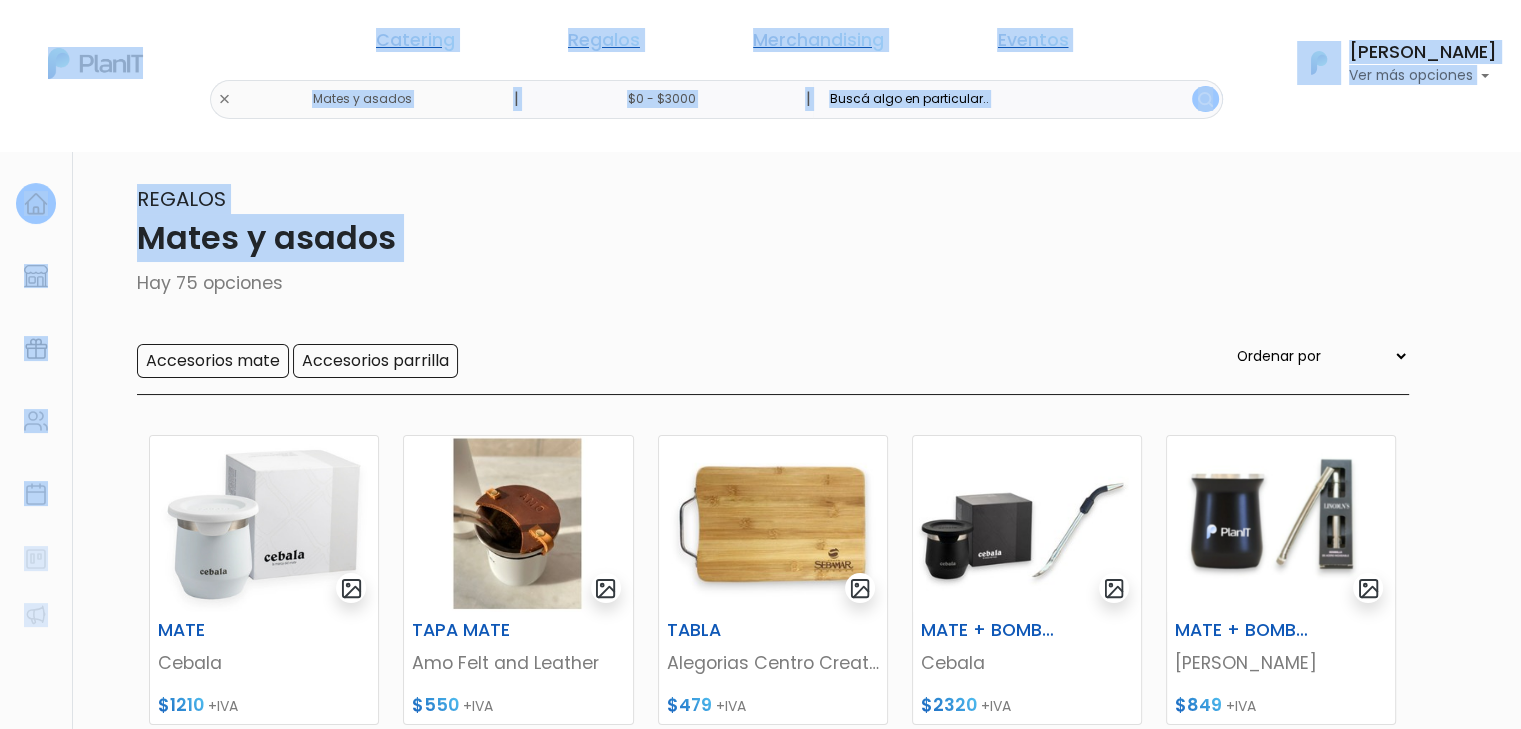 drag, startPoint x: 1518, startPoint y: 238, endPoint x: 1528, endPoint y: 326, distance: 88.56636 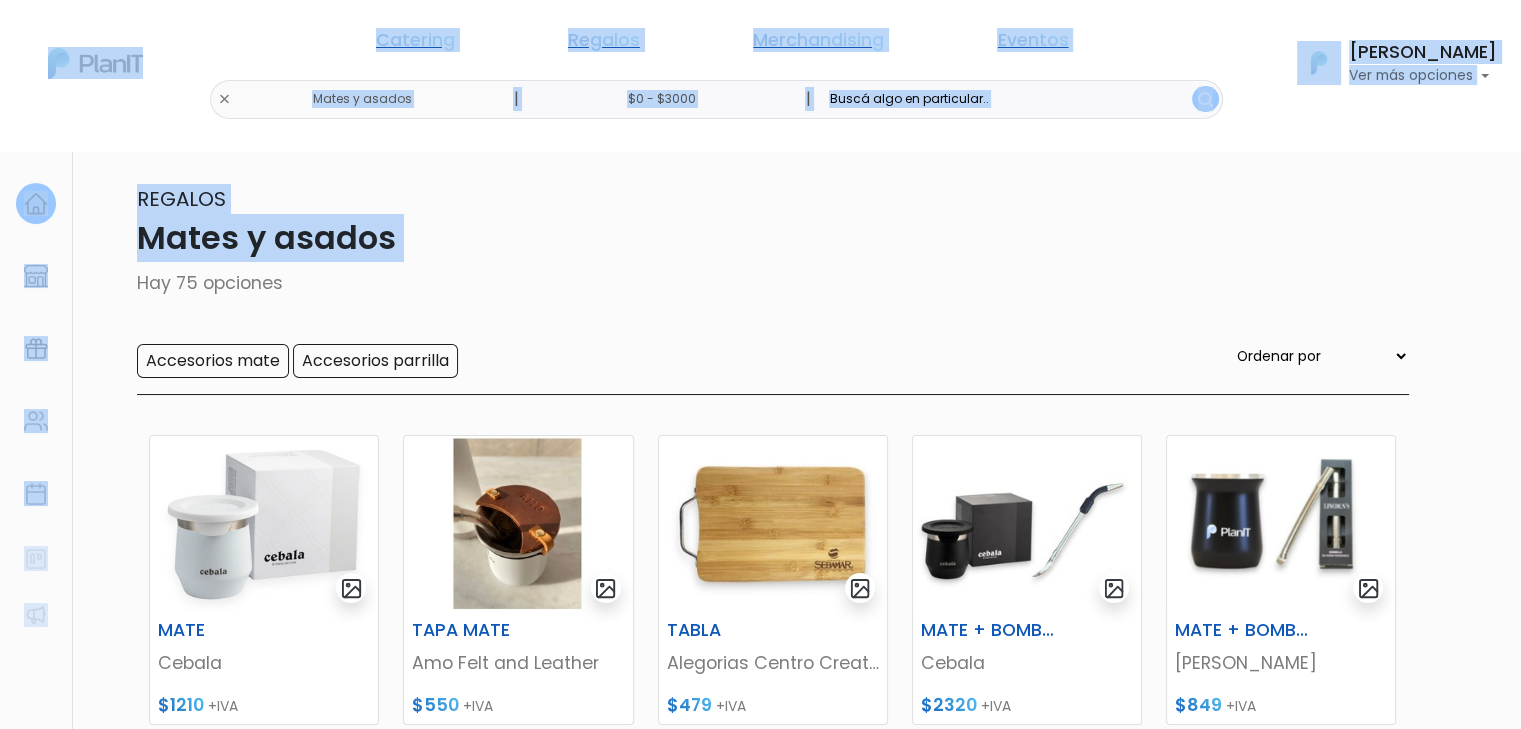 click on "Catering
Regalos
Merchandising
Eventos
Mates y asados
|
$0 - $3000
|
Catering
Regalos
Merchandising
Eventos
Categoría" at bounding box center [760, 350] 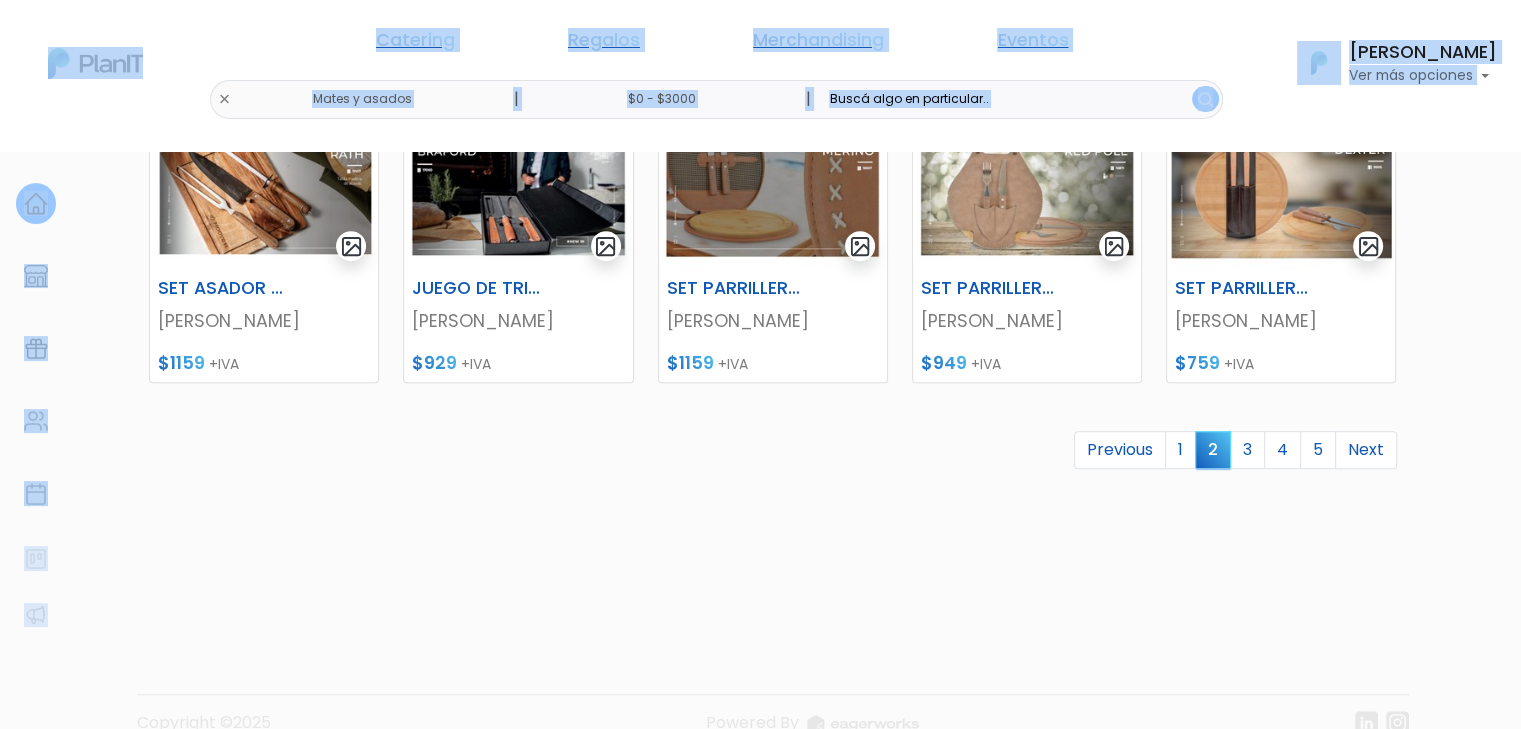 scroll, scrollTop: 1020, scrollLeft: 0, axis: vertical 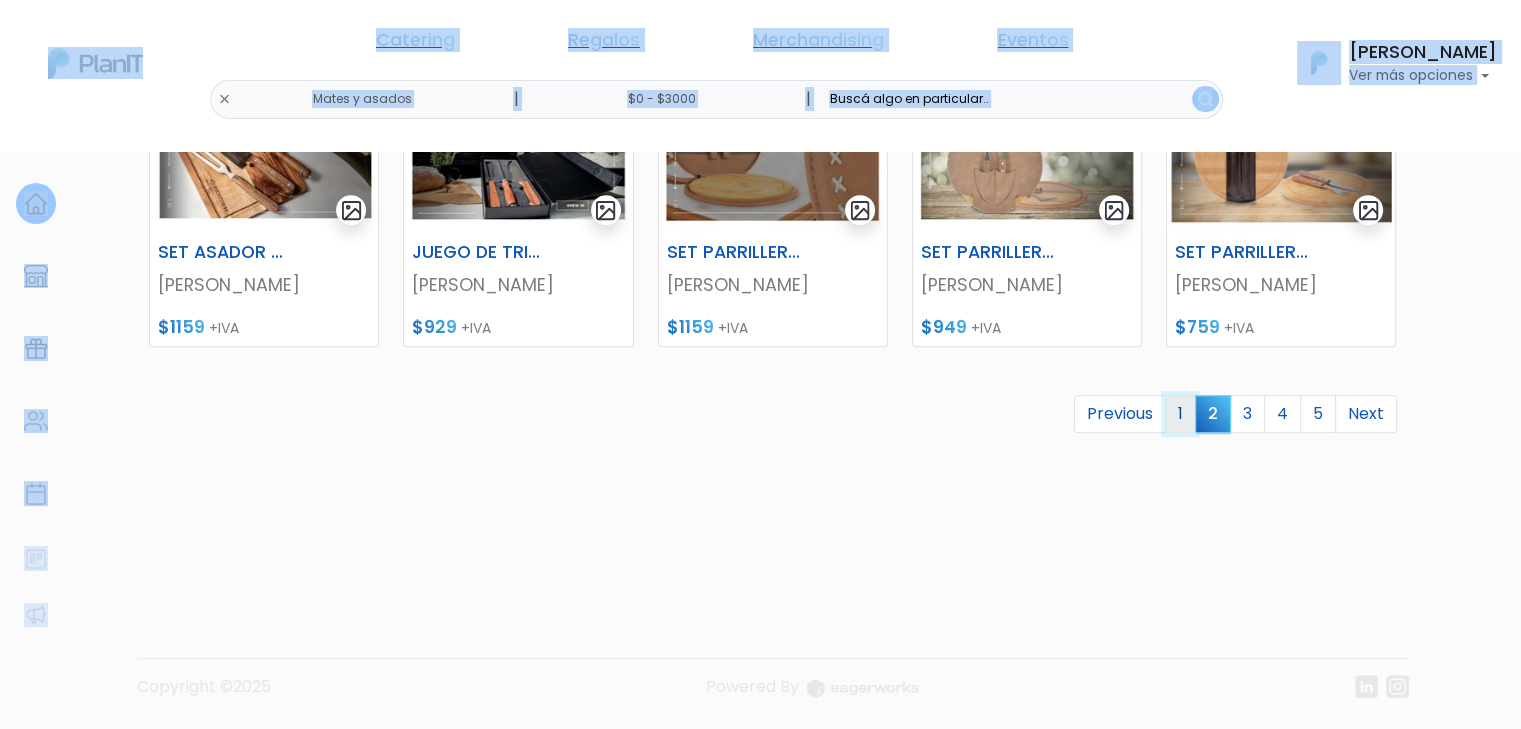 click on "1" at bounding box center [1180, 414] 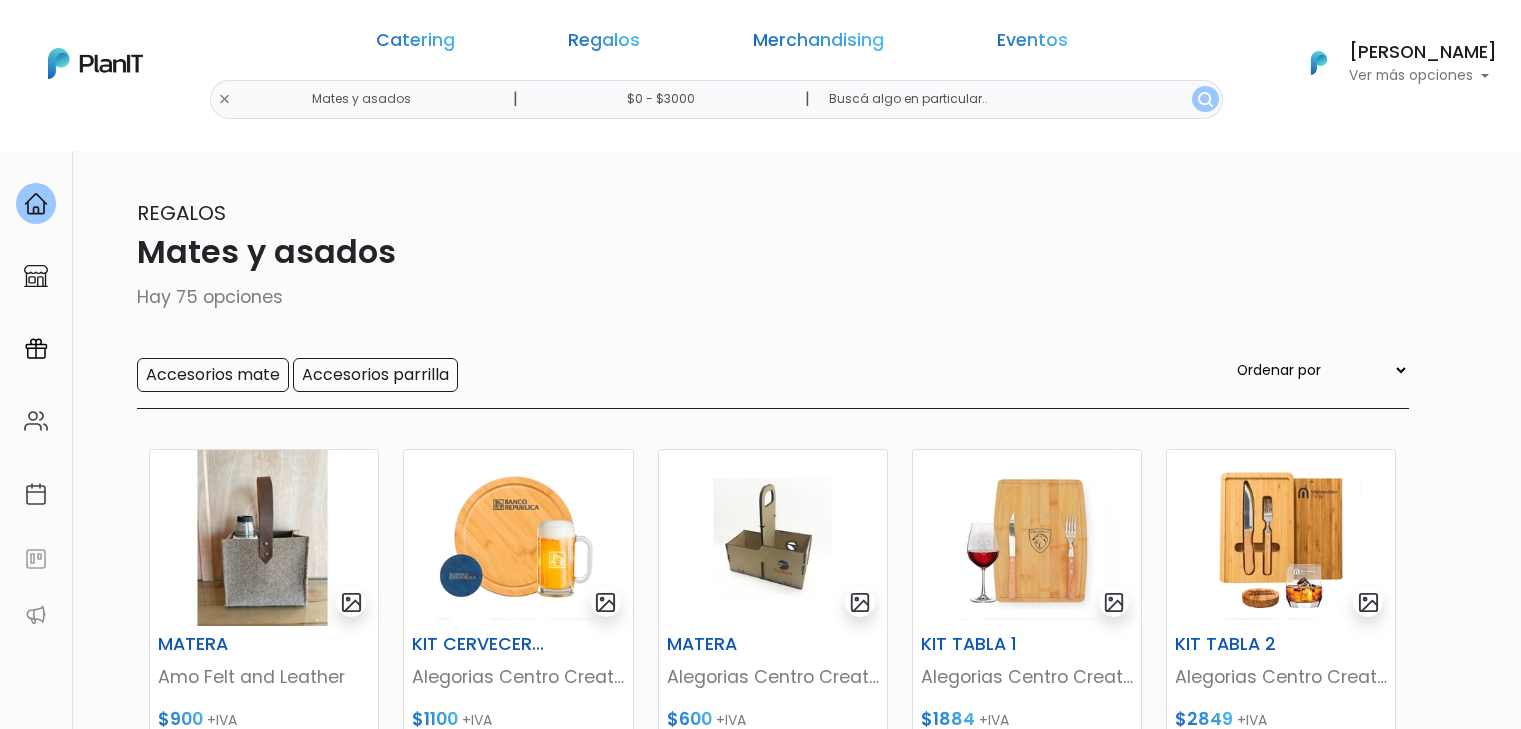 scroll, scrollTop: 0, scrollLeft: 0, axis: both 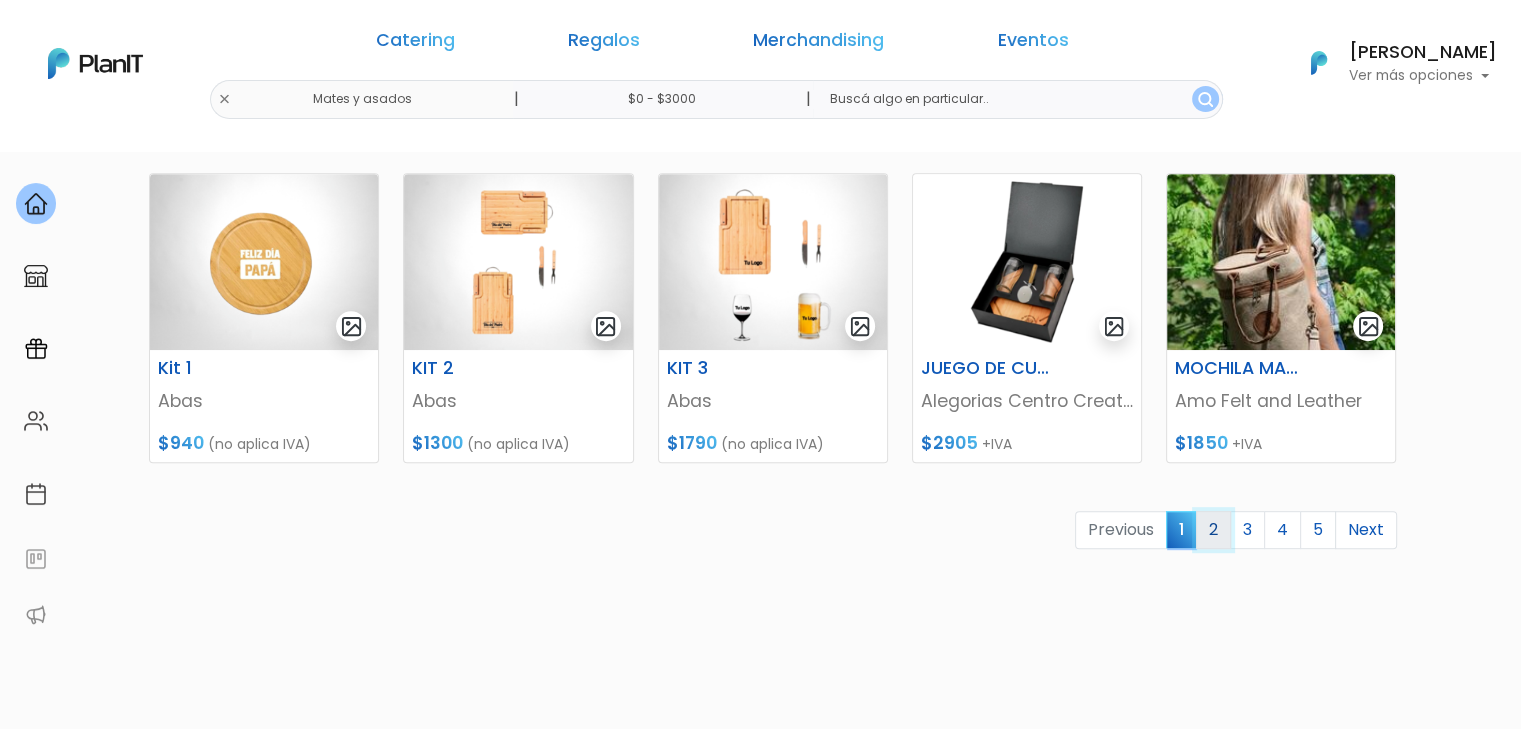 click on "2" at bounding box center [1213, 530] 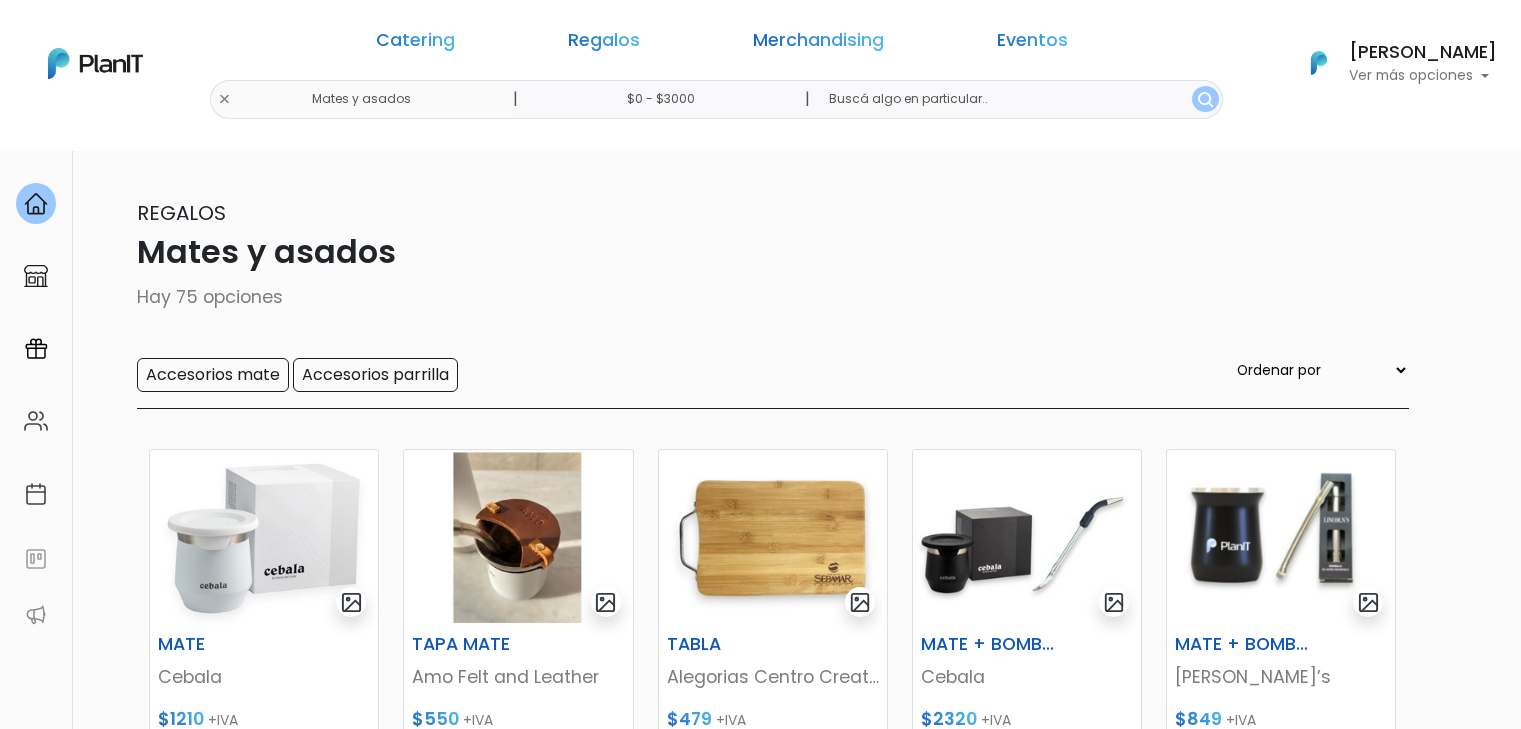 scroll, scrollTop: 0, scrollLeft: 0, axis: both 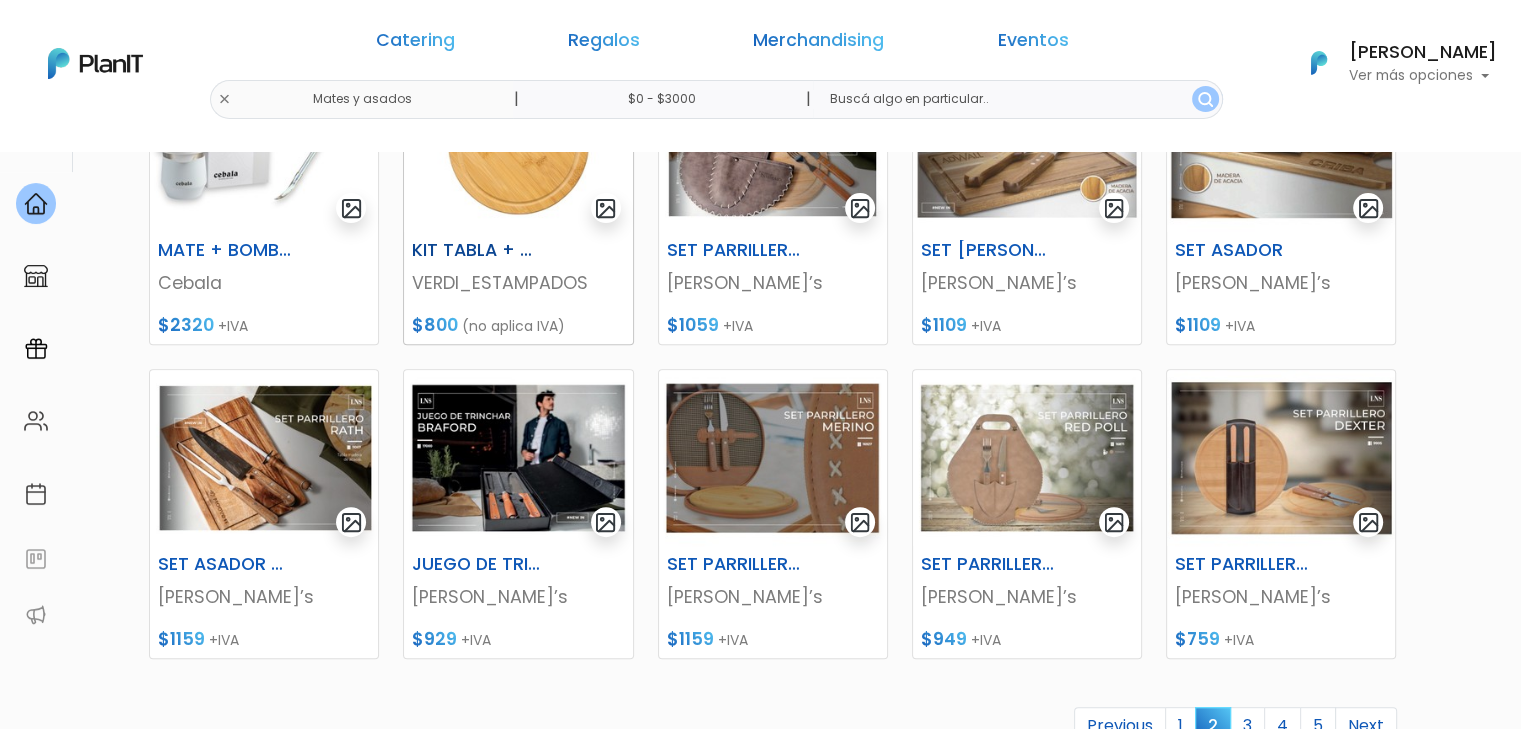 click on "VERDI_ESTAMPADOS" at bounding box center (518, 283) 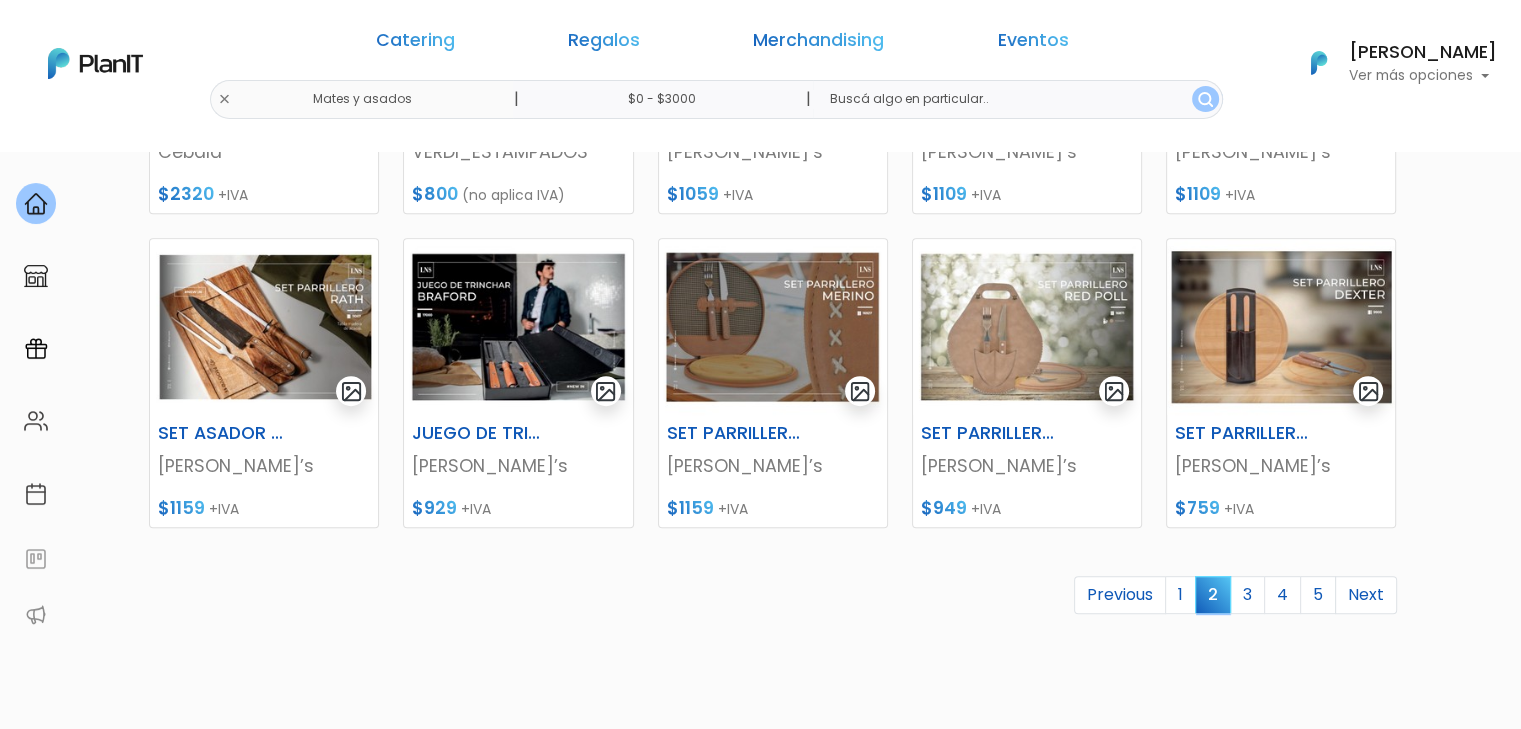 scroll, scrollTop: 843, scrollLeft: 0, axis: vertical 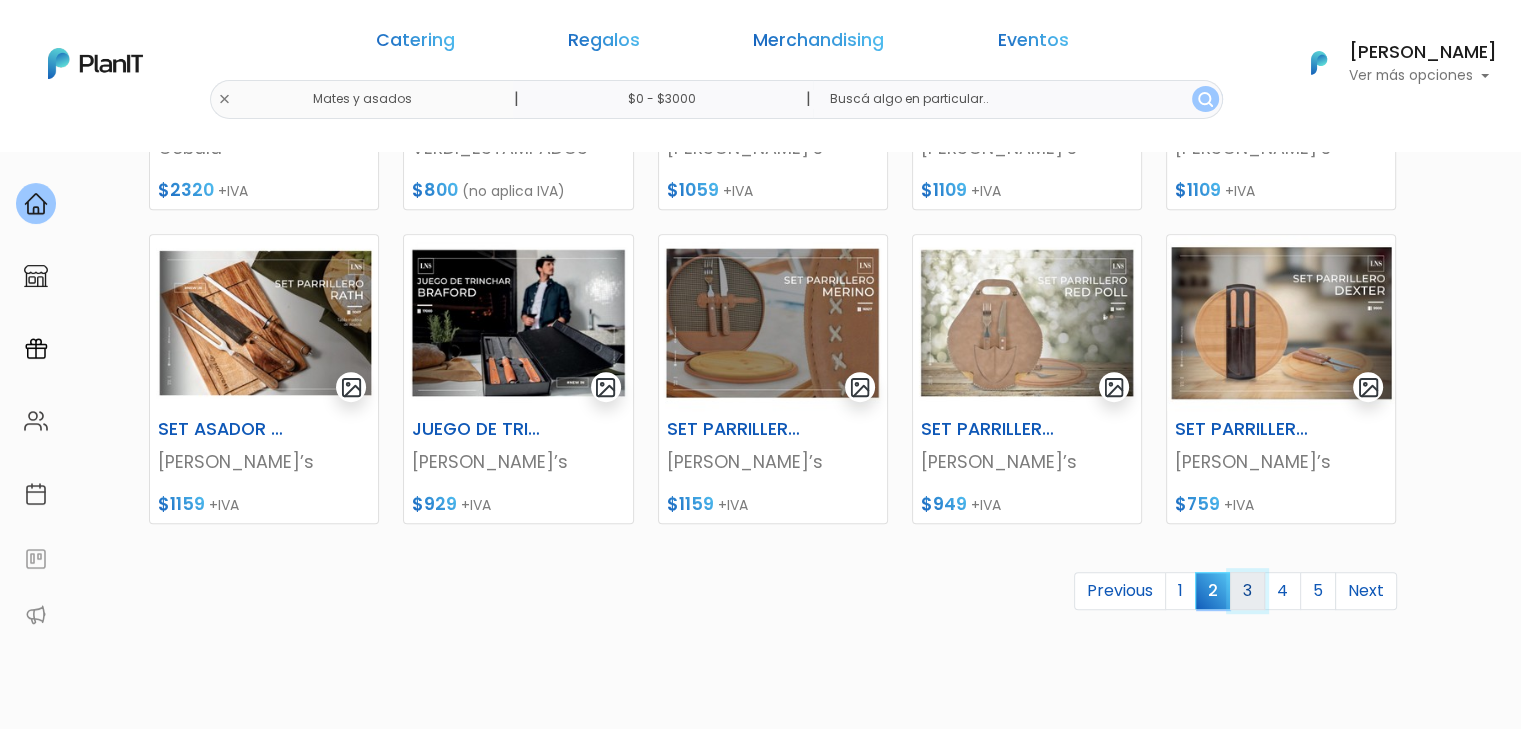 click on "3" at bounding box center (1247, 591) 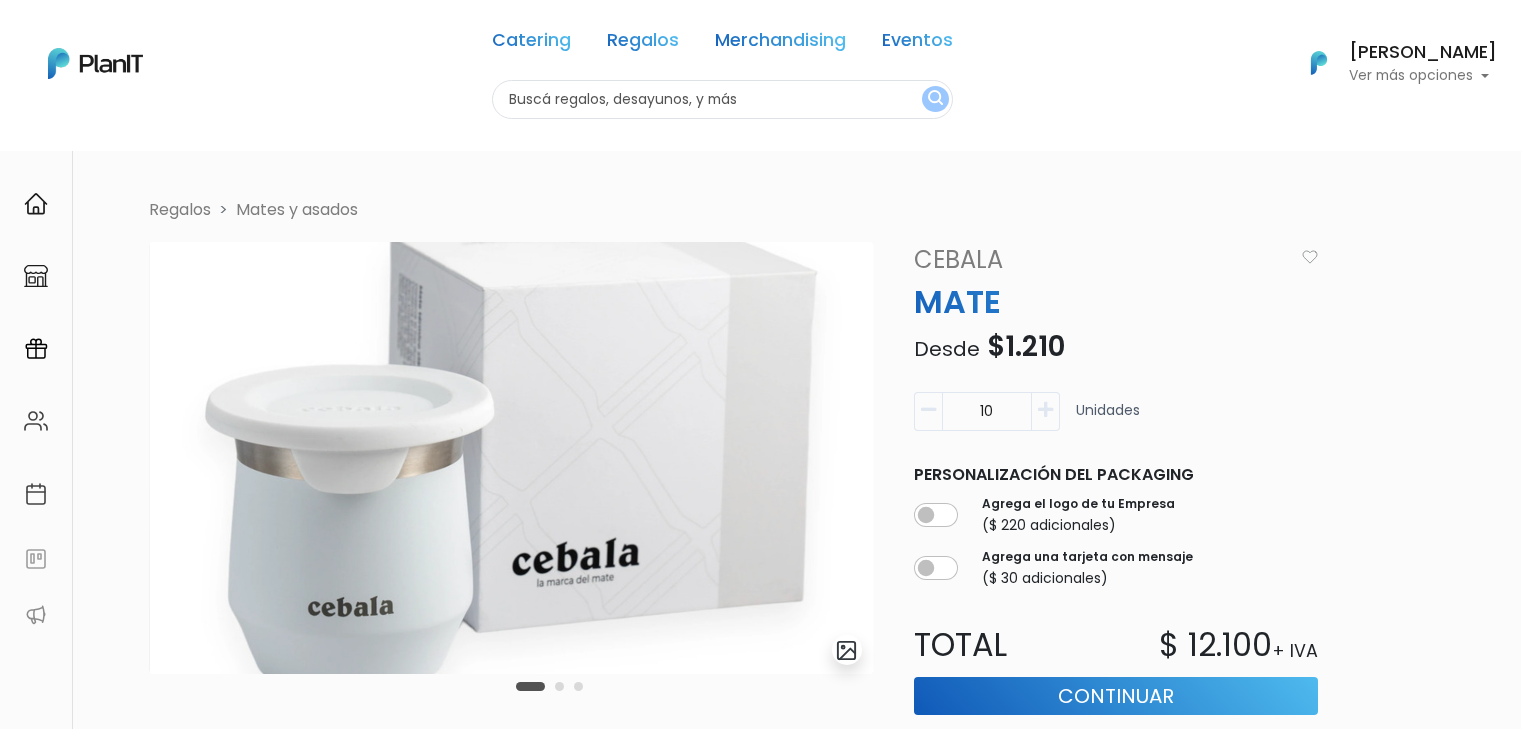 scroll, scrollTop: 0, scrollLeft: 0, axis: both 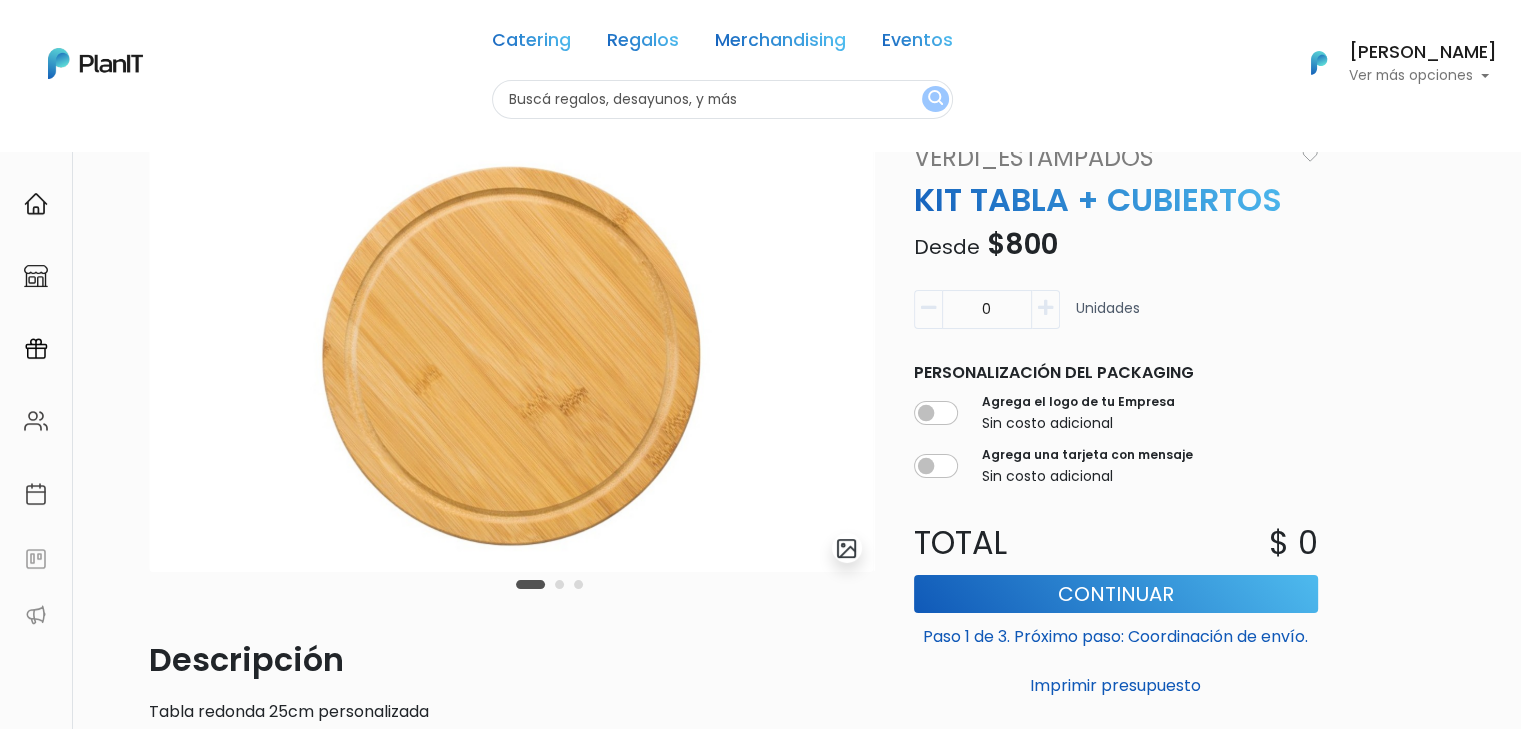 click at bounding box center (549, 584) 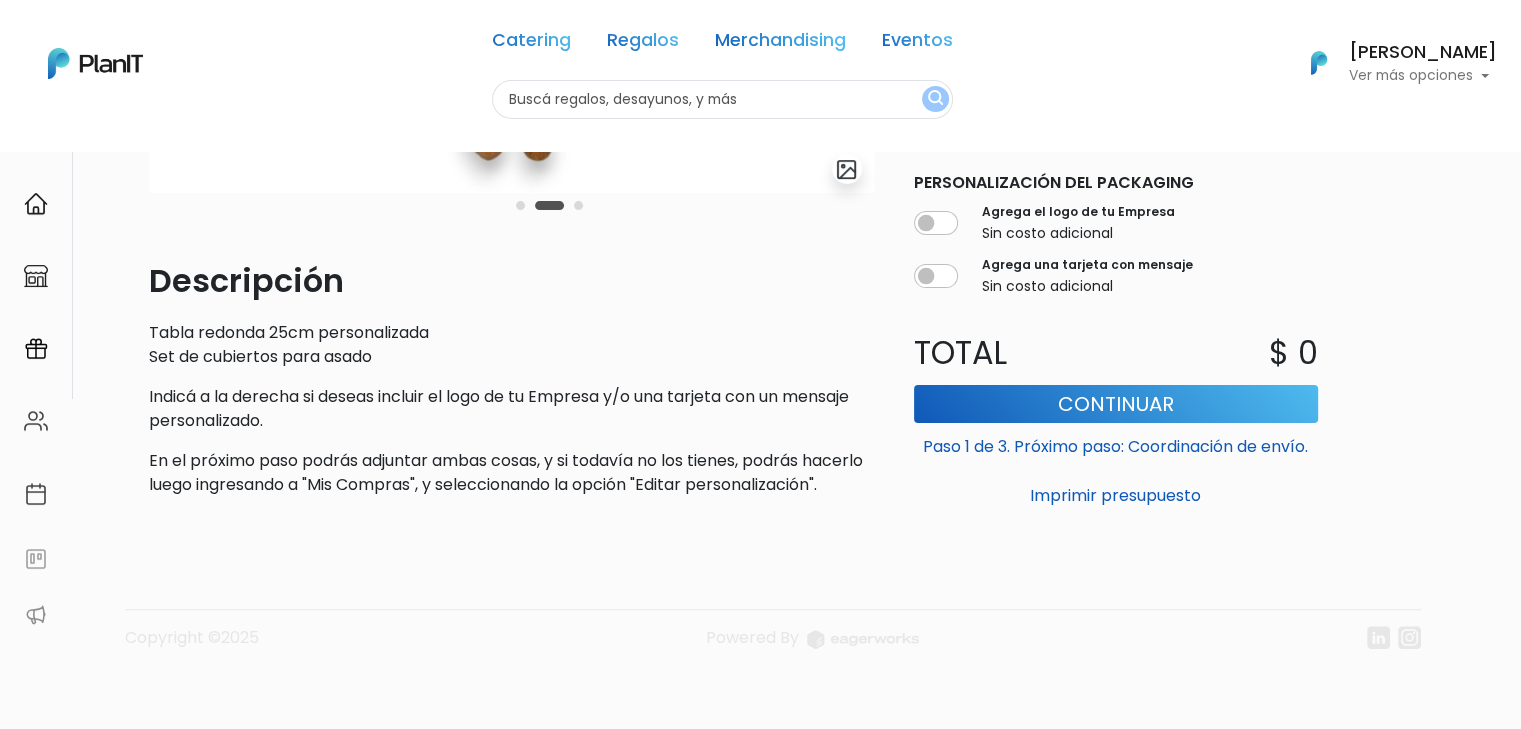 scroll, scrollTop: 0, scrollLeft: 0, axis: both 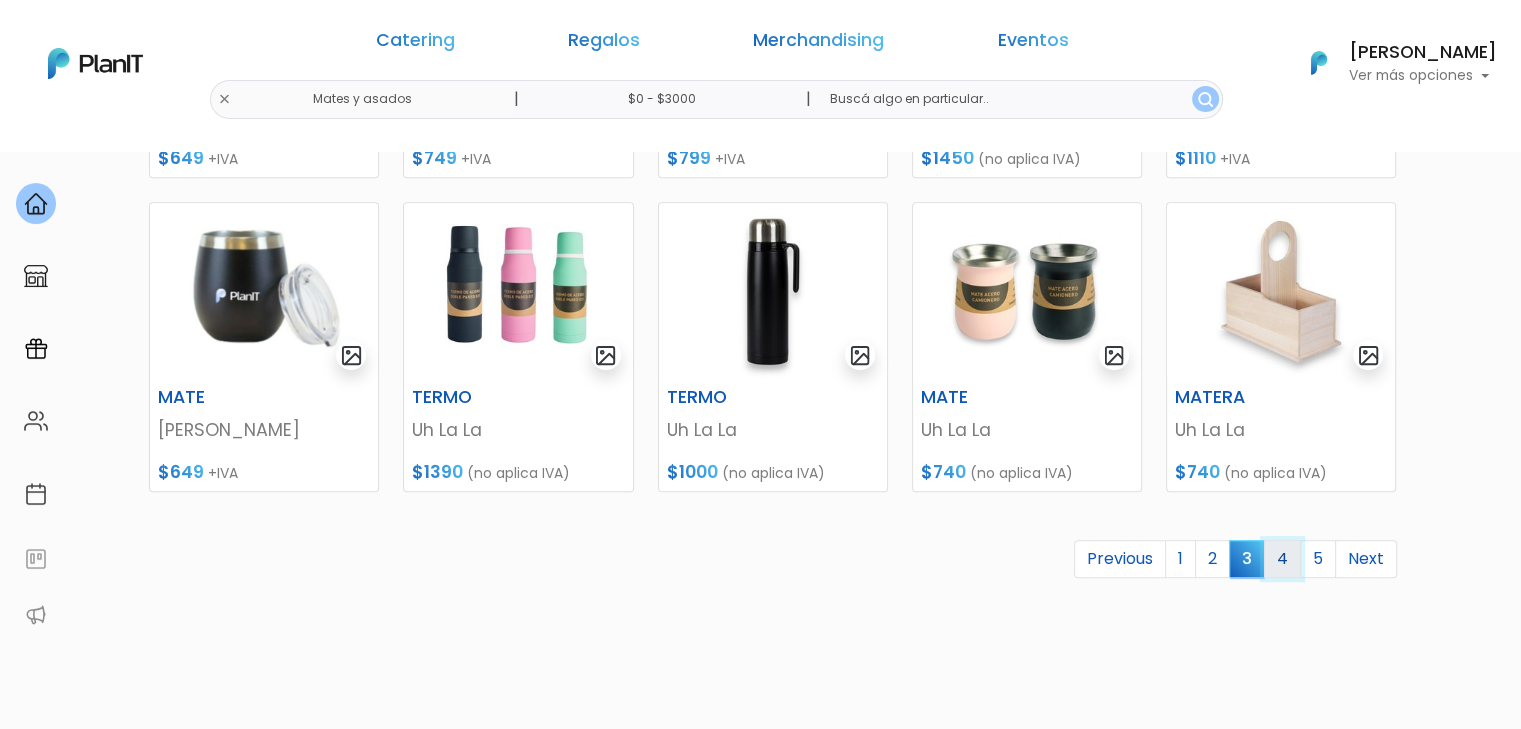 click on "4" at bounding box center [1282, 559] 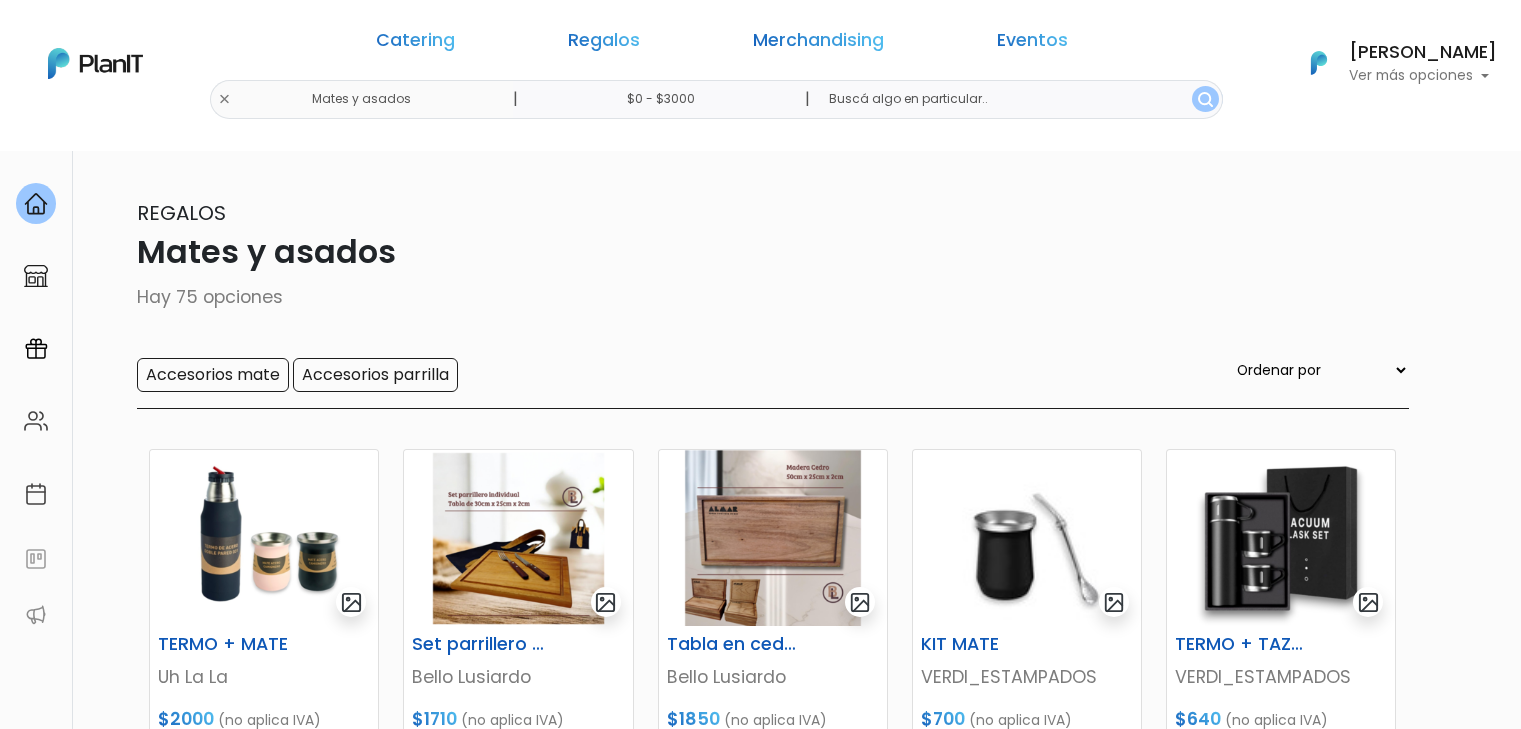 scroll, scrollTop: 0, scrollLeft: 0, axis: both 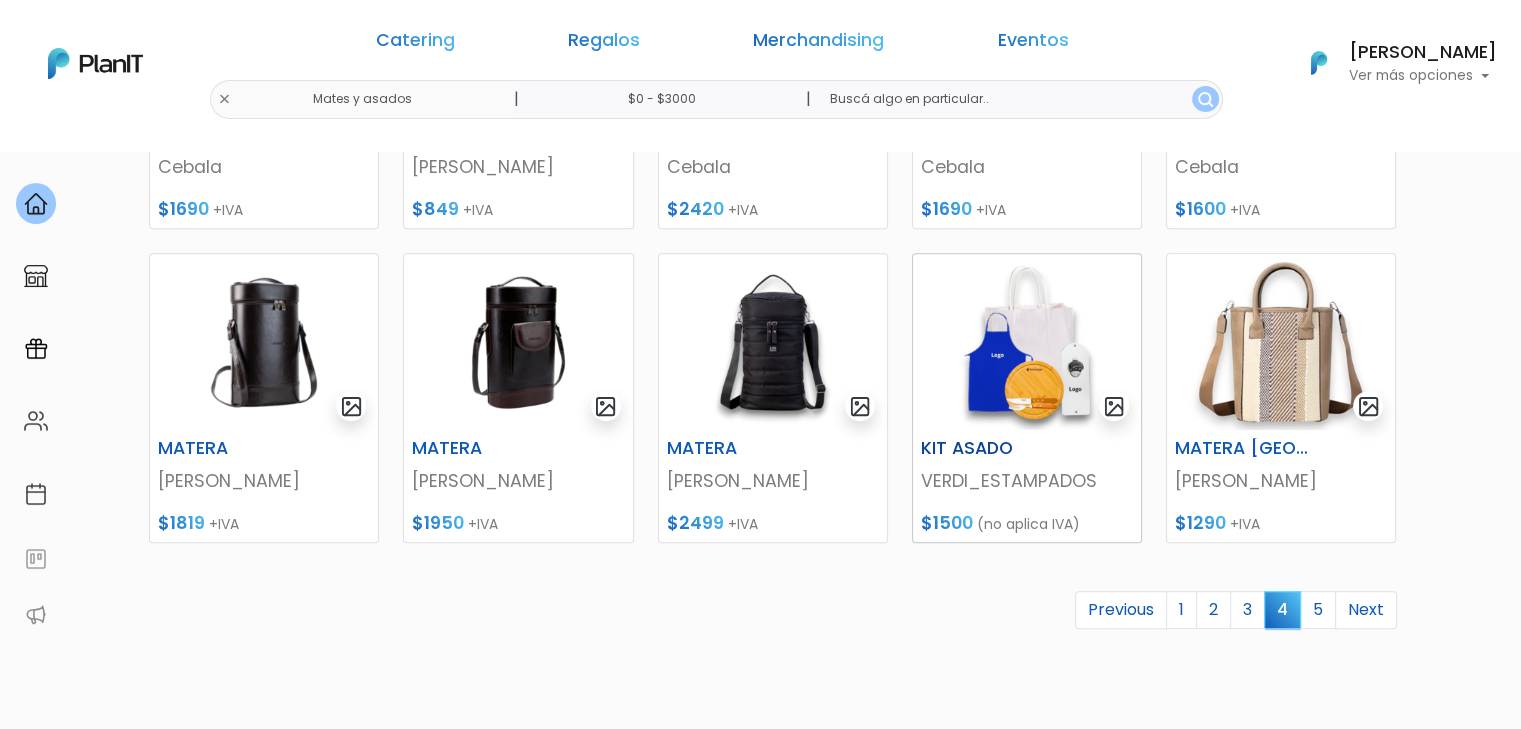 click at bounding box center (1027, 342) 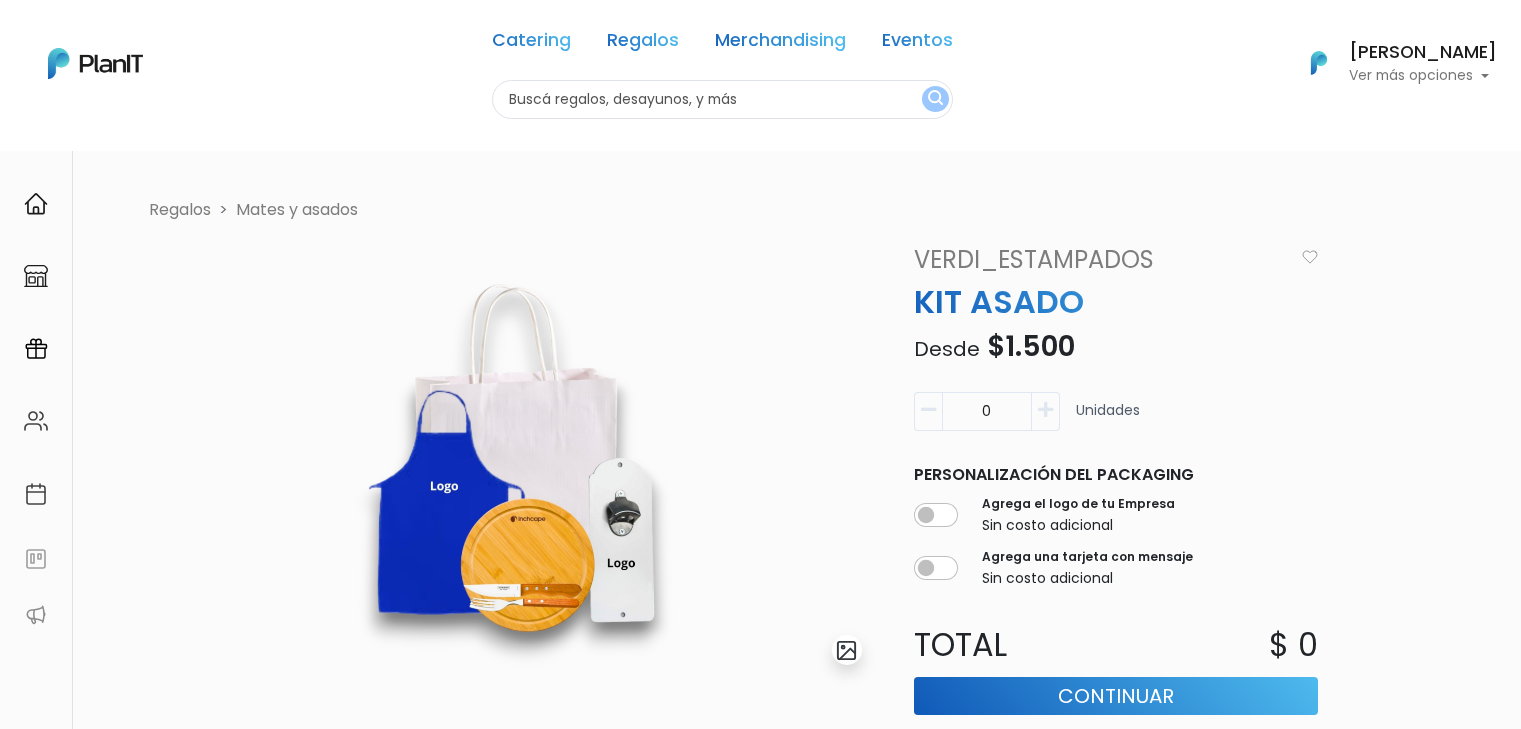 scroll, scrollTop: 0, scrollLeft: 0, axis: both 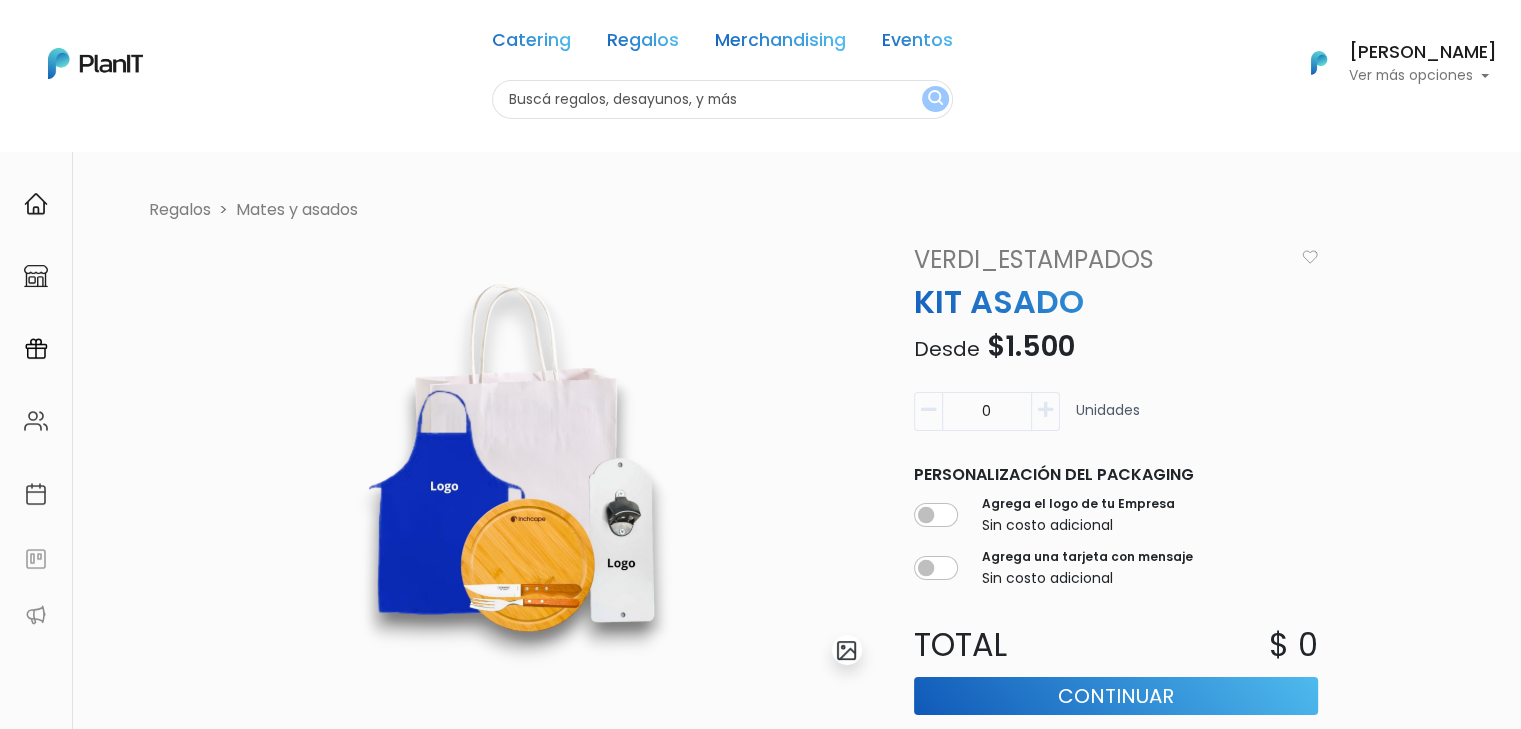 drag, startPoint x: 1535, startPoint y: 272, endPoint x: 1535, endPoint y: 159, distance: 113 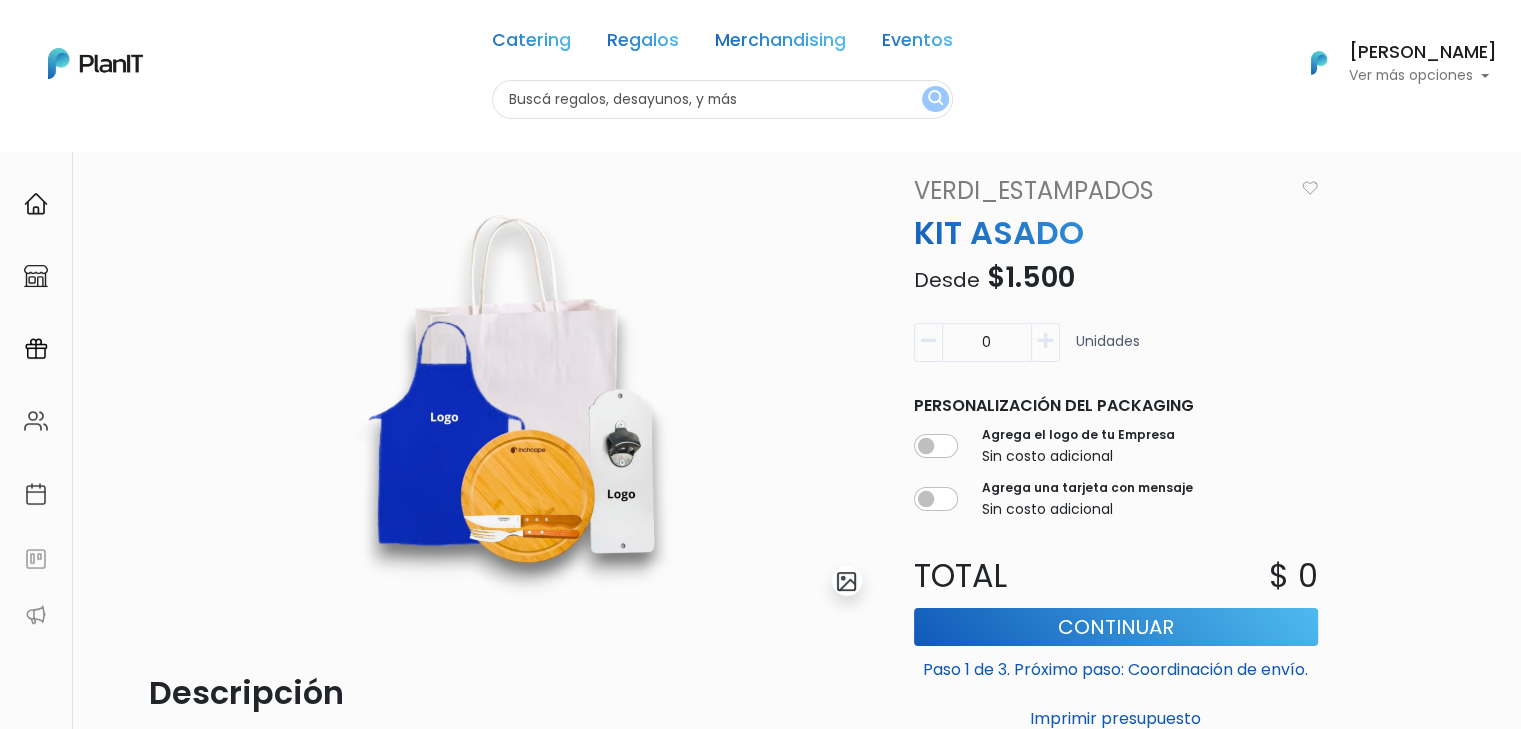 scroll, scrollTop: 0, scrollLeft: 0, axis: both 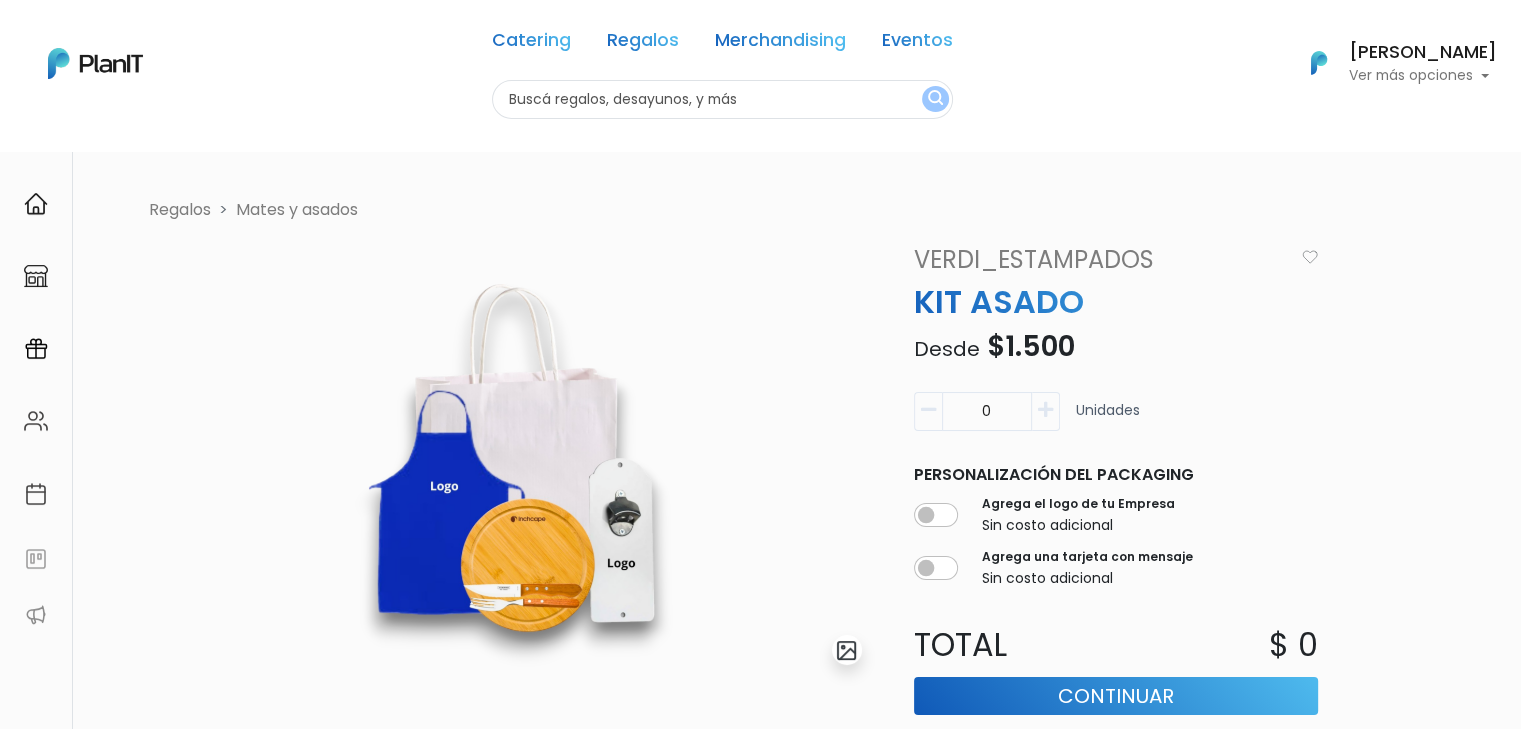 click at bounding box center (722, 99) 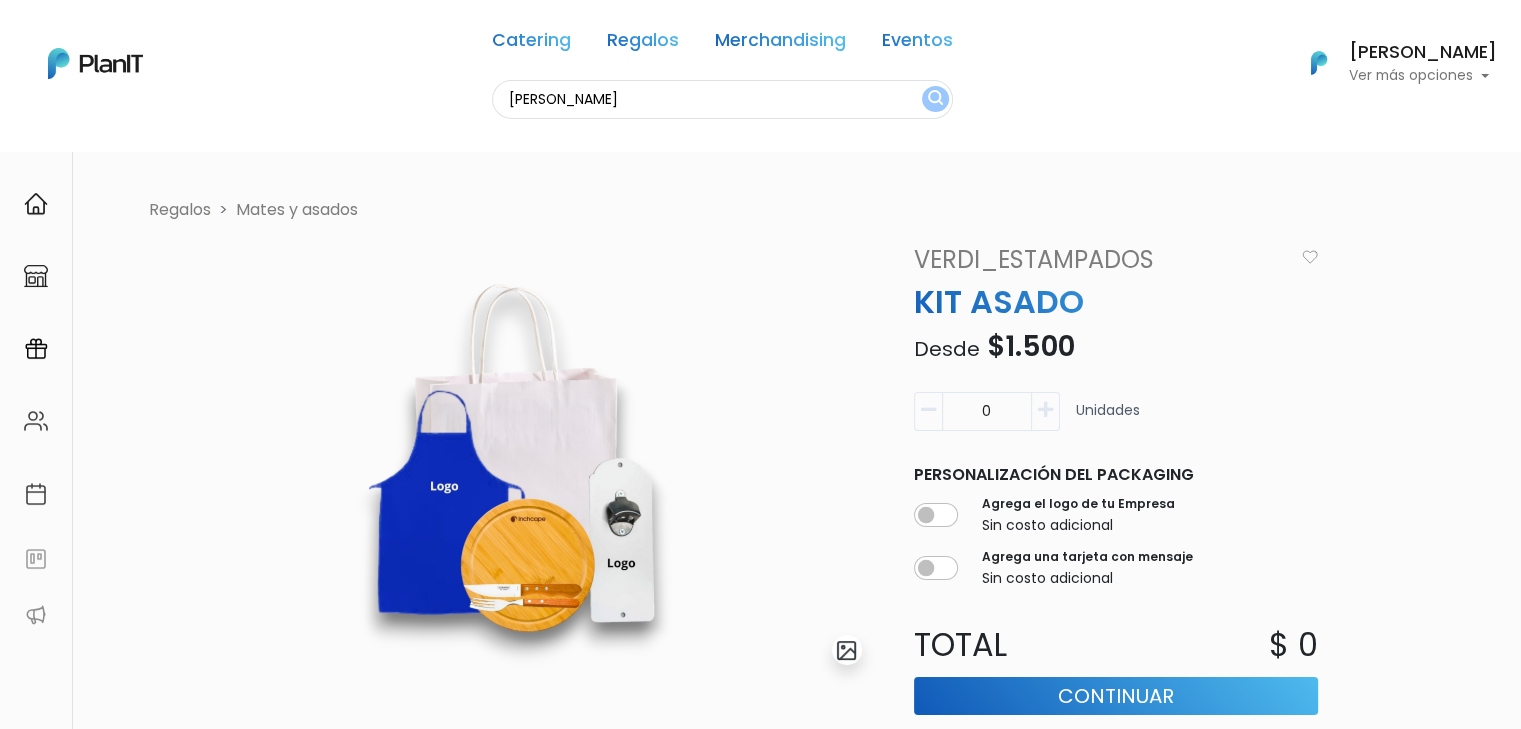 type on "[PERSON_NAME]" 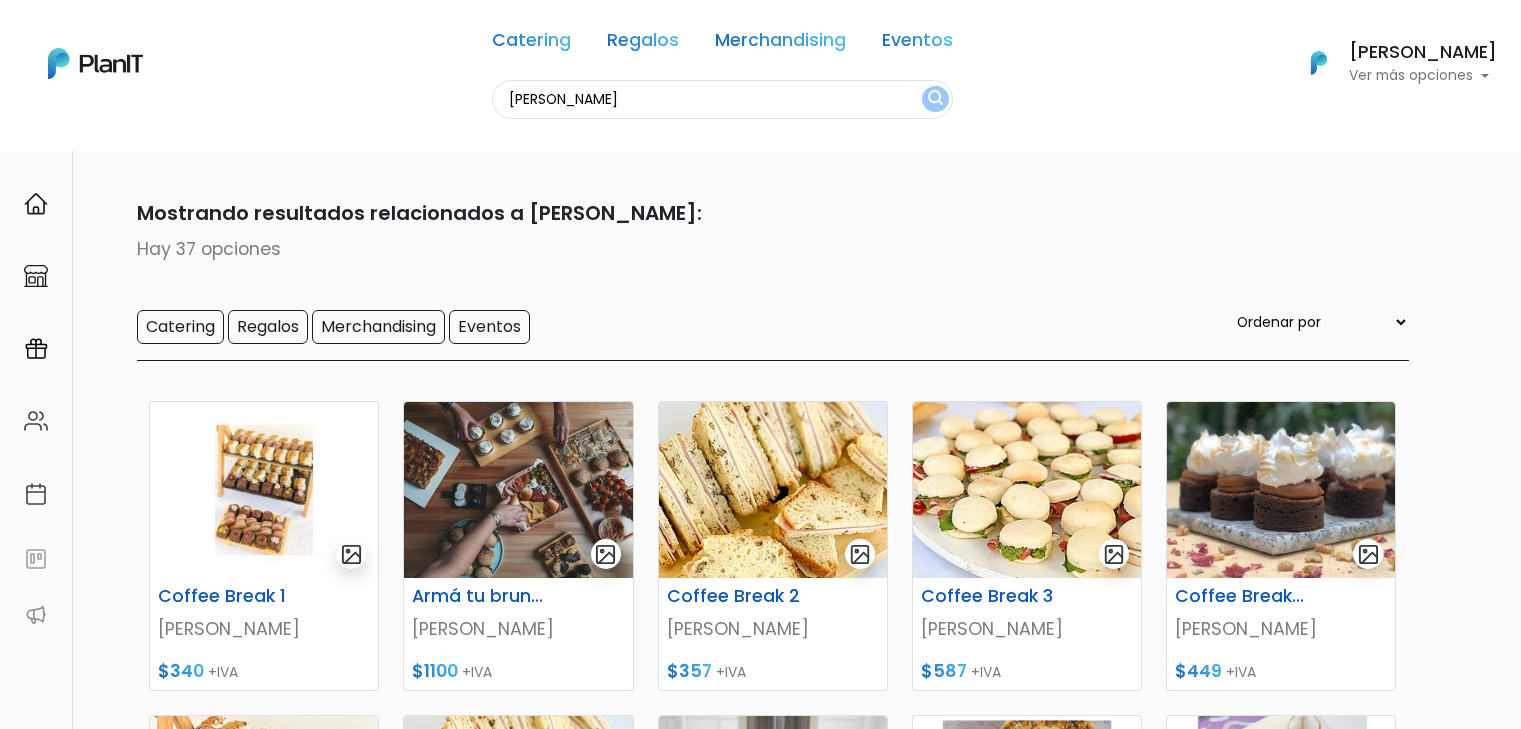 scroll, scrollTop: 0, scrollLeft: 0, axis: both 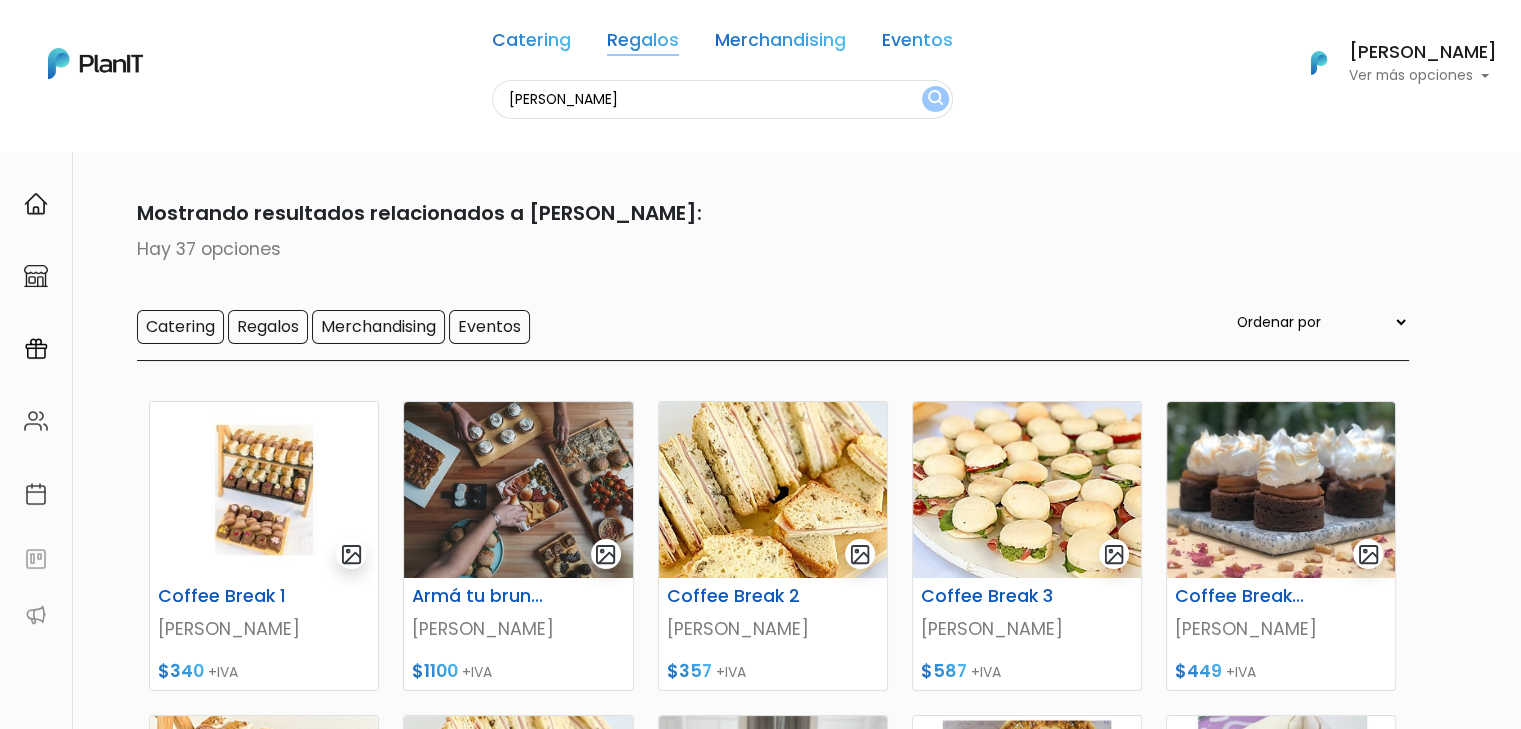 click on "Regalos" 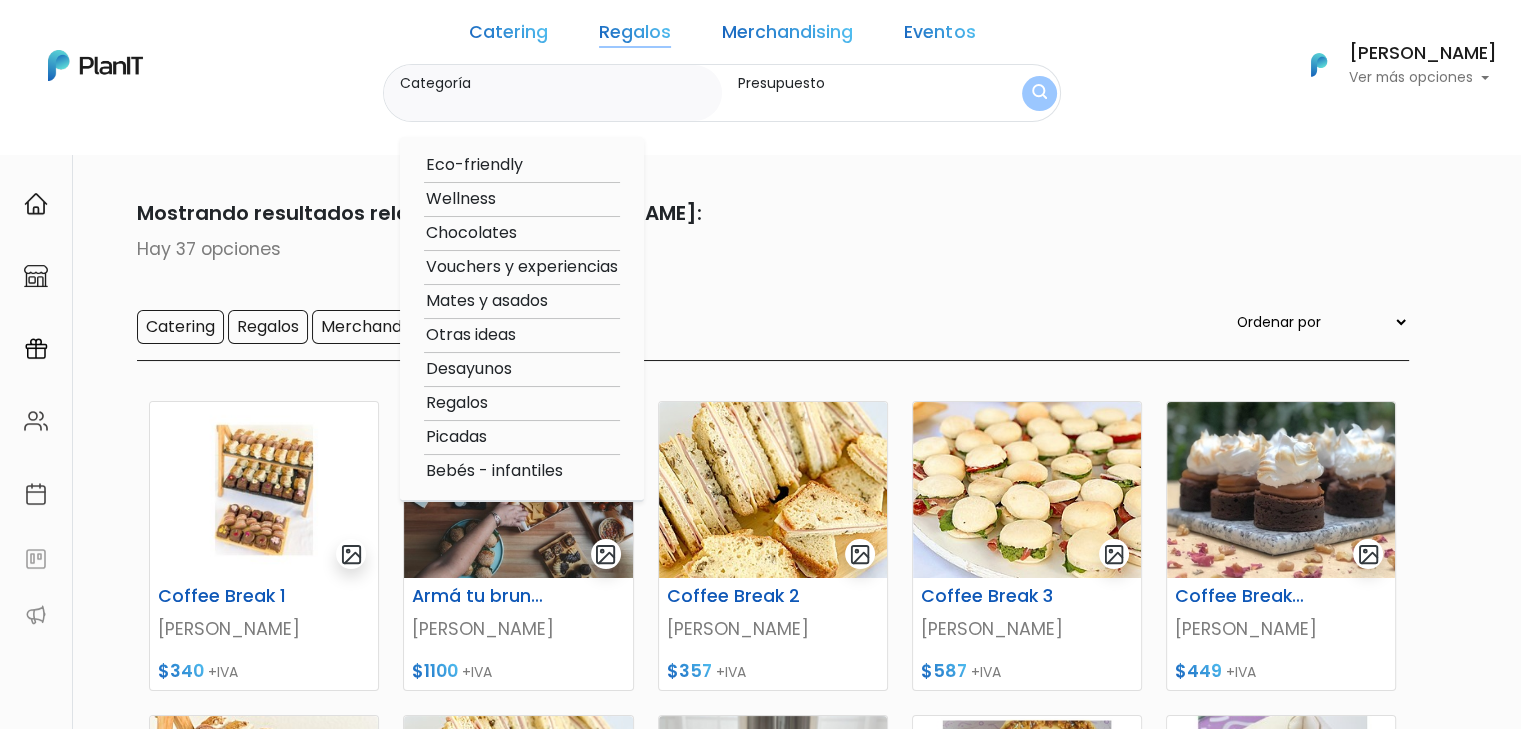 click on "Desayunos" 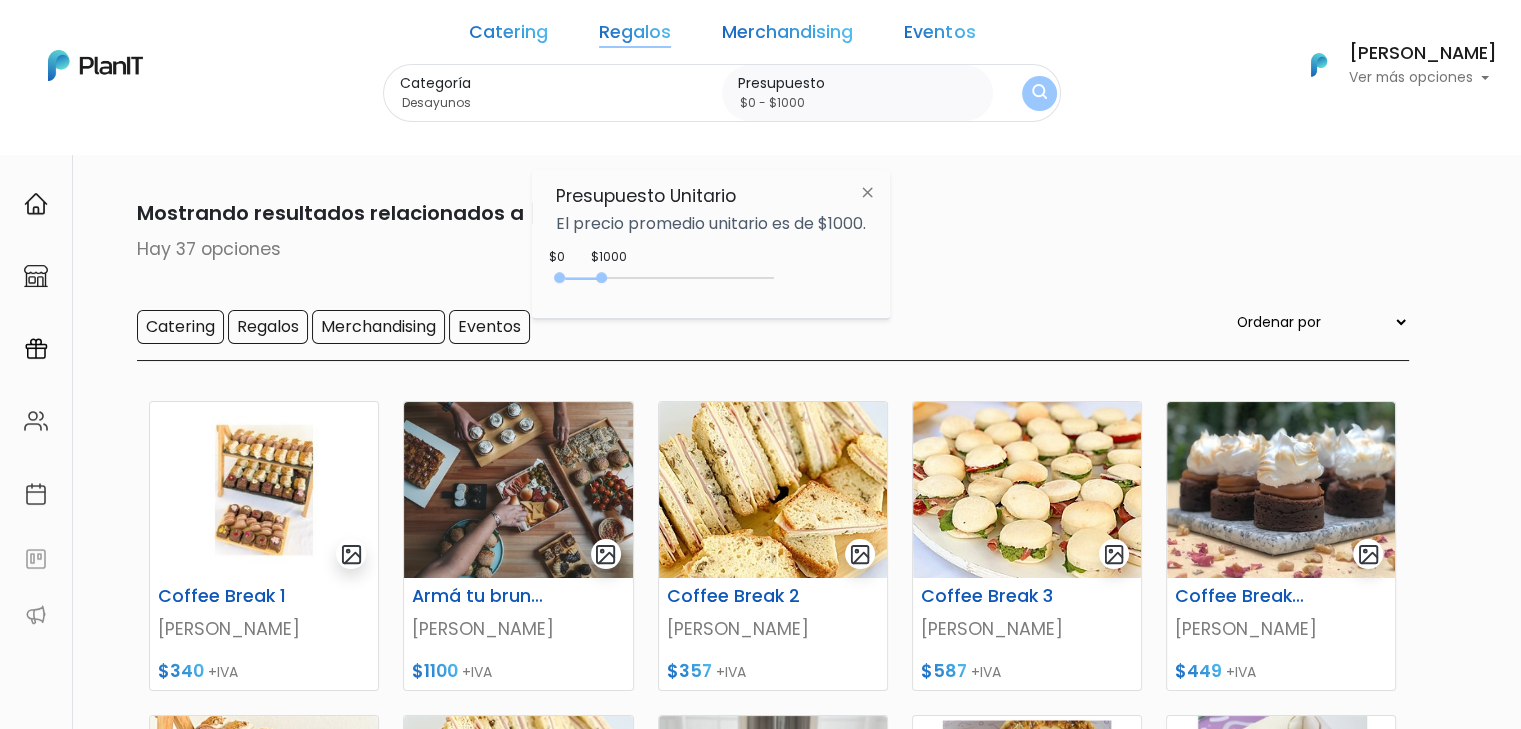click on "0 : 1000 0 1000" 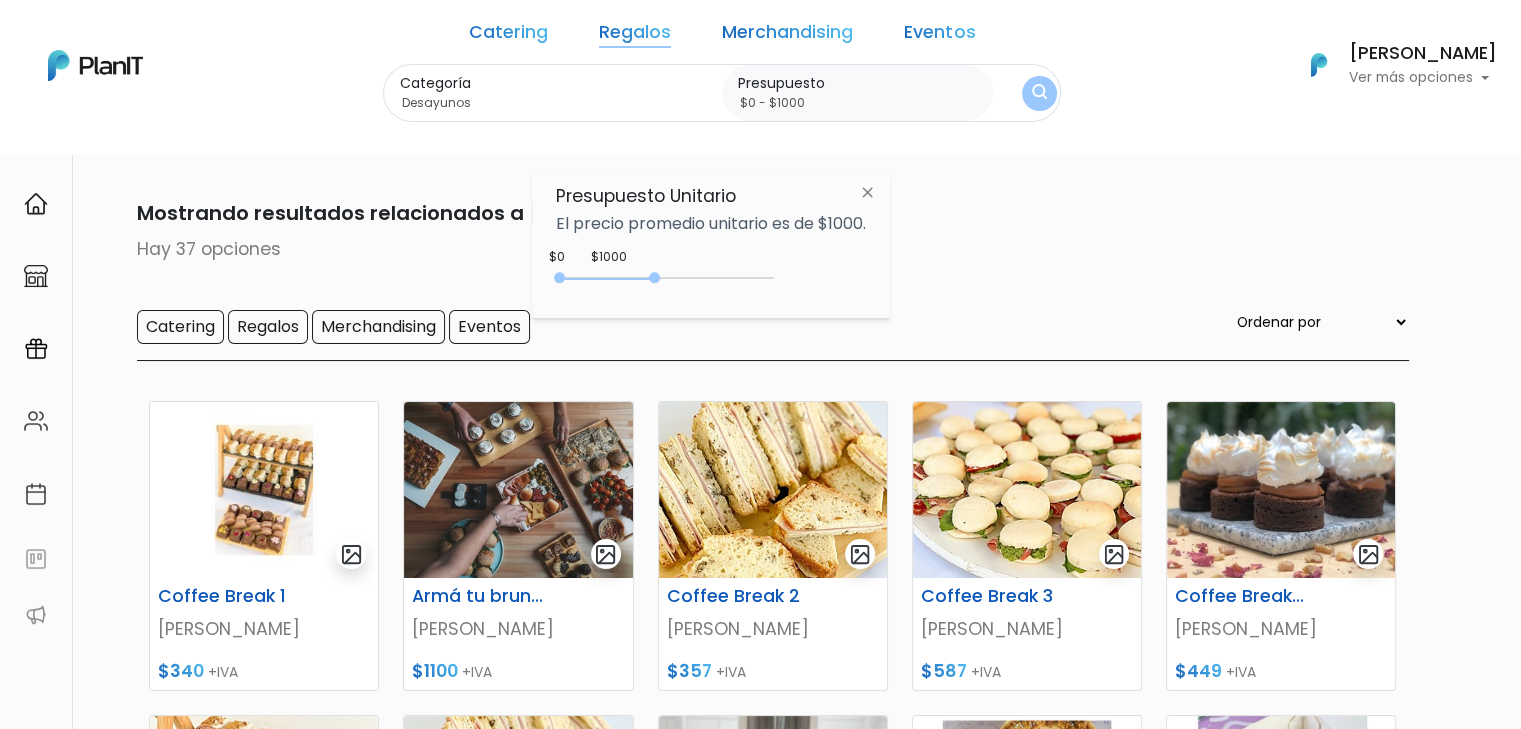 click on "Categoría
Desayunos
Eco-friendly Wellness Chocolates Vouchers y experiencias Mates y asados Otras ideas Desayunos Regalos Picadas Bebés - infantiles
Presupuesto
$0 - $1000" 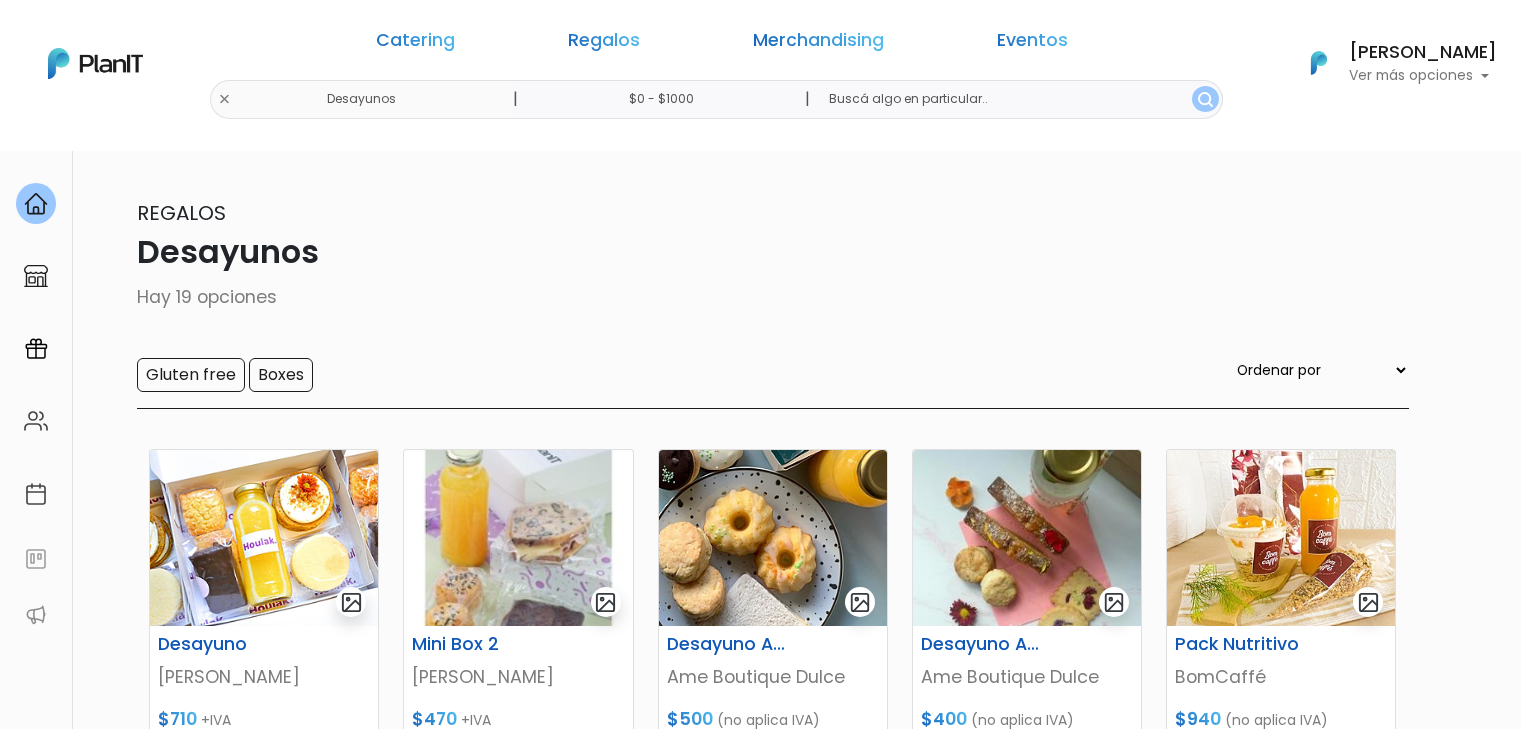 scroll, scrollTop: 0, scrollLeft: 0, axis: both 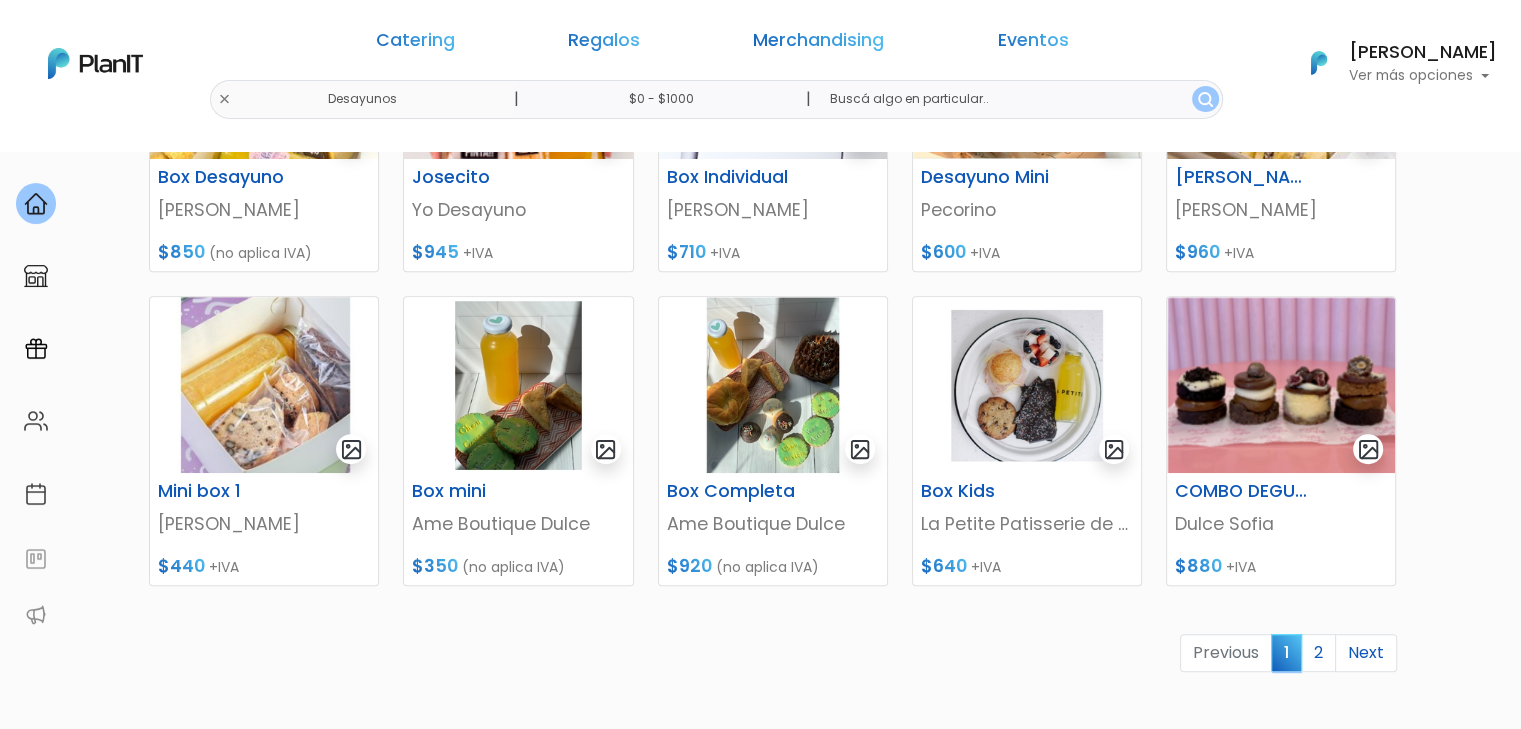 click on "¿Necesitás ayuda?" at bounding box center (1291, 1790) 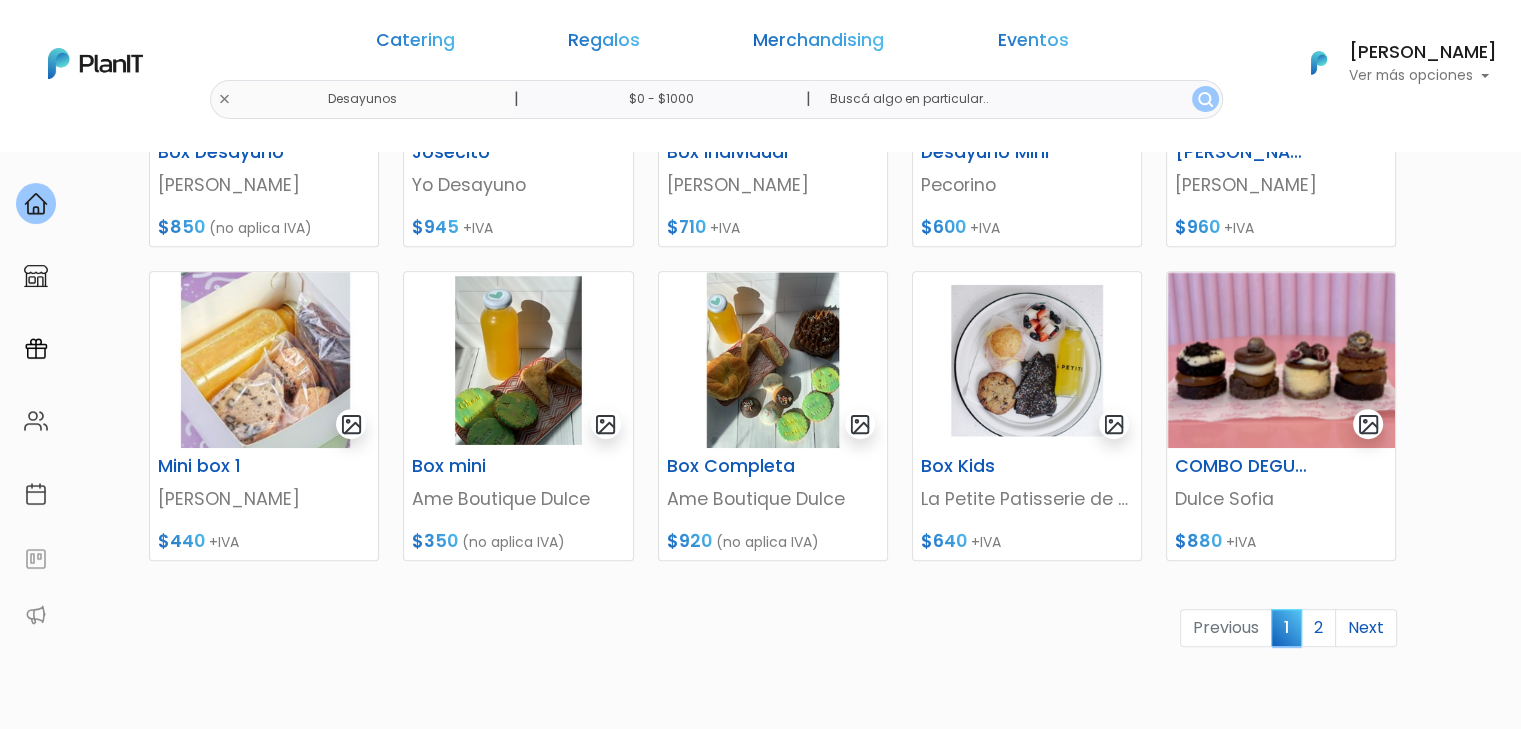 scroll, scrollTop: 0, scrollLeft: 0, axis: both 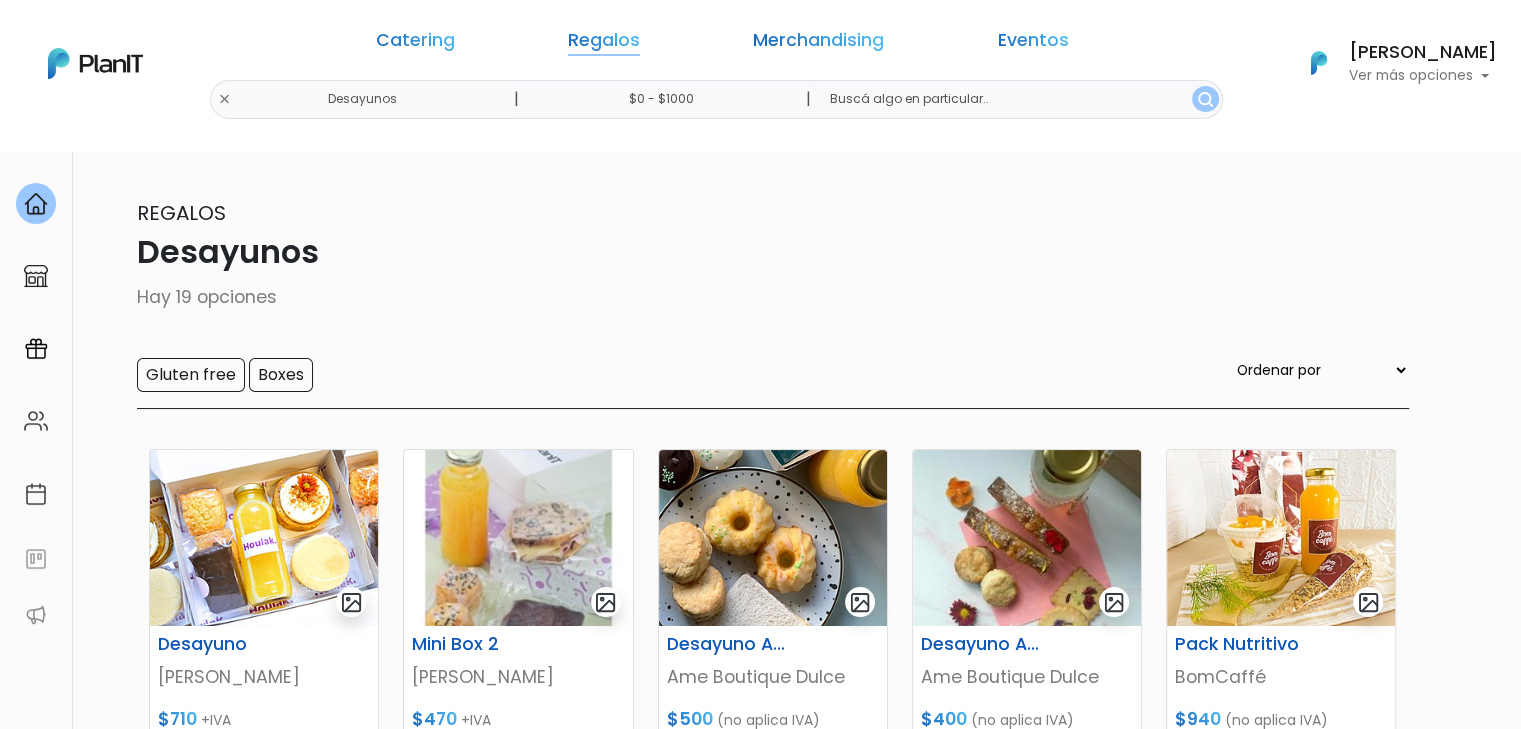 click on "Regalos" at bounding box center (604, 44) 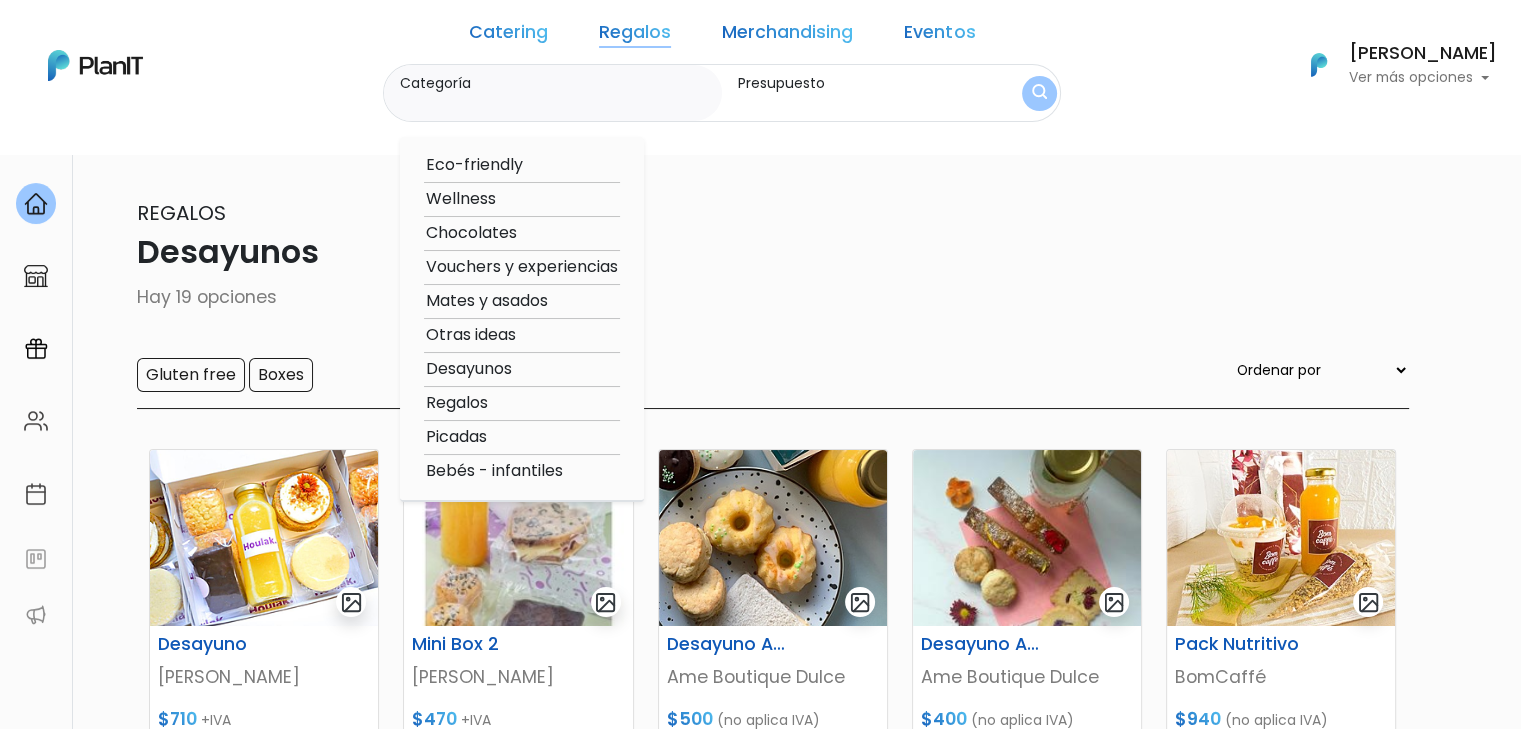 click on "Regalos" at bounding box center [522, 403] 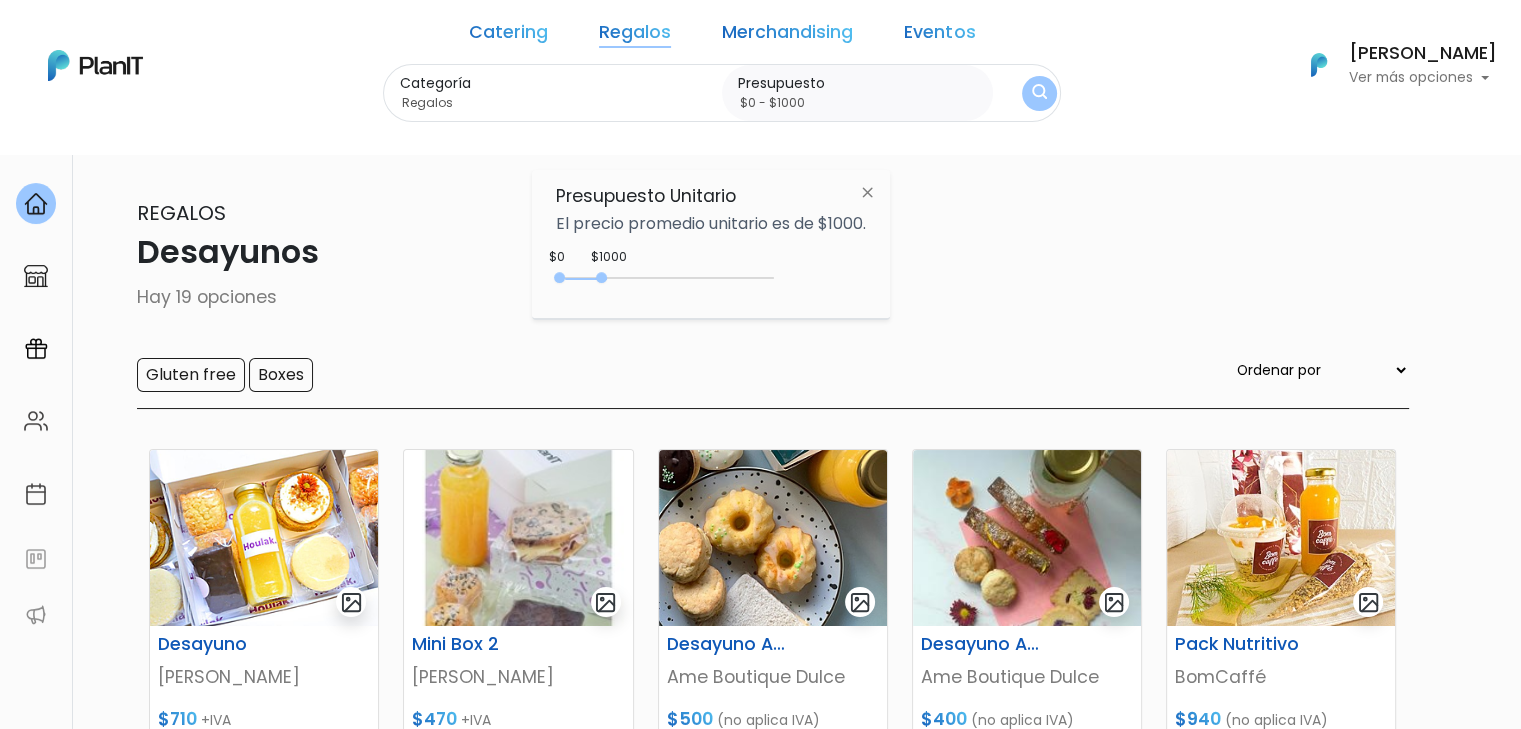 click on "Catering
Regalos
Merchandising
Eventos" at bounding box center (722, 36) 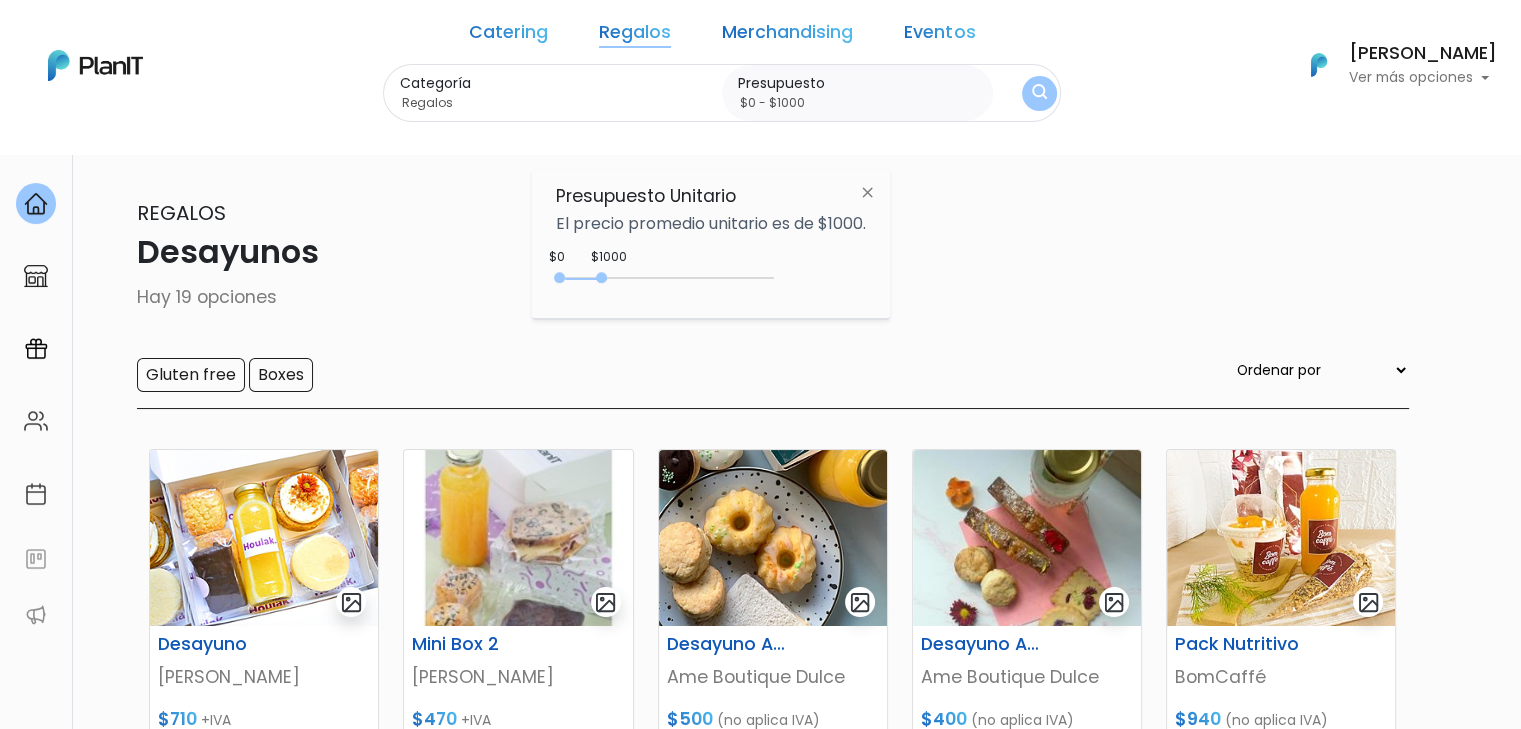 click on "Regalos" at bounding box center (635, 36) 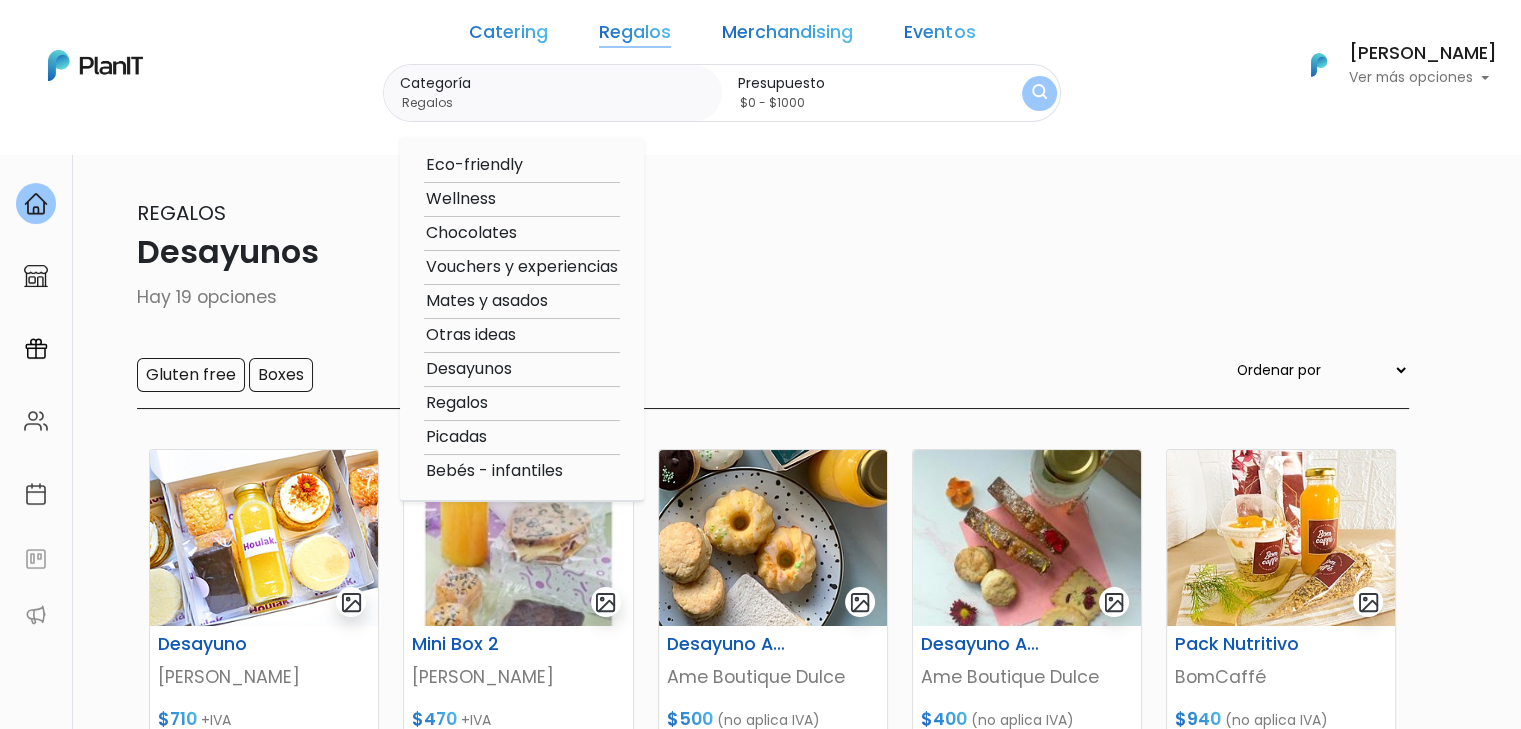 click on "Desayunos" at bounding box center [522, 369] 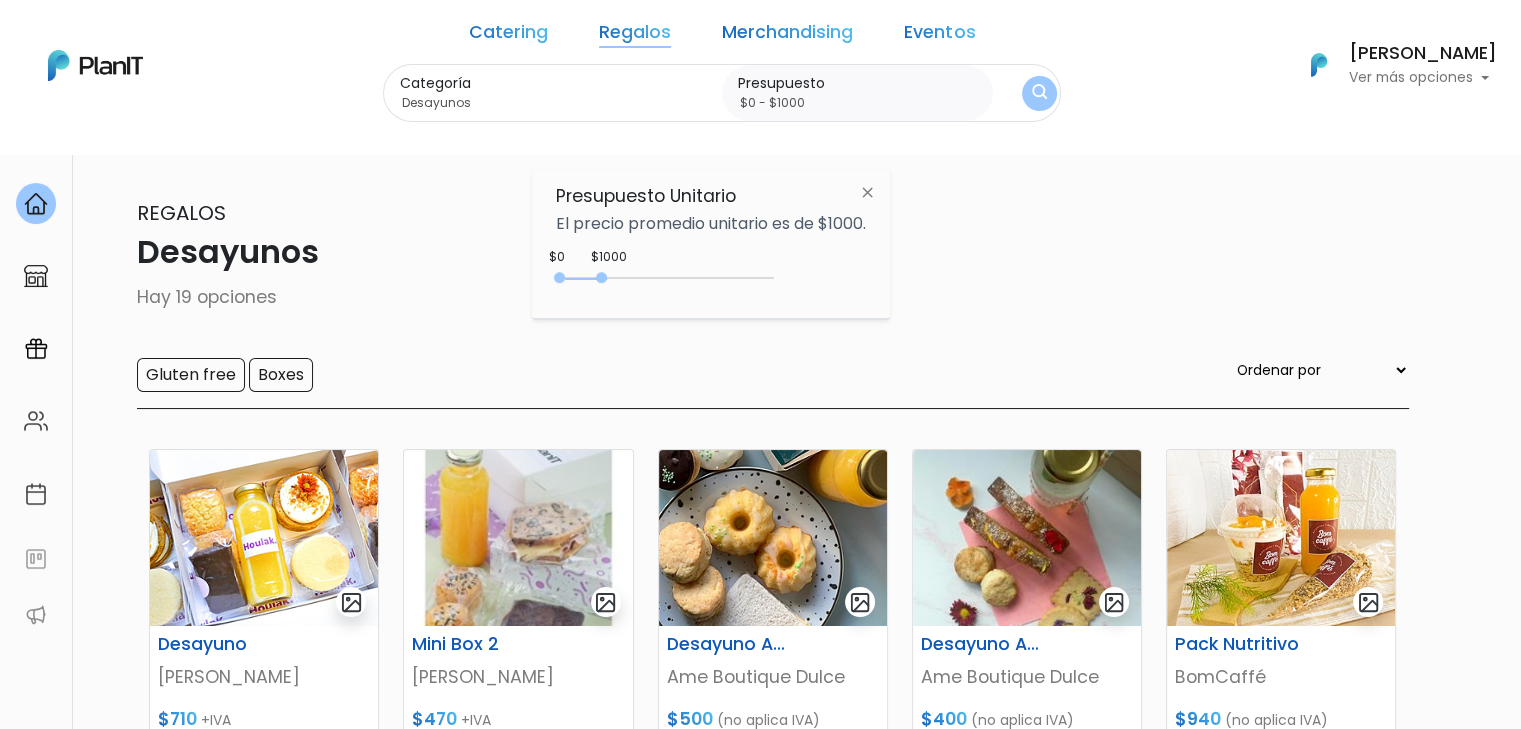 click on "0 : 1000 0 1000" at bounding box center [669, 282] 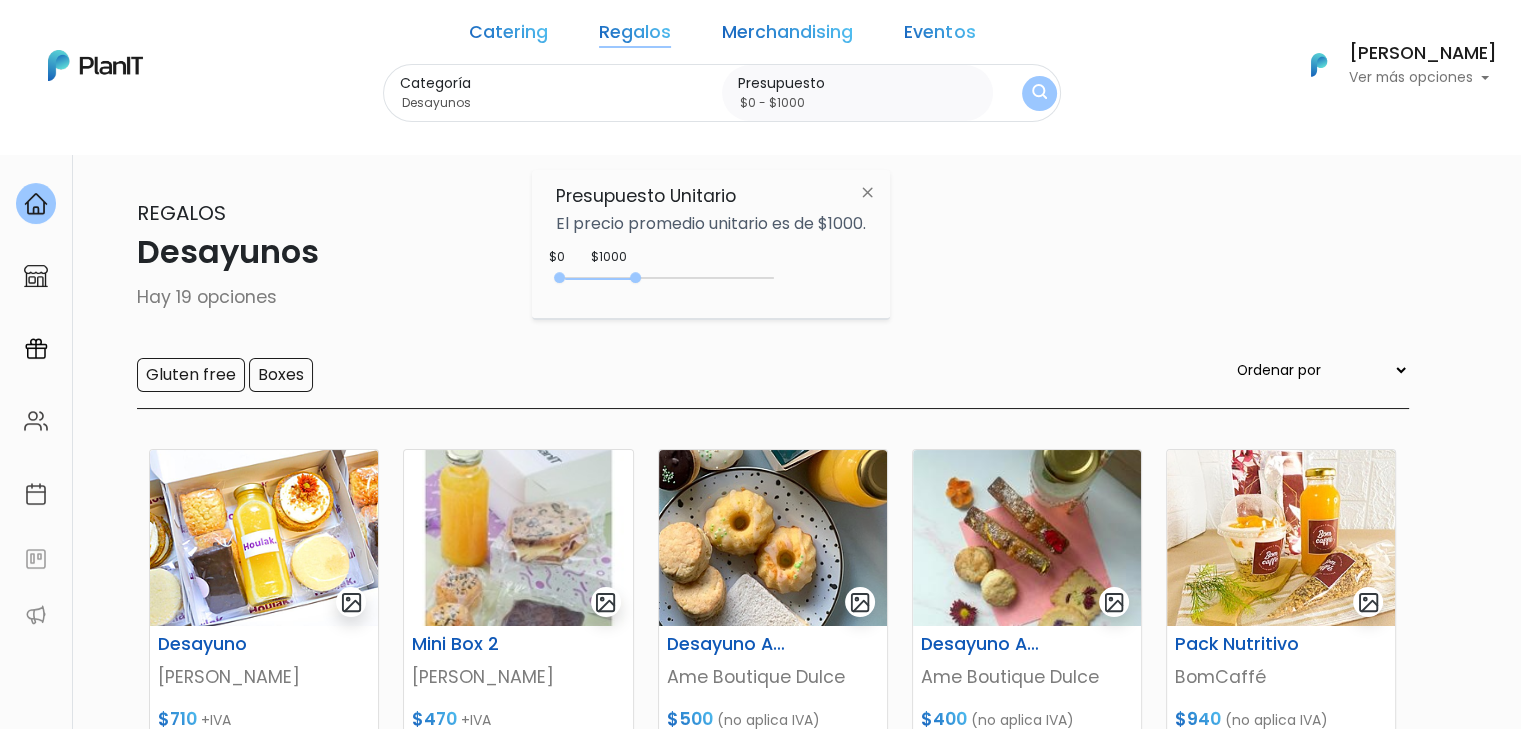 click at bounding box center (1040, 94) 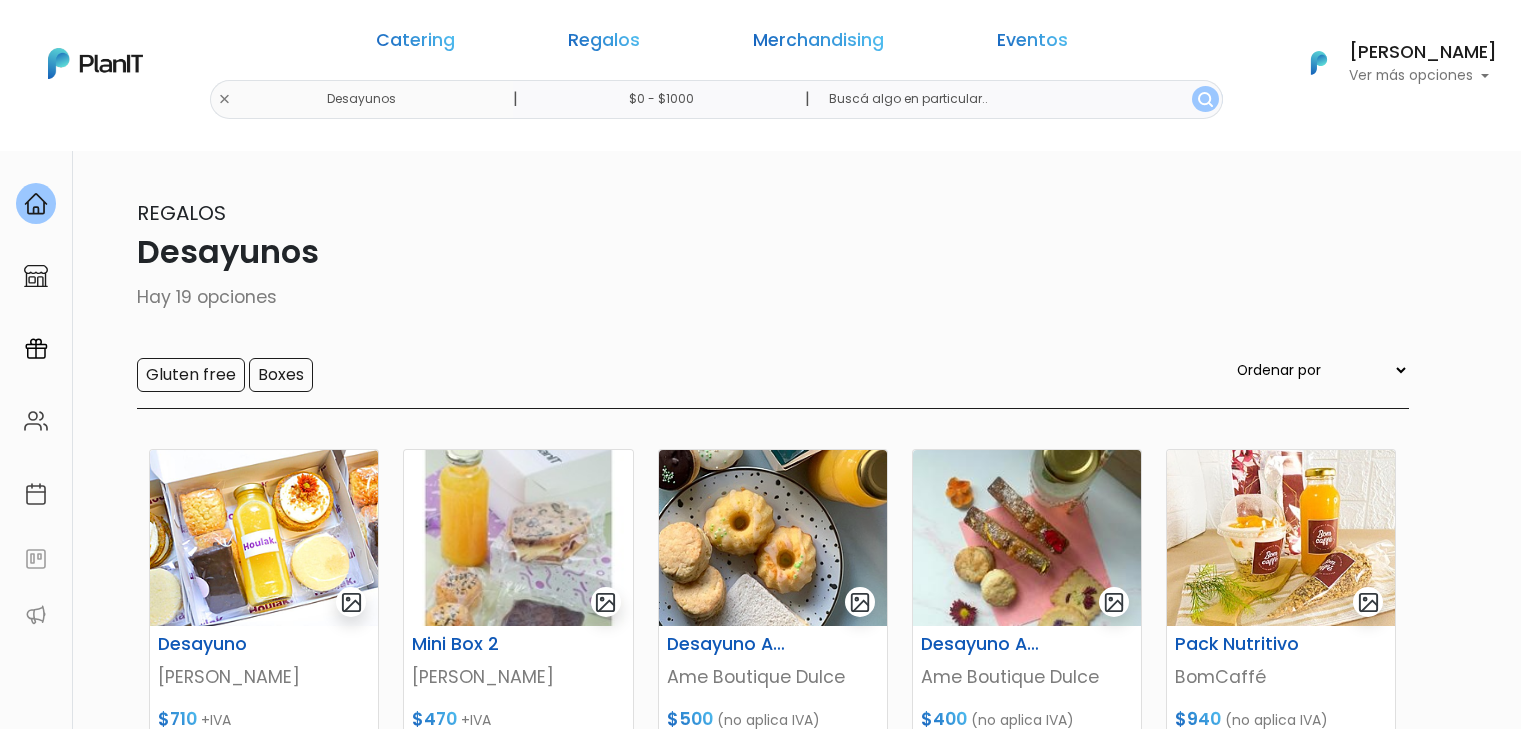 scroll, scrollTop: 0, scrollLeft: 0, axis: both 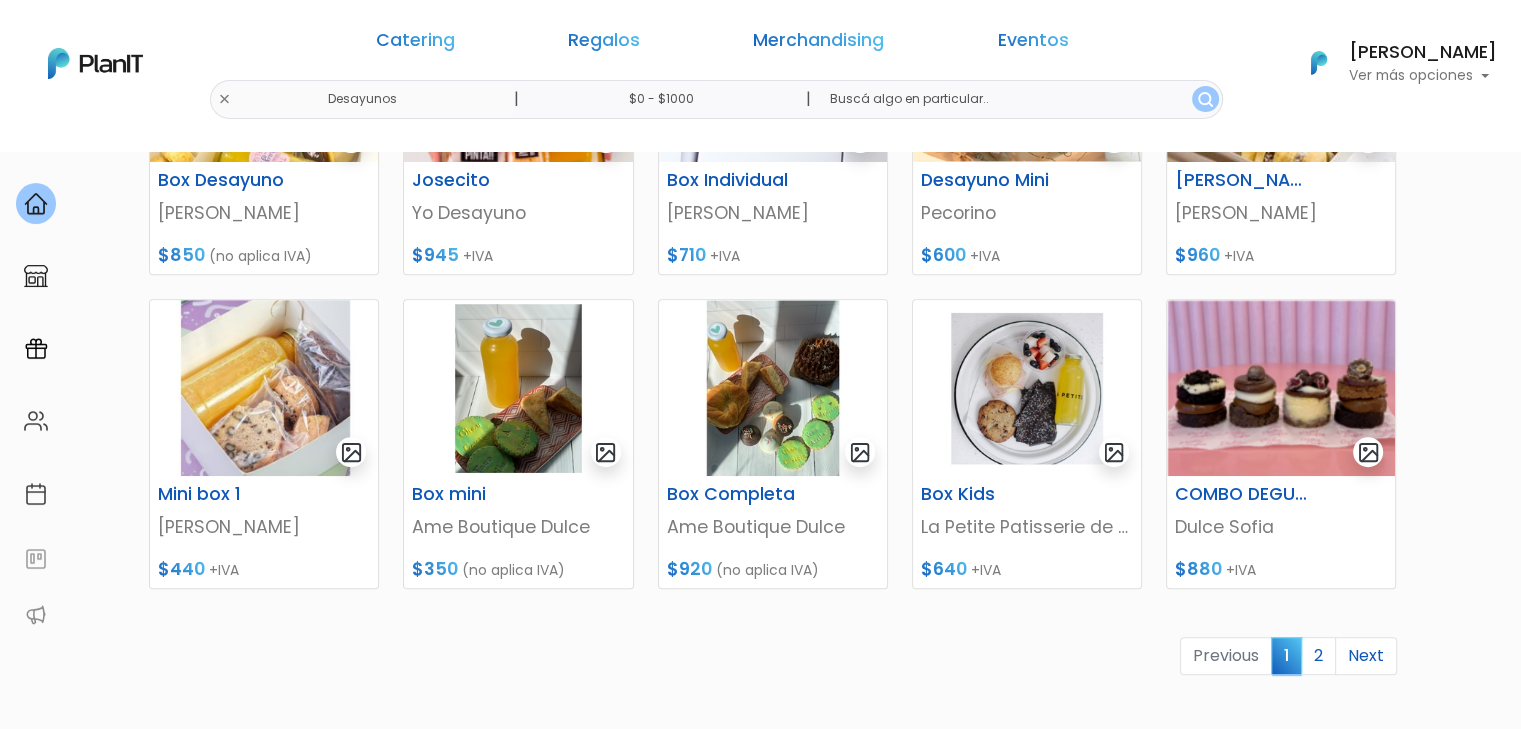 click on "¿Necesitás ayuda?" at bounding box center [1291, 1790] 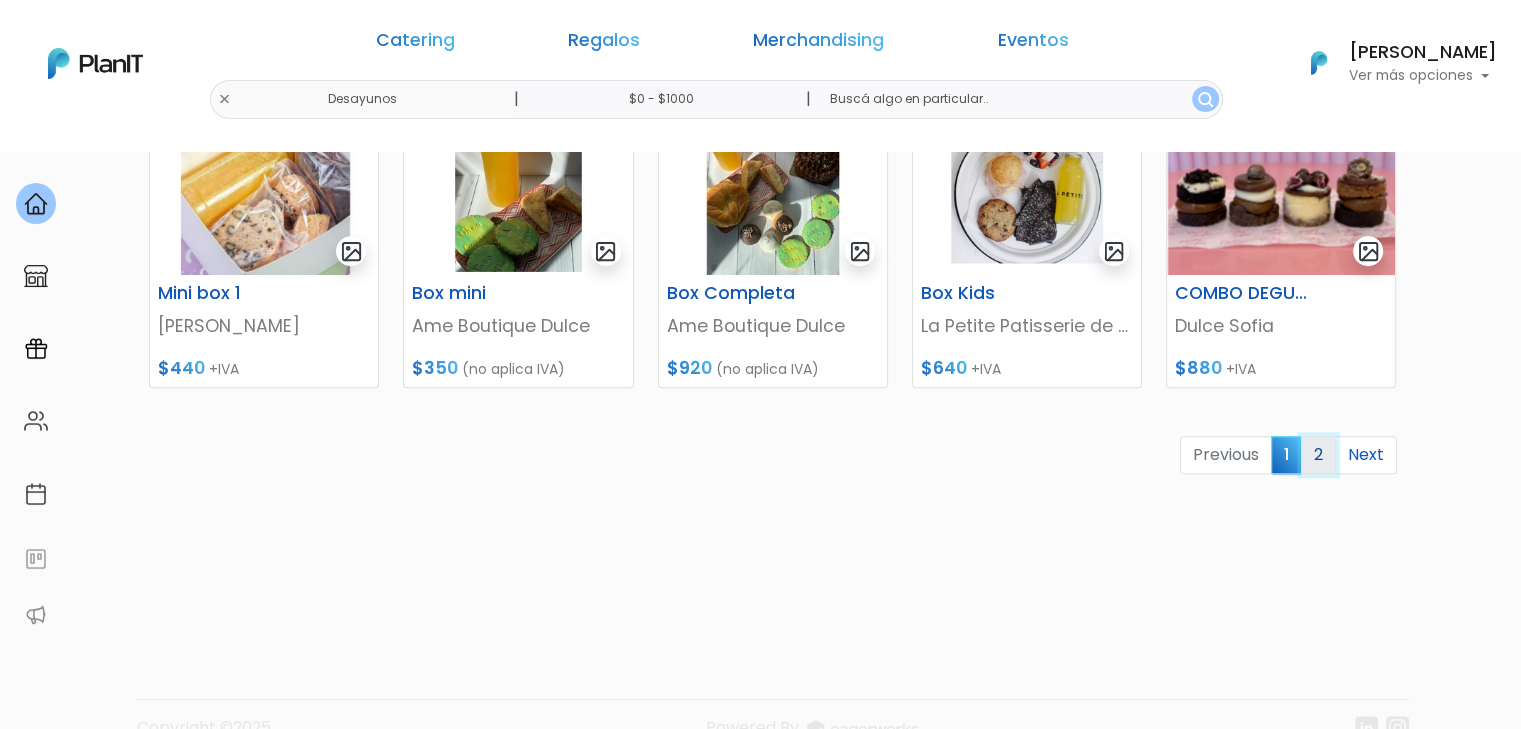 click on "2" at bounding box center [1318, 455] 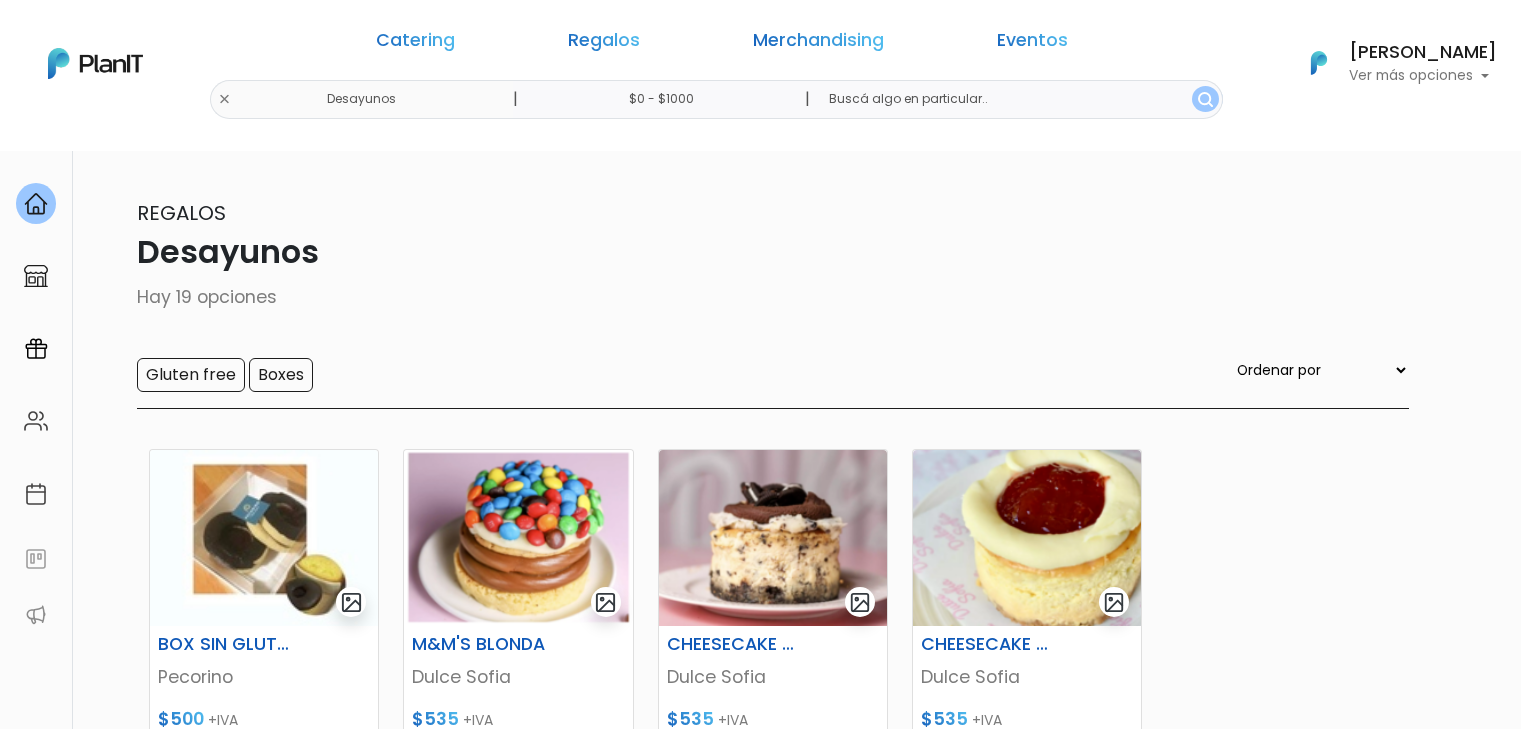 scroll, scrollTop: 0, scrollLeft: 0, axis: both 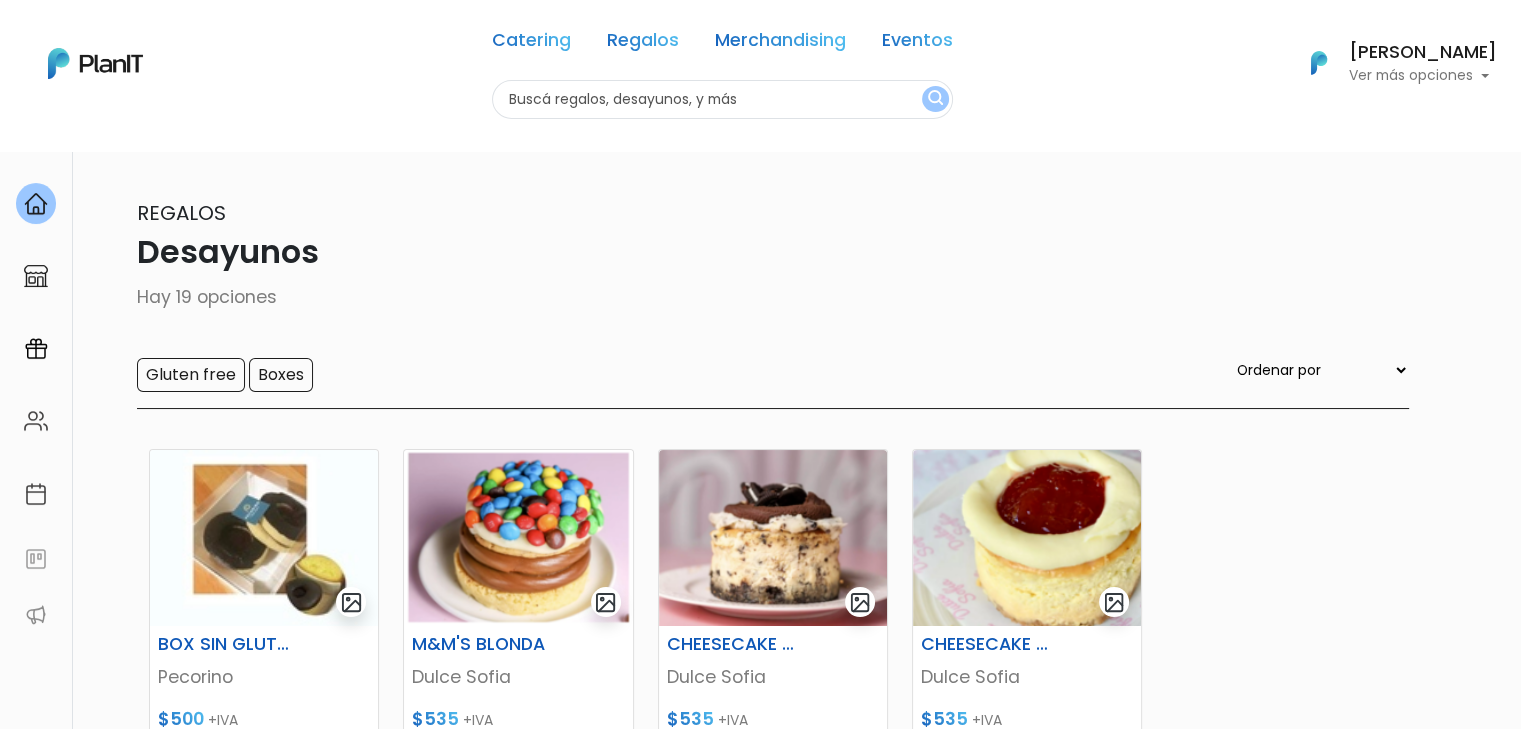 click on "Catering
Regalos
Merchandising
Eventos
Desayunos
|
$0 - $1000
|
Catering
Regalos
Merchandising
Eventos
Categoría" at bounding box center [760, 63] 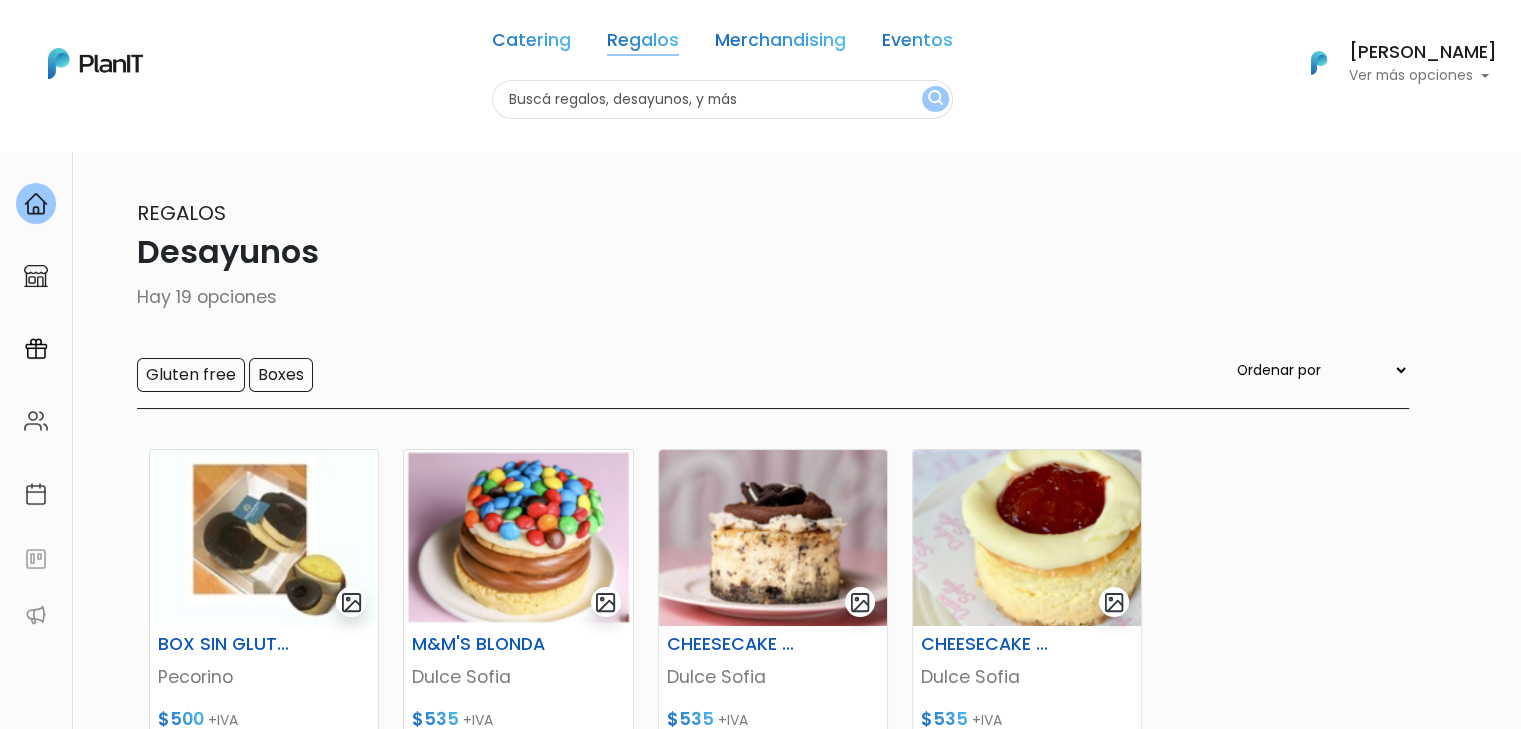 click on "Regalos" at bounding box center [643, 44] 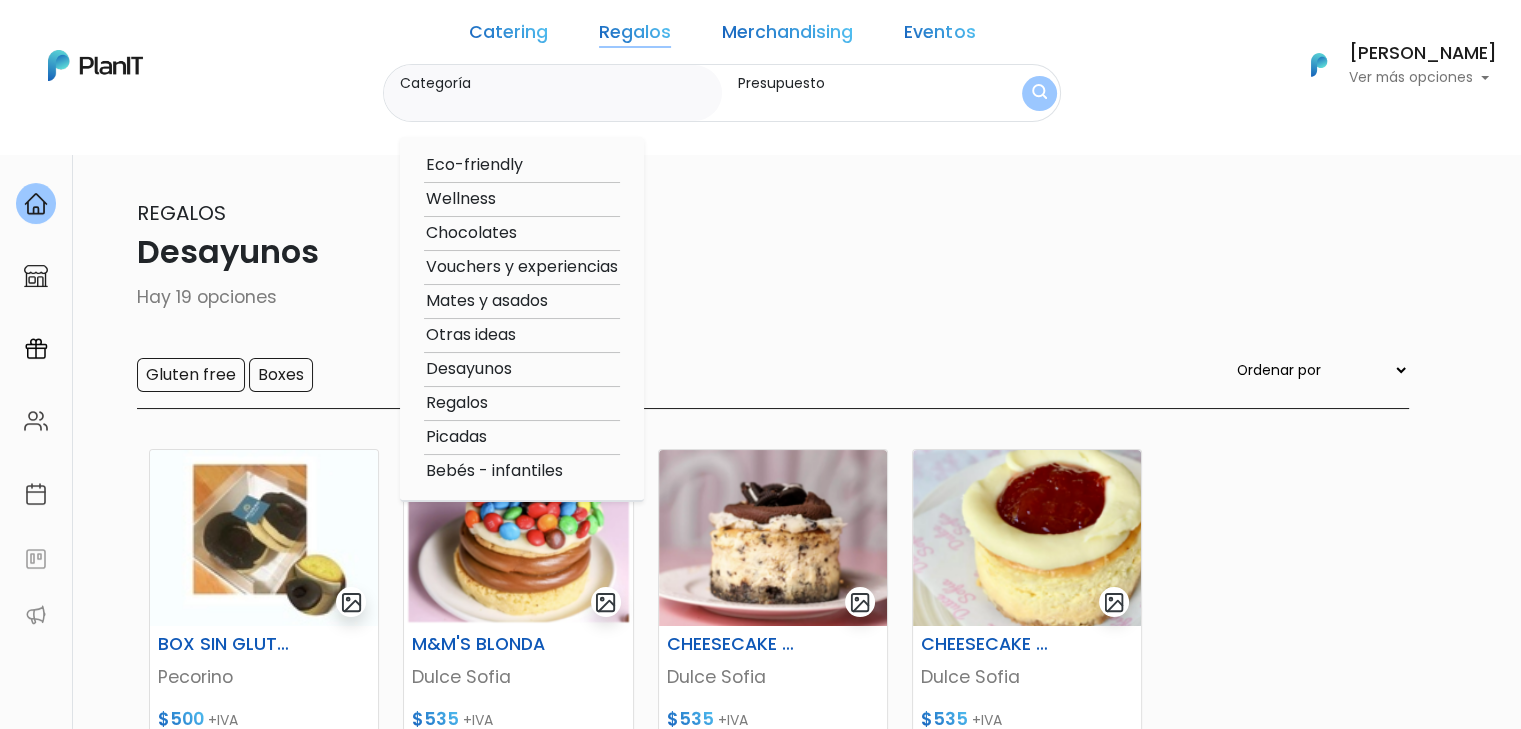click on "Regalos" at bounding box center [522, 403] 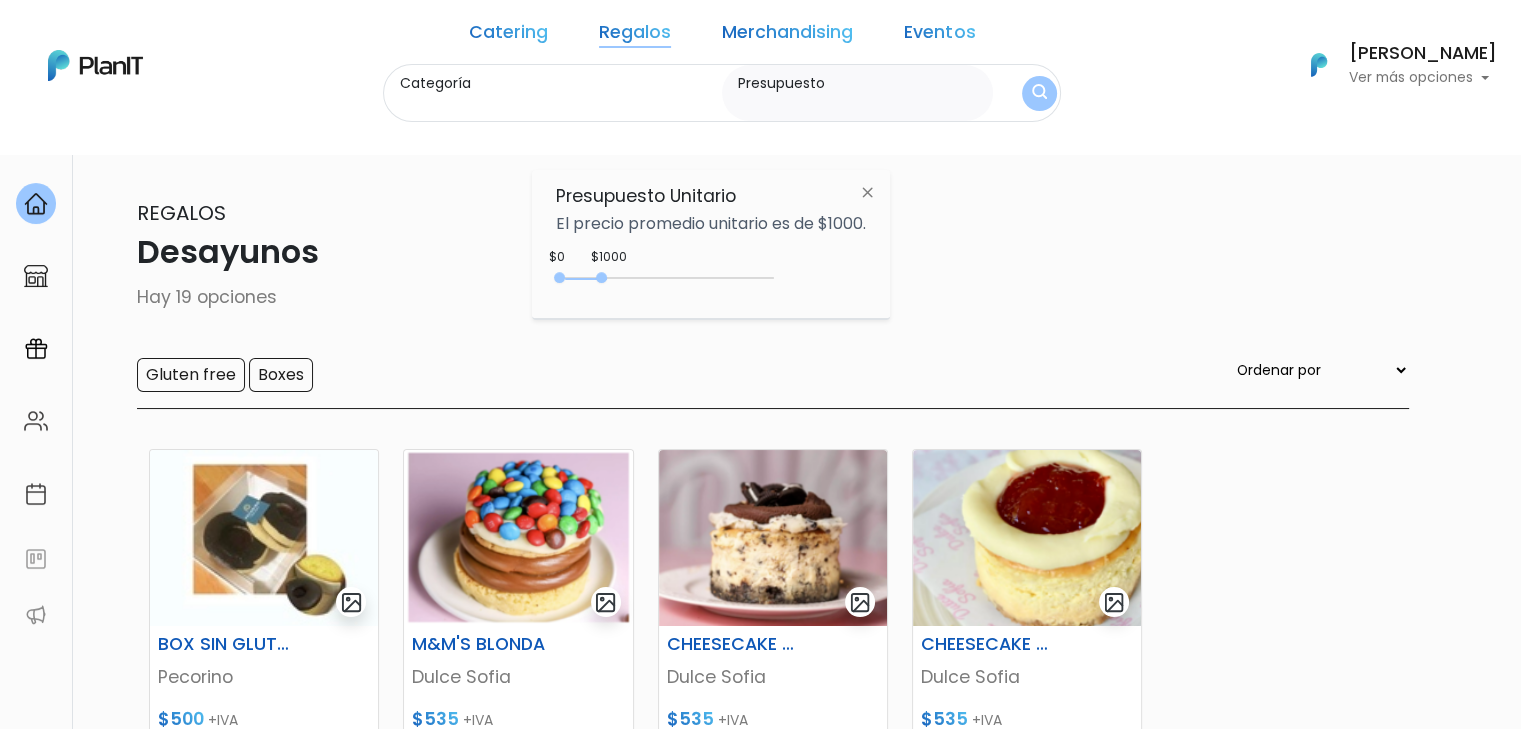 type on "Regalos" 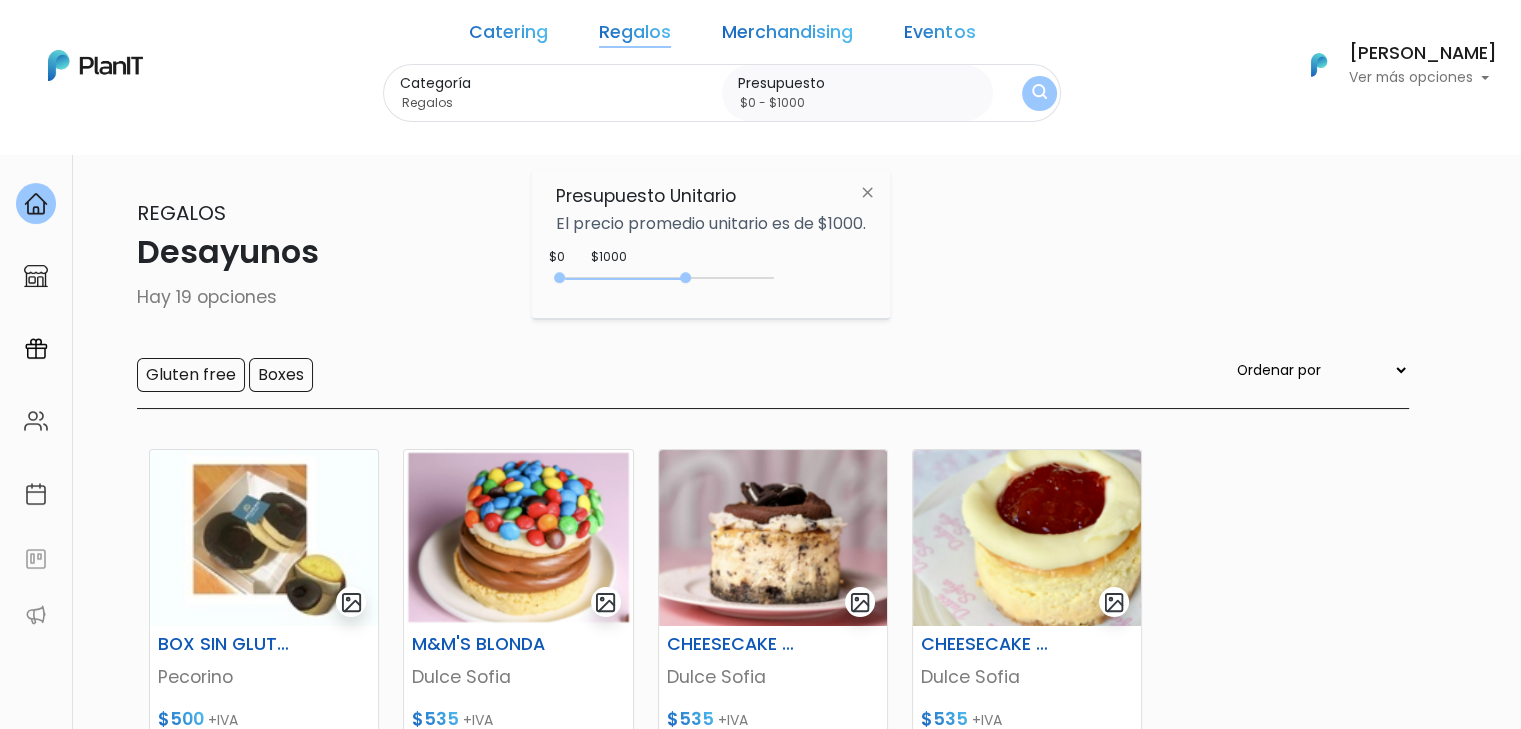 click on "0 : 3000 0 3000" at bounding box center [669, 282] 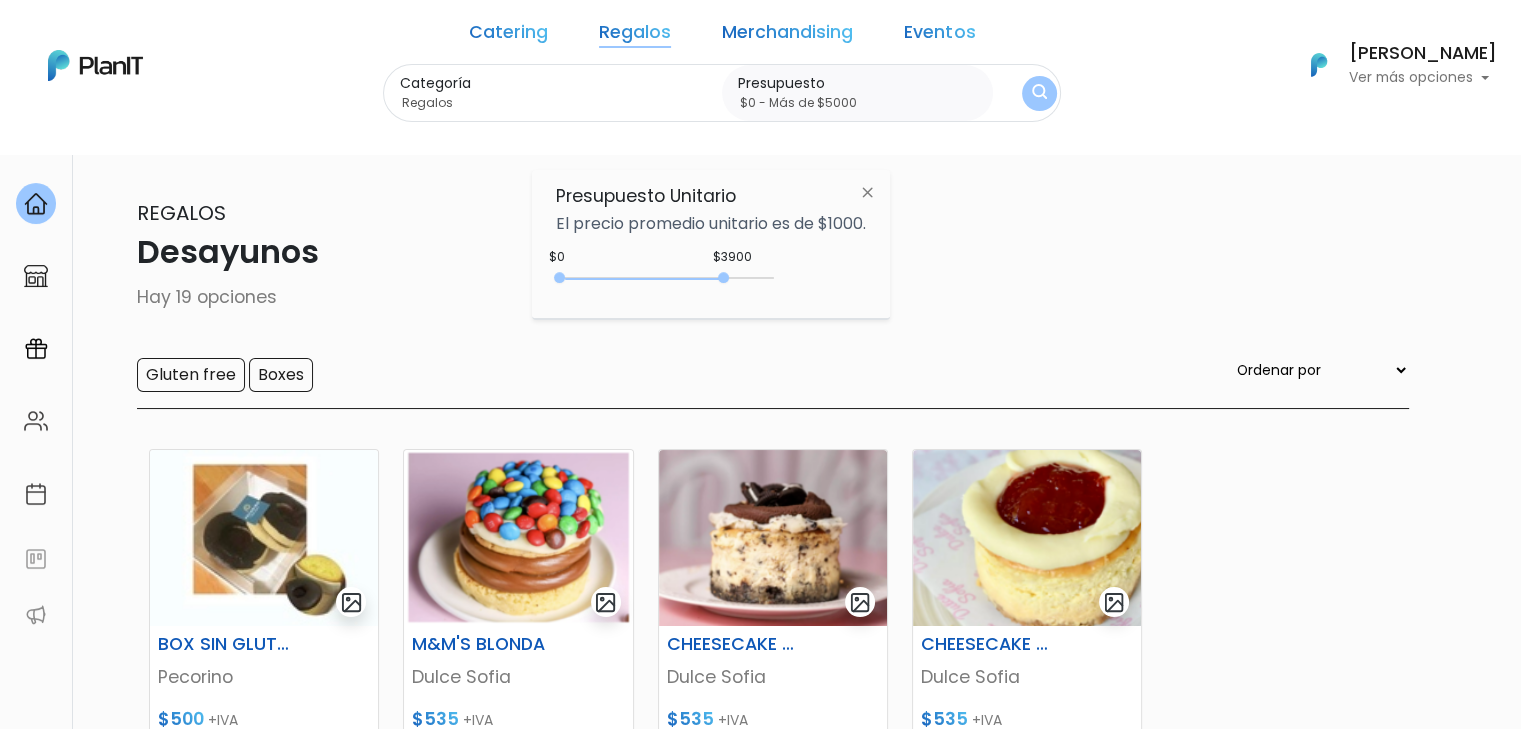 drag, startPoint x: 691, startPoint y: 276, endPoint x: 787, endPoint y: 289, distance: 96.87621 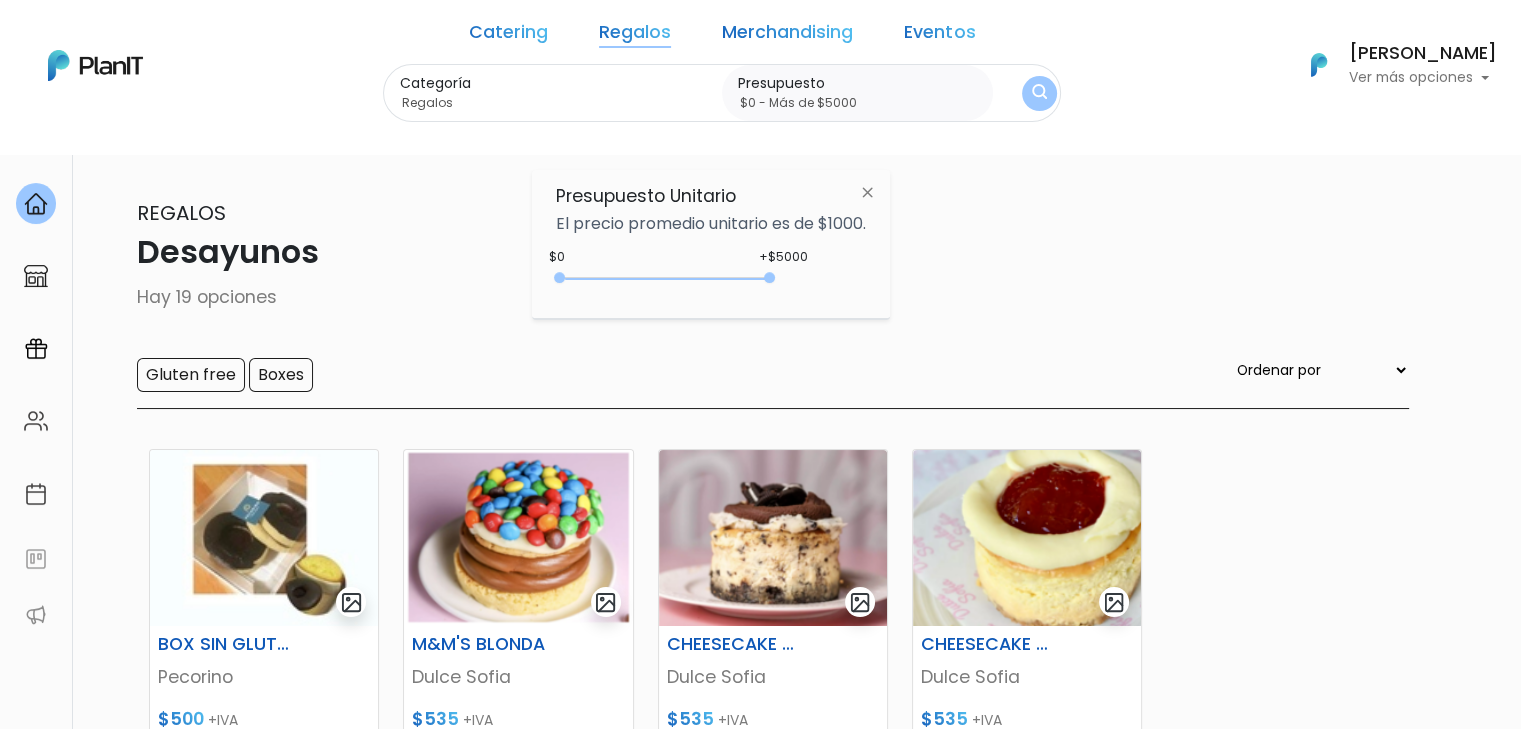 click on "0 : 5000 0 5000" at bounding box center [669, 282] 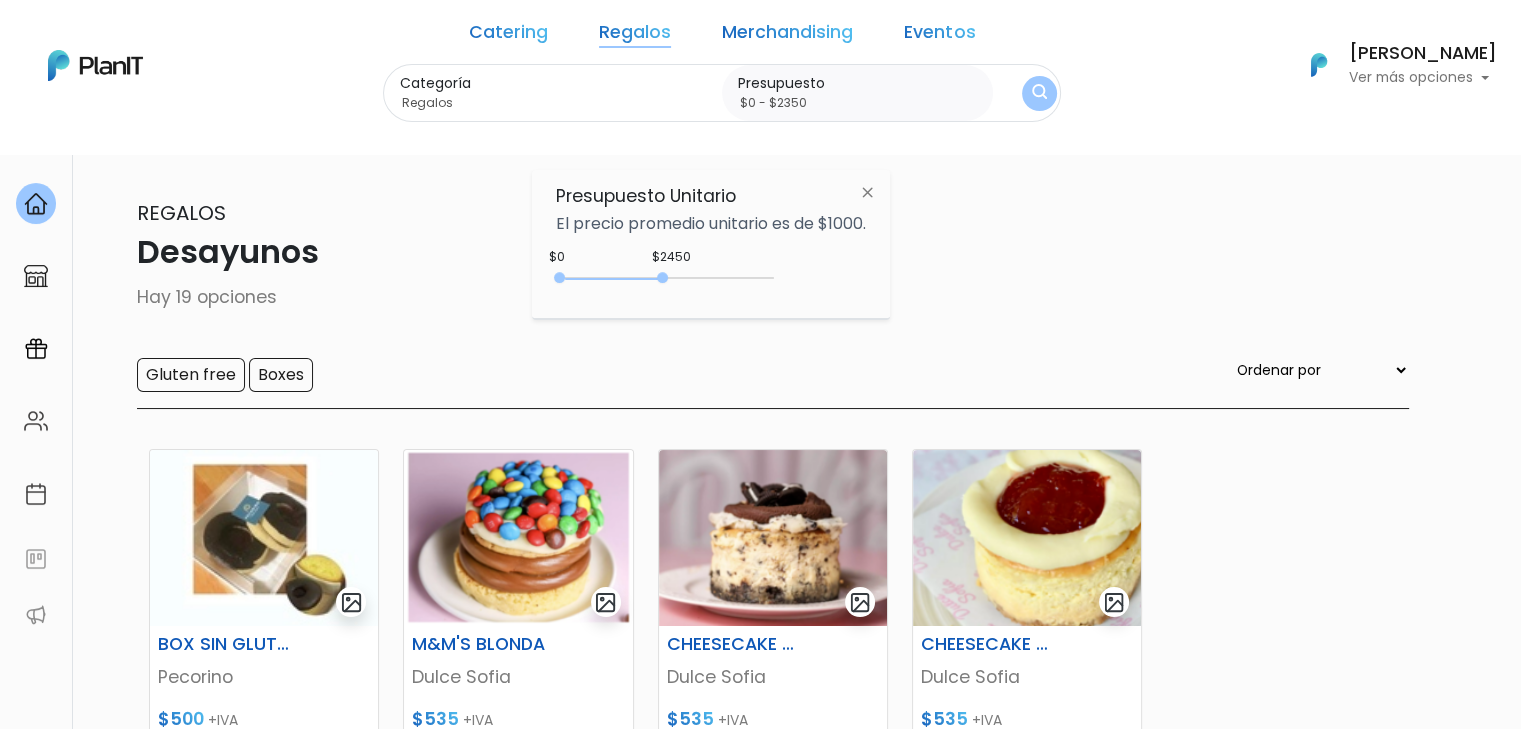 type on "$0 - $2300" 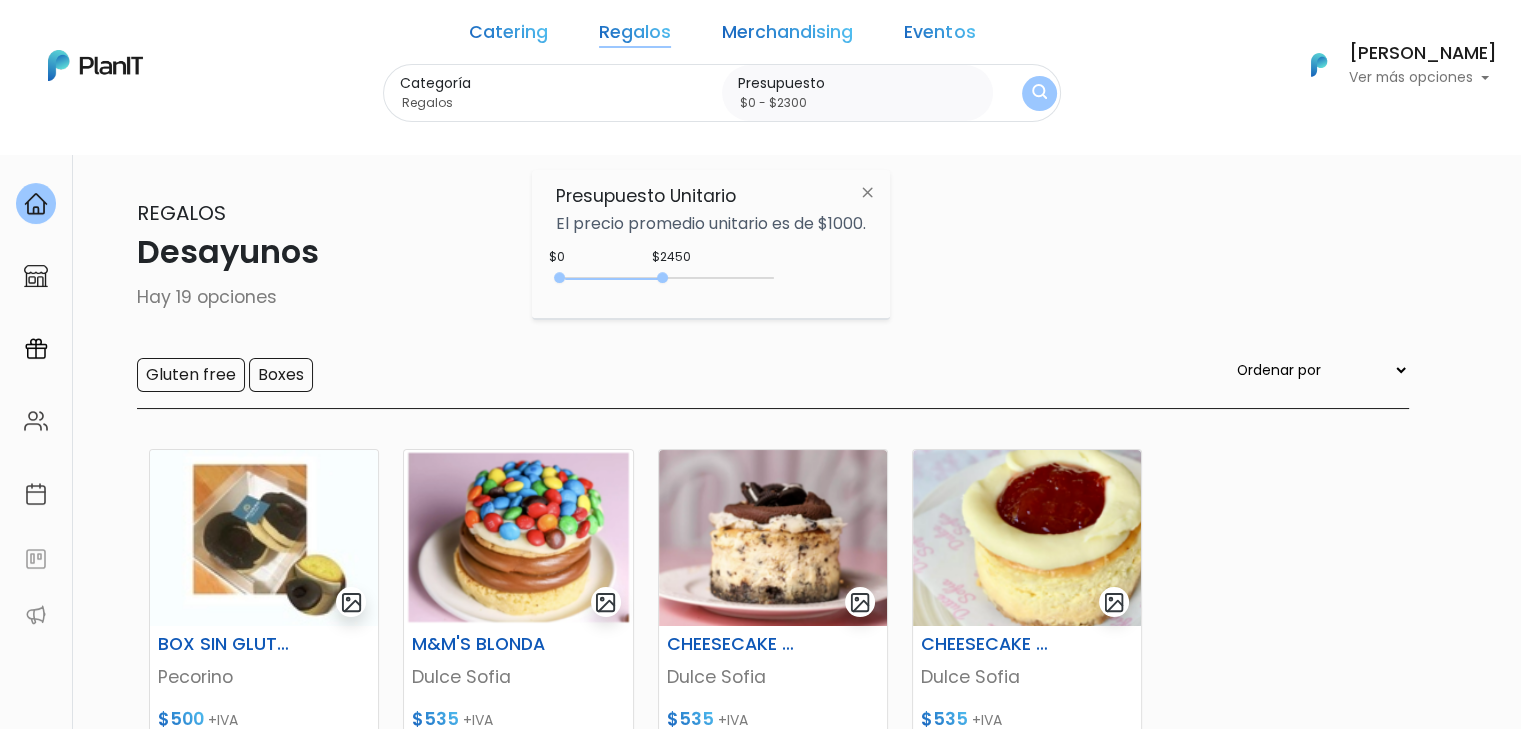 drag, startPoint x: 680, startPoint y: 279, endPoint x: 661, endPoint y: 278, distance: 19.026299 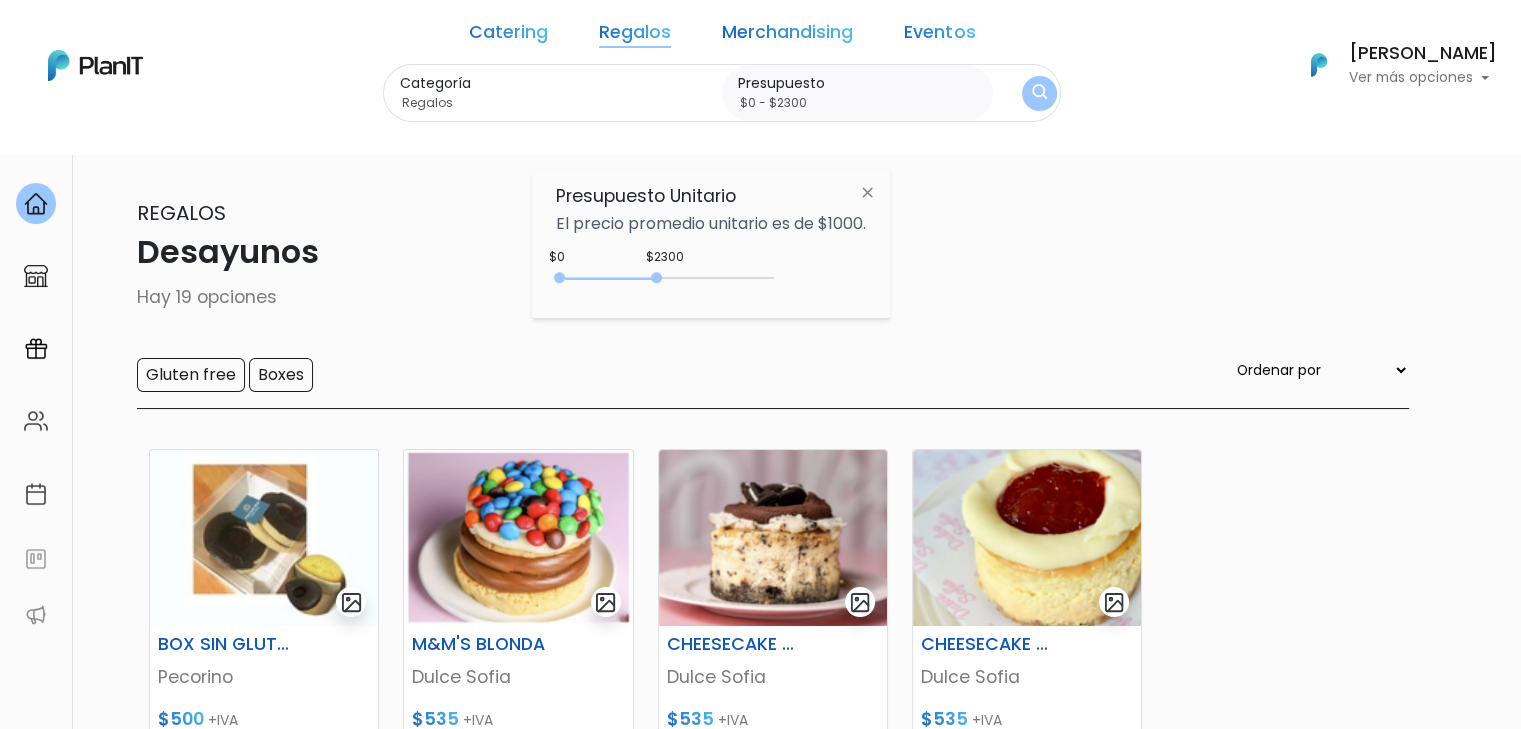 click at bounding box center [1040, 94] 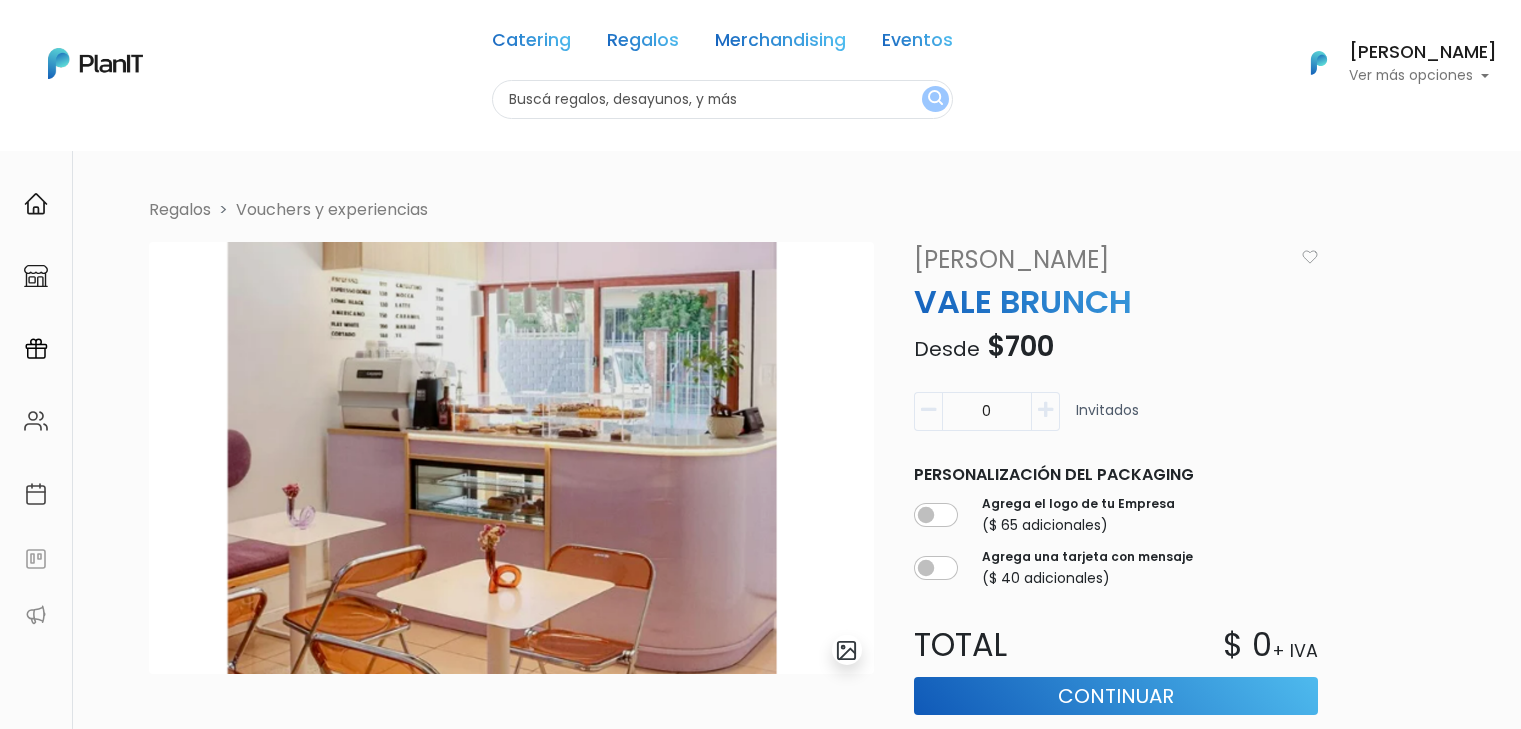 scroll, scrollTop: 0, scrollLeft: 0, axis: both 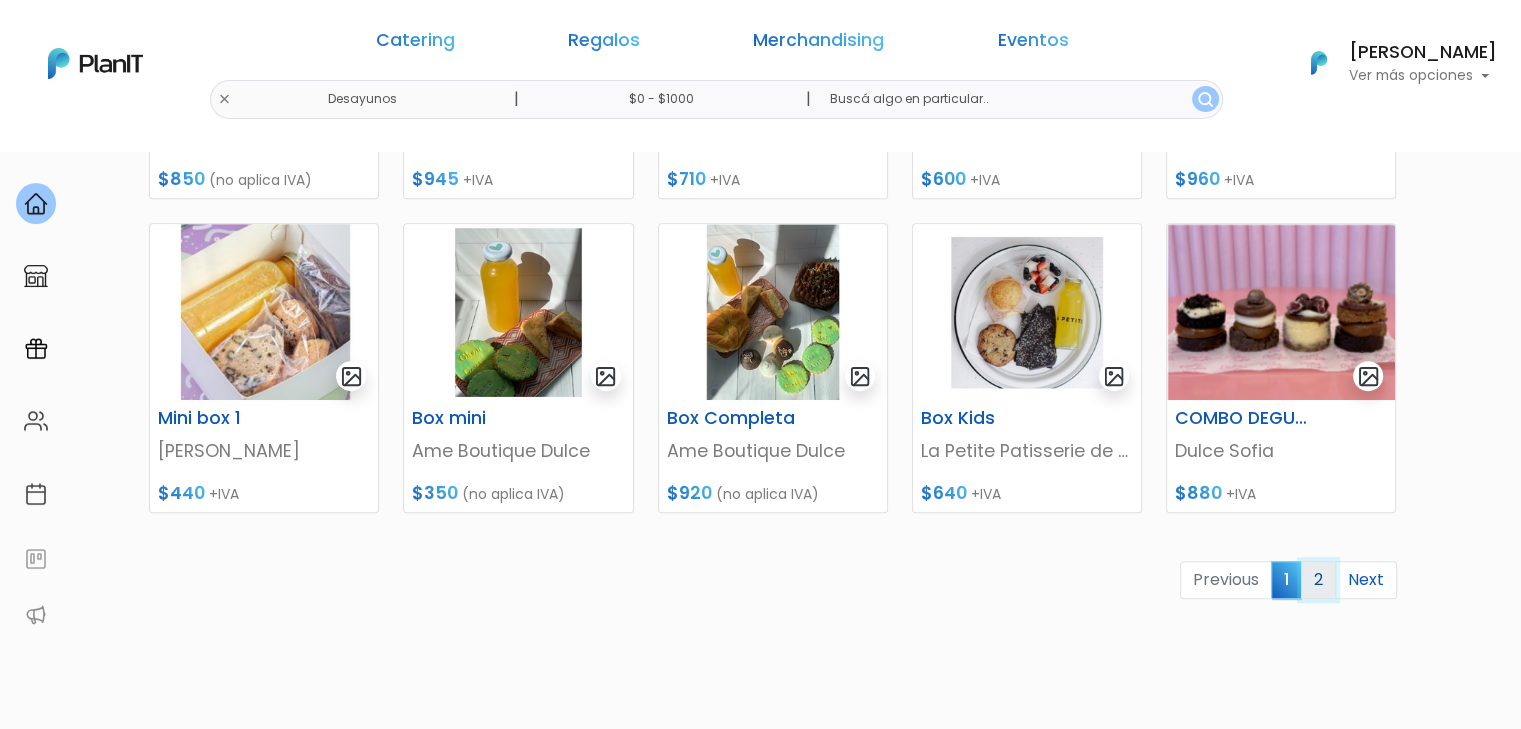 click on "2" at bounding box center (1318, 580) 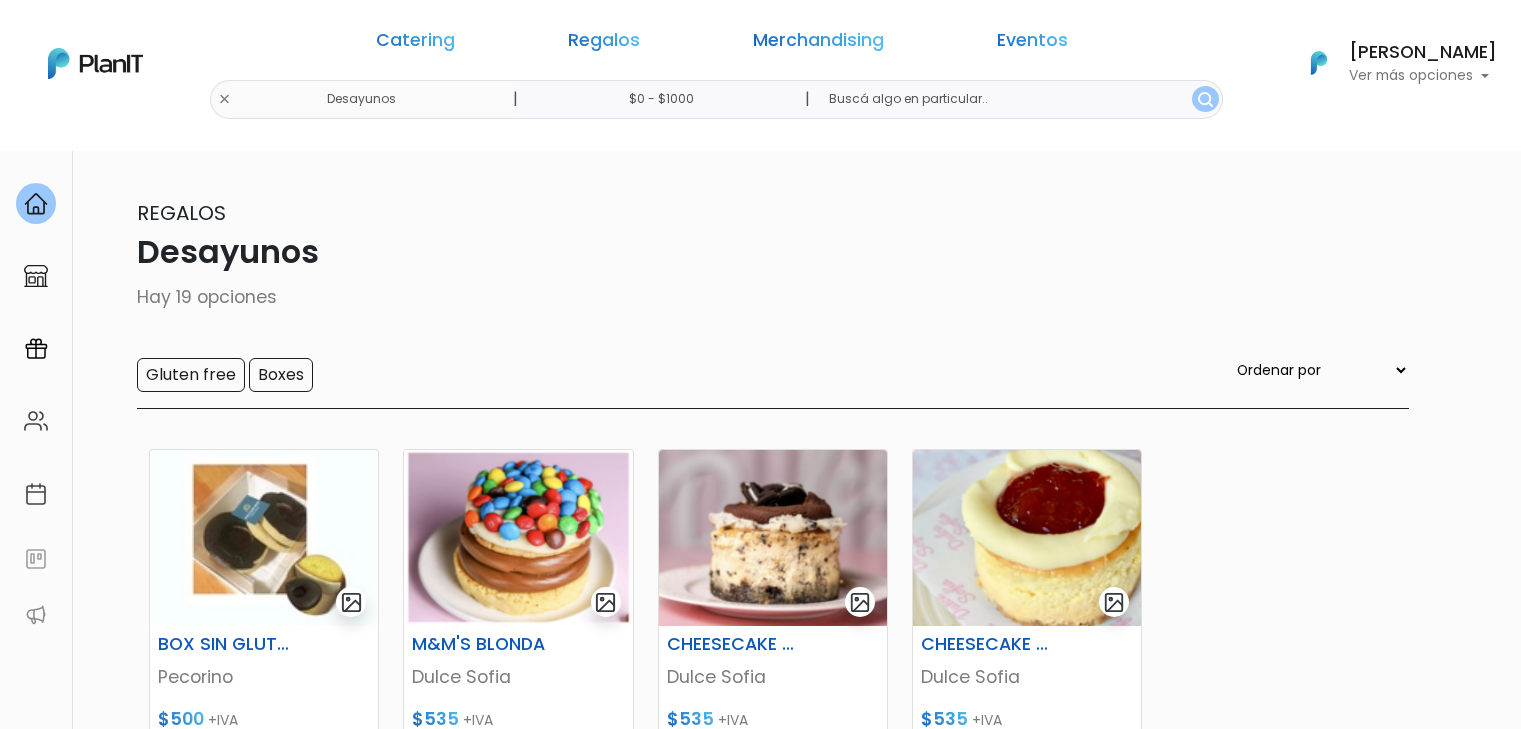 scroll, scrollTop: 0, scrollLeft: 0, axis: both 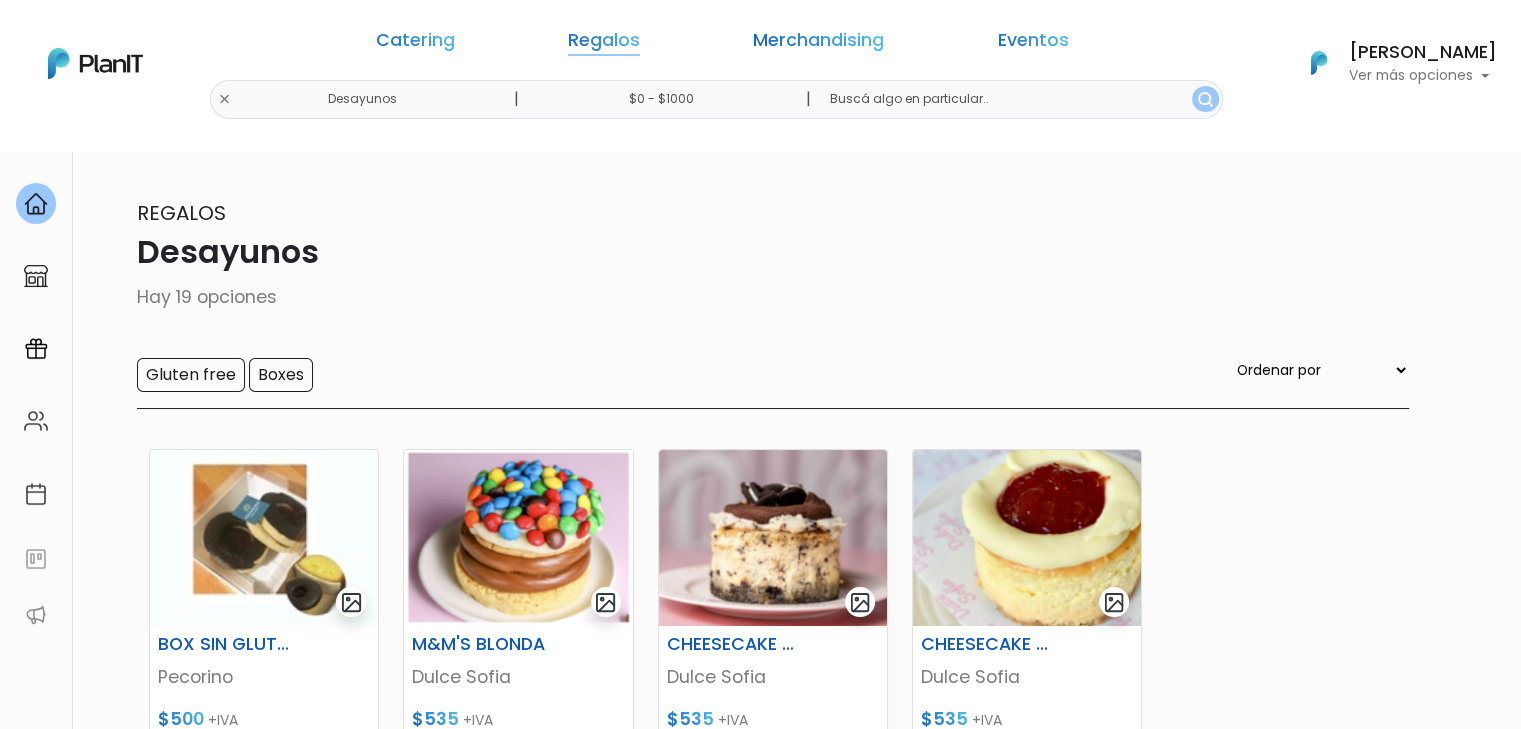 click on "Regalos" at bounding box center (604, 44) 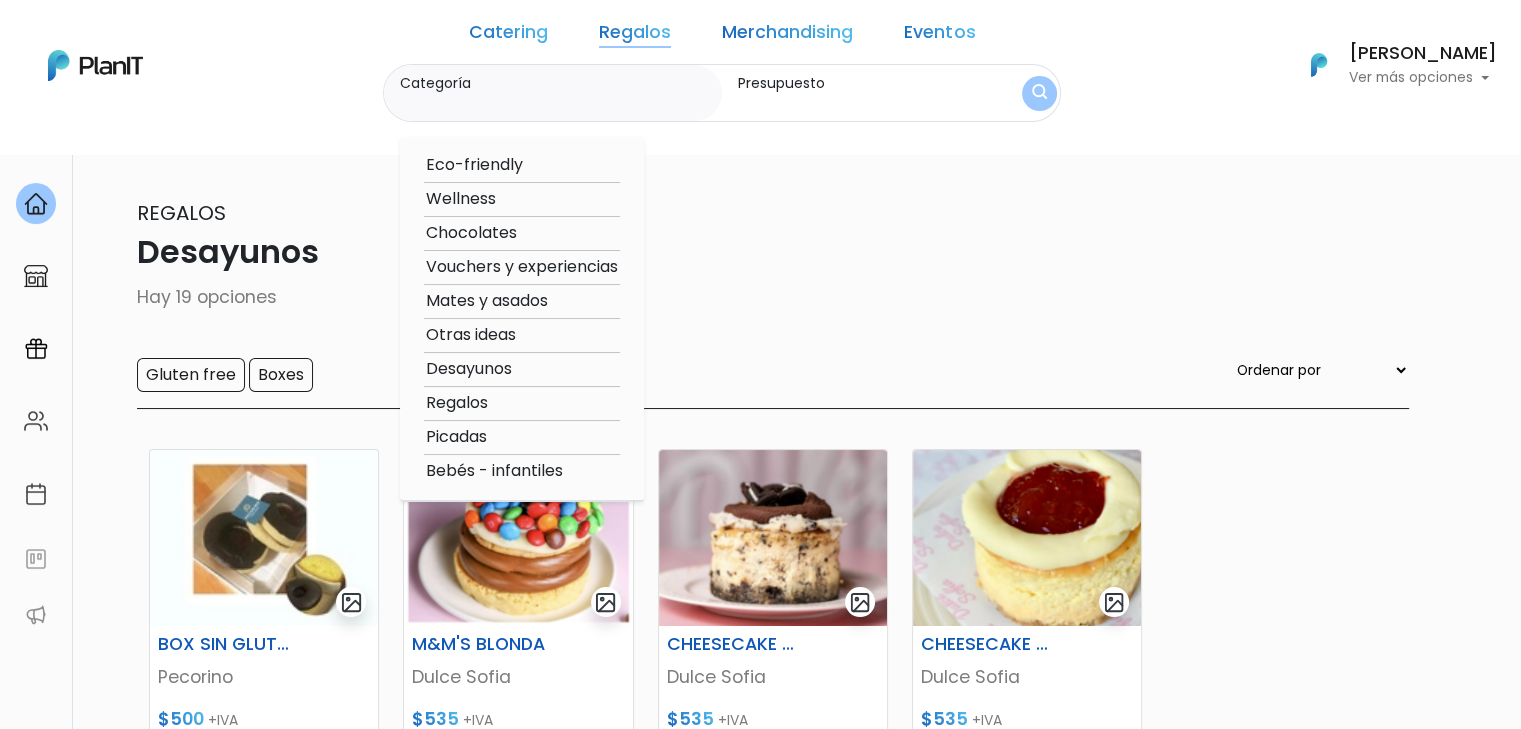 click on "Desayunos" at bounding box center [522, 369] 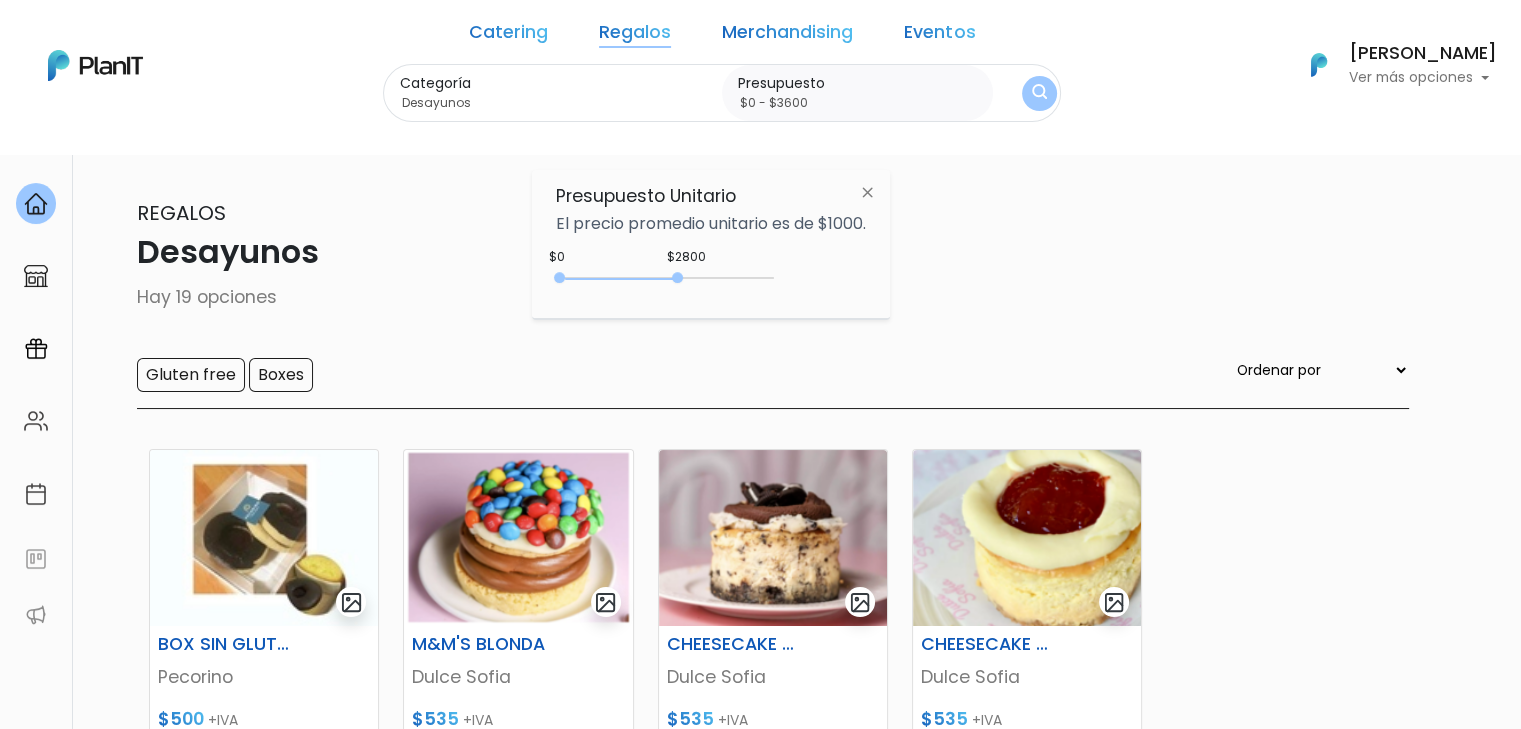 type on "$0 - $3650" 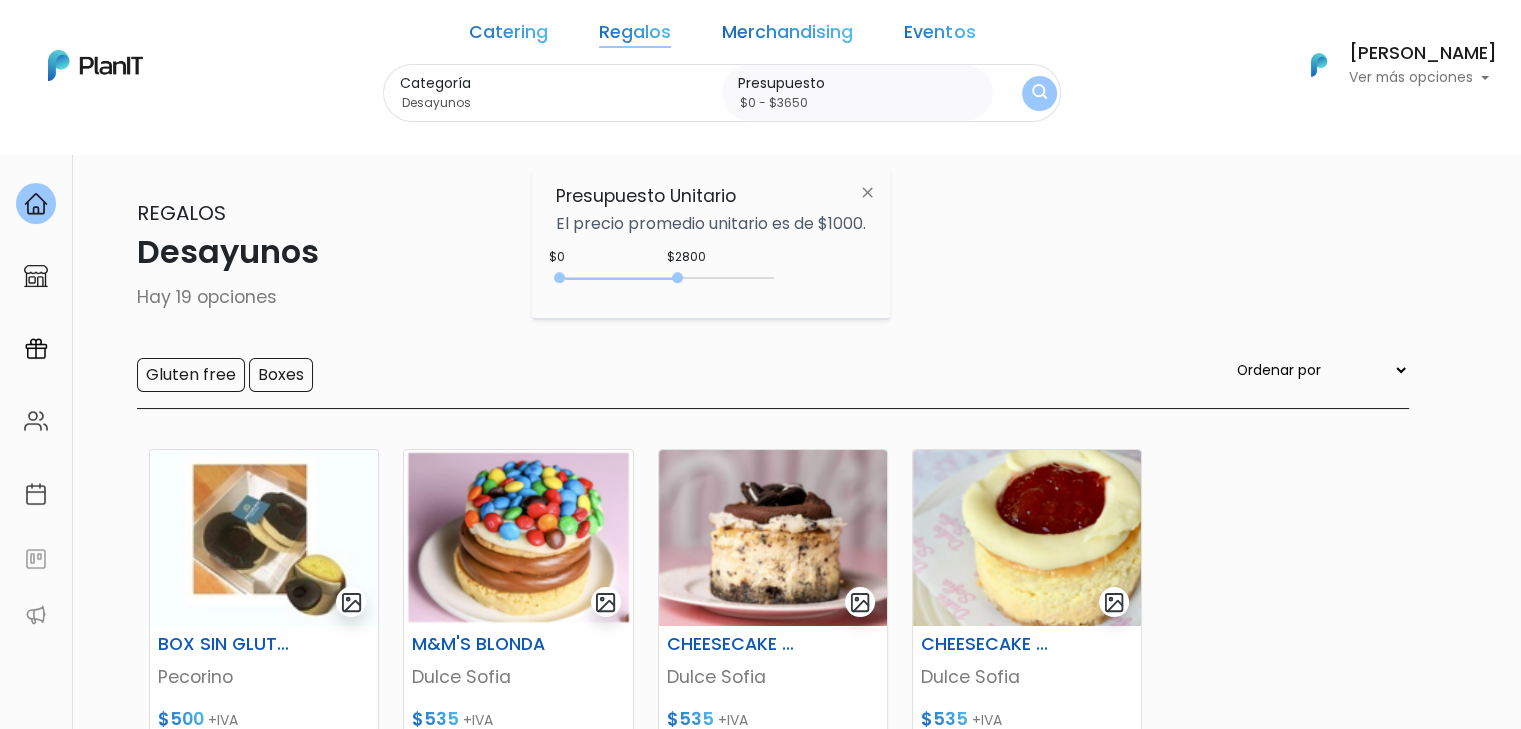 drag, startPoint x: 634, startPoint y: 278, endPoint x: 718, endPoint y: 285, distance: 84.29116 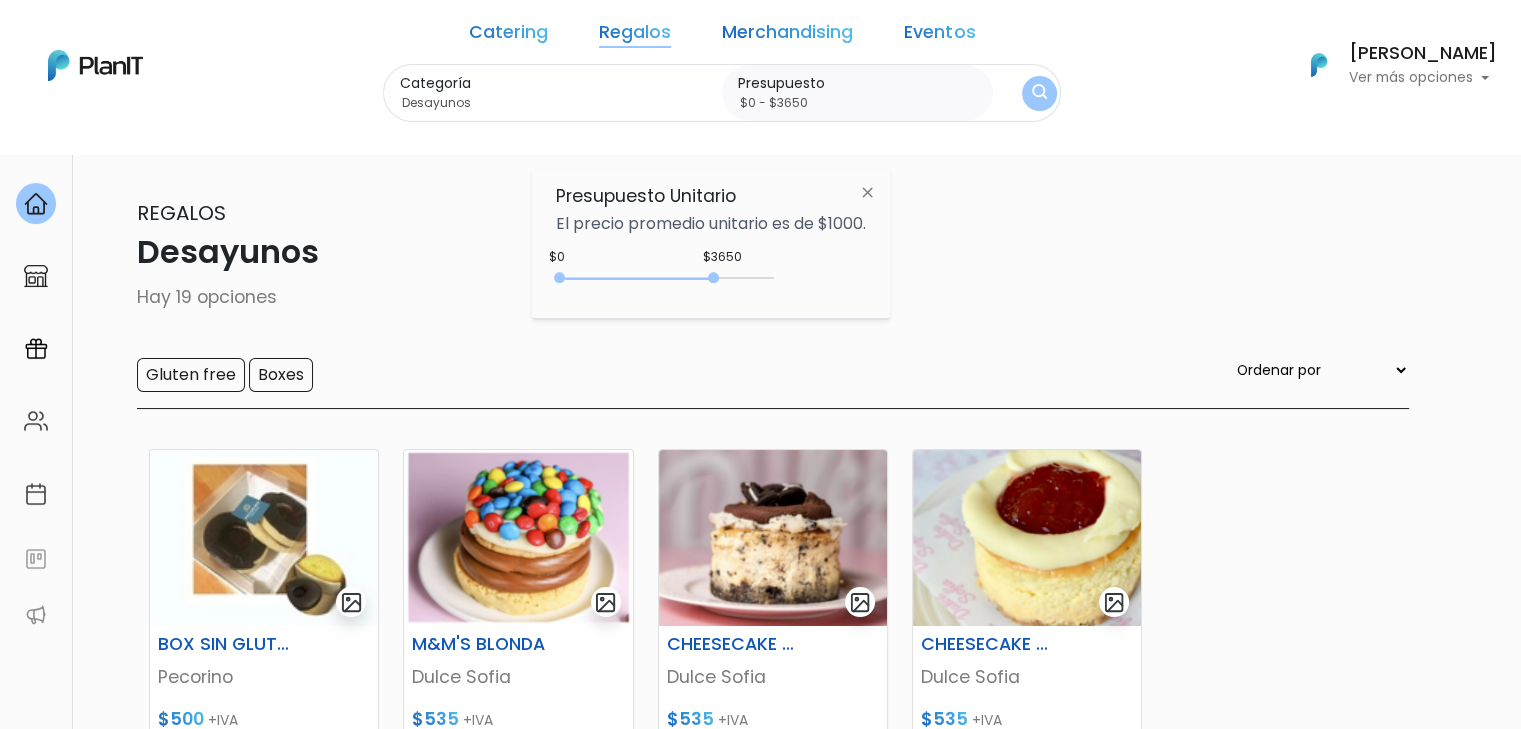 click at bounding box center [1039, 93] 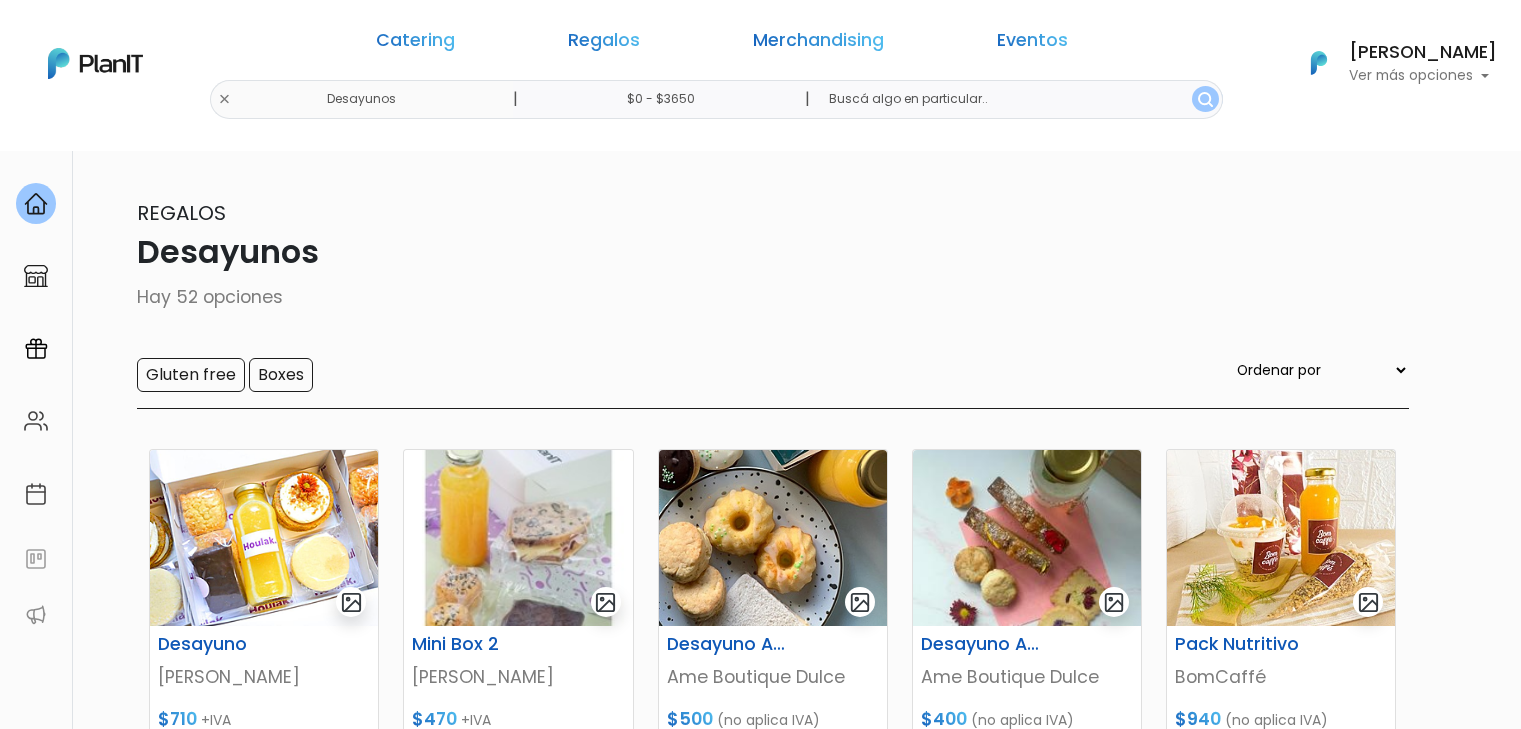 scroll, scrollTop: 0, scrollLeft: 0, axis: both 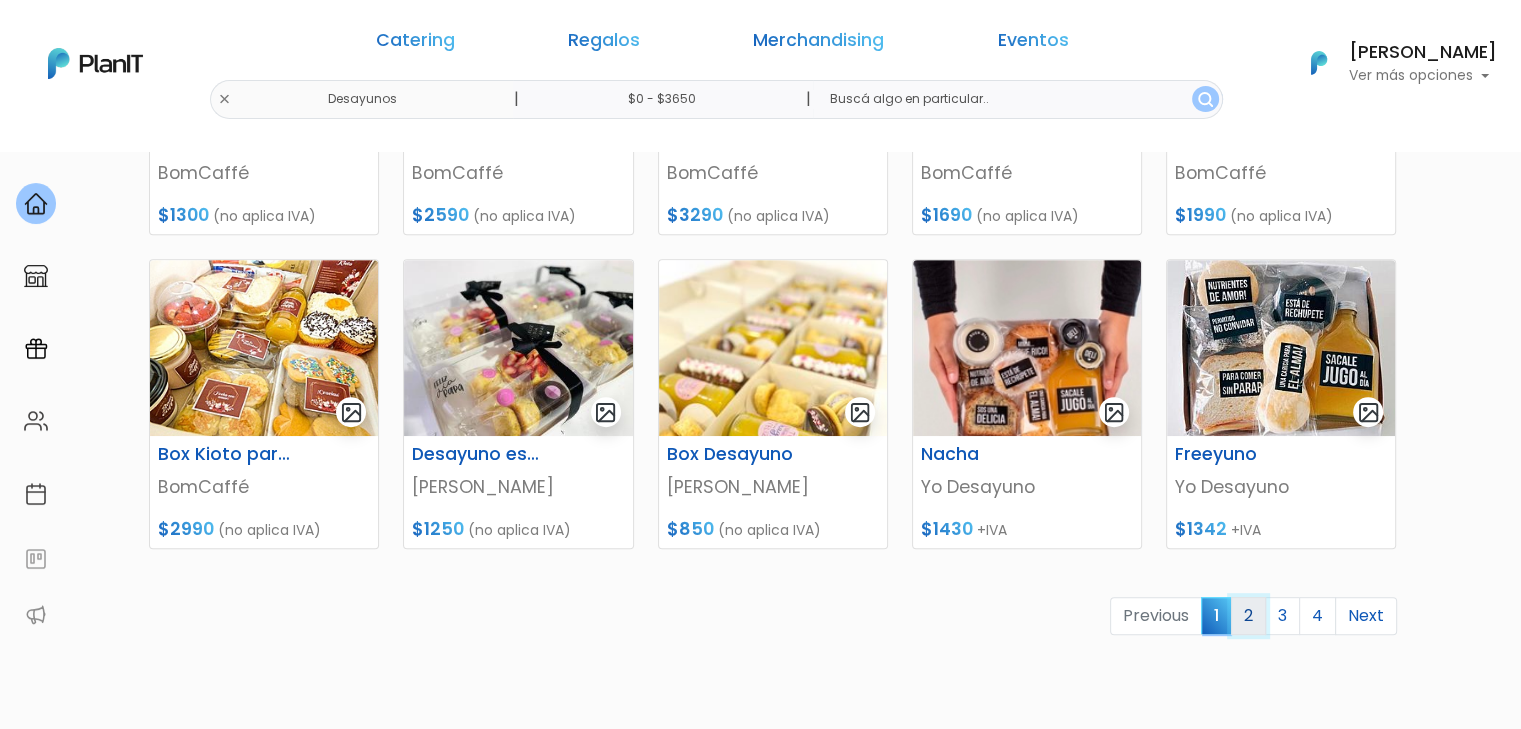click on "2" at bounding box center [1248, 616] 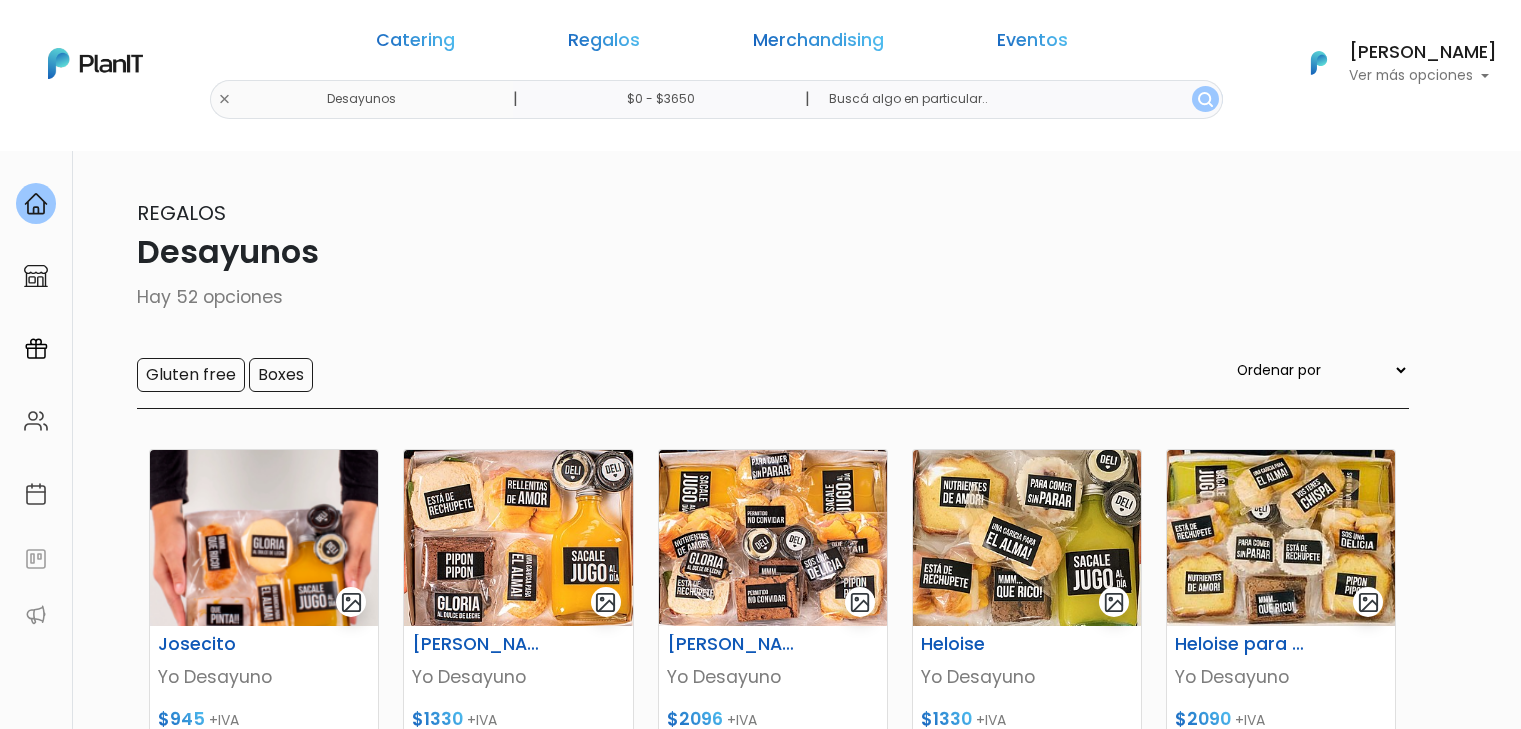 scroll, scrollTop: 0, scrollLeft: 0, axis: both 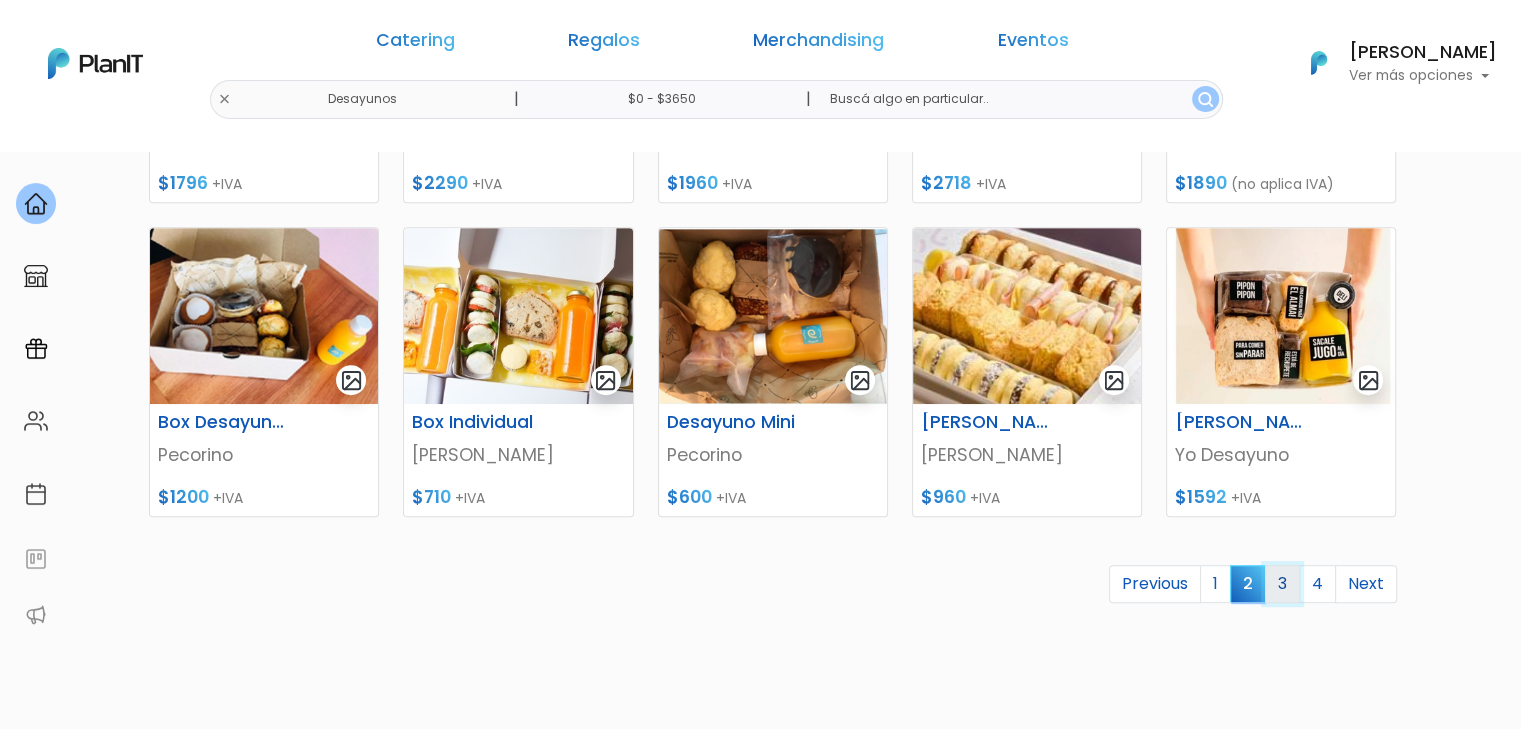 click on "3" at bounding box center [1282, 584] 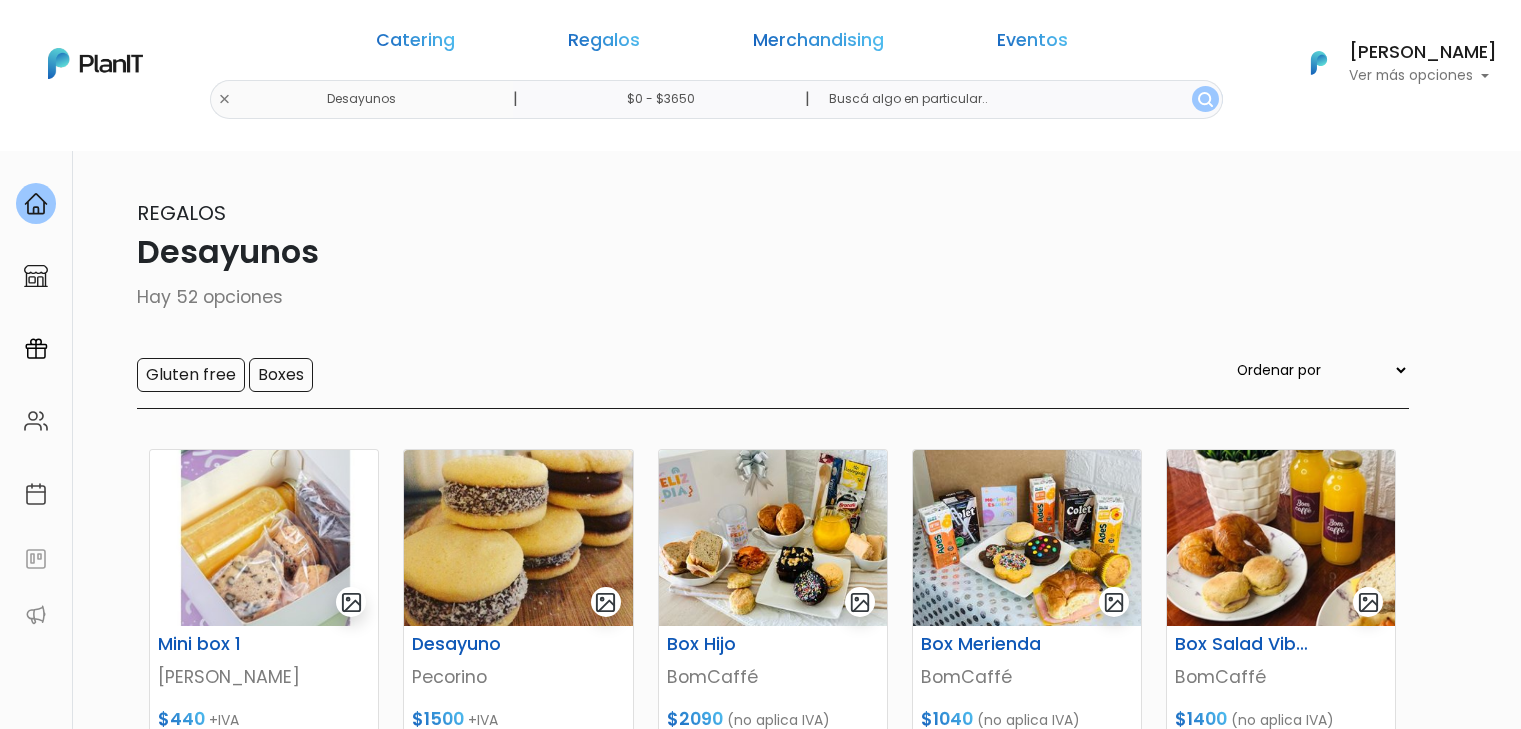 scroll, scrollTop: 0, scrollLeft: 0, axis: both 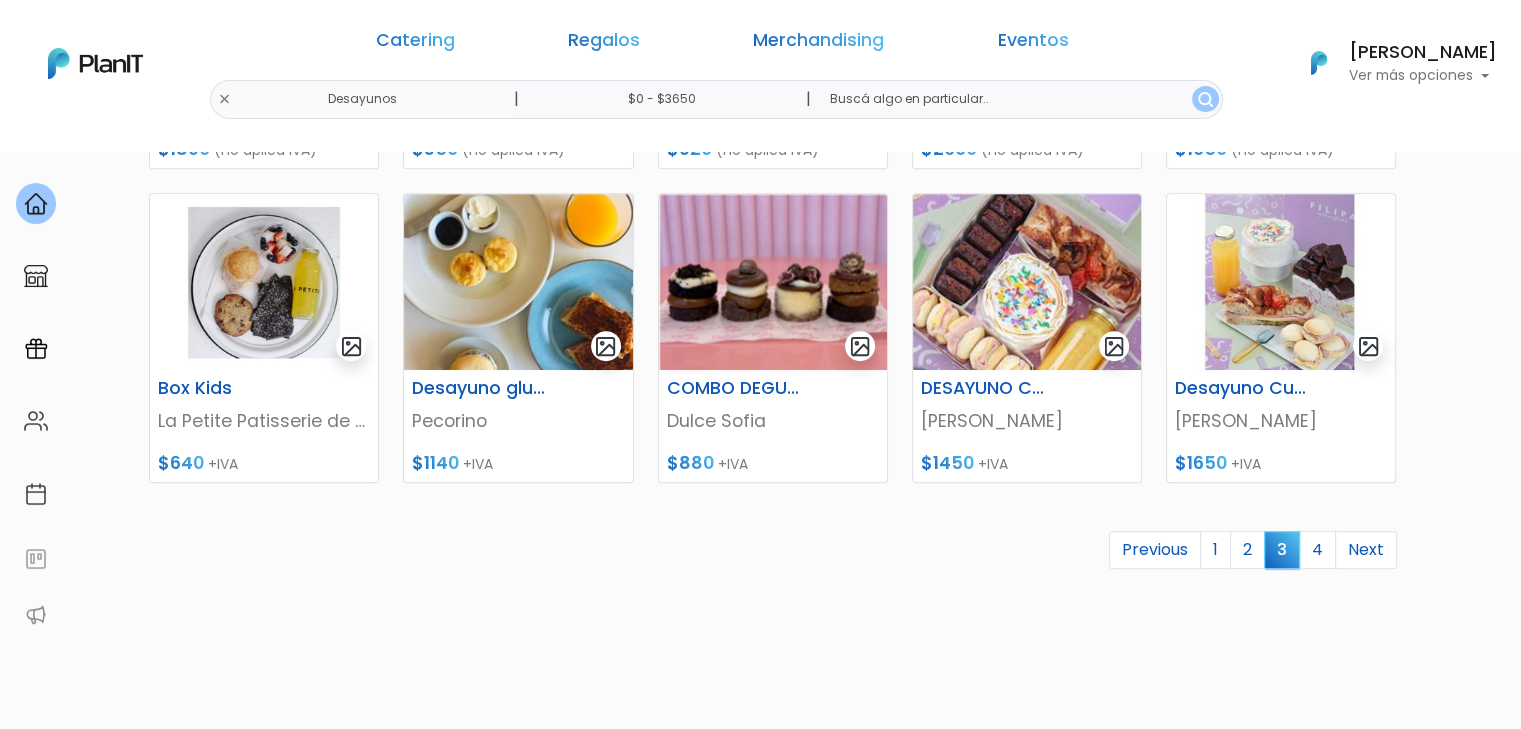 click on "keyboard_arrow_down" at bounding box center (1446, 1917) 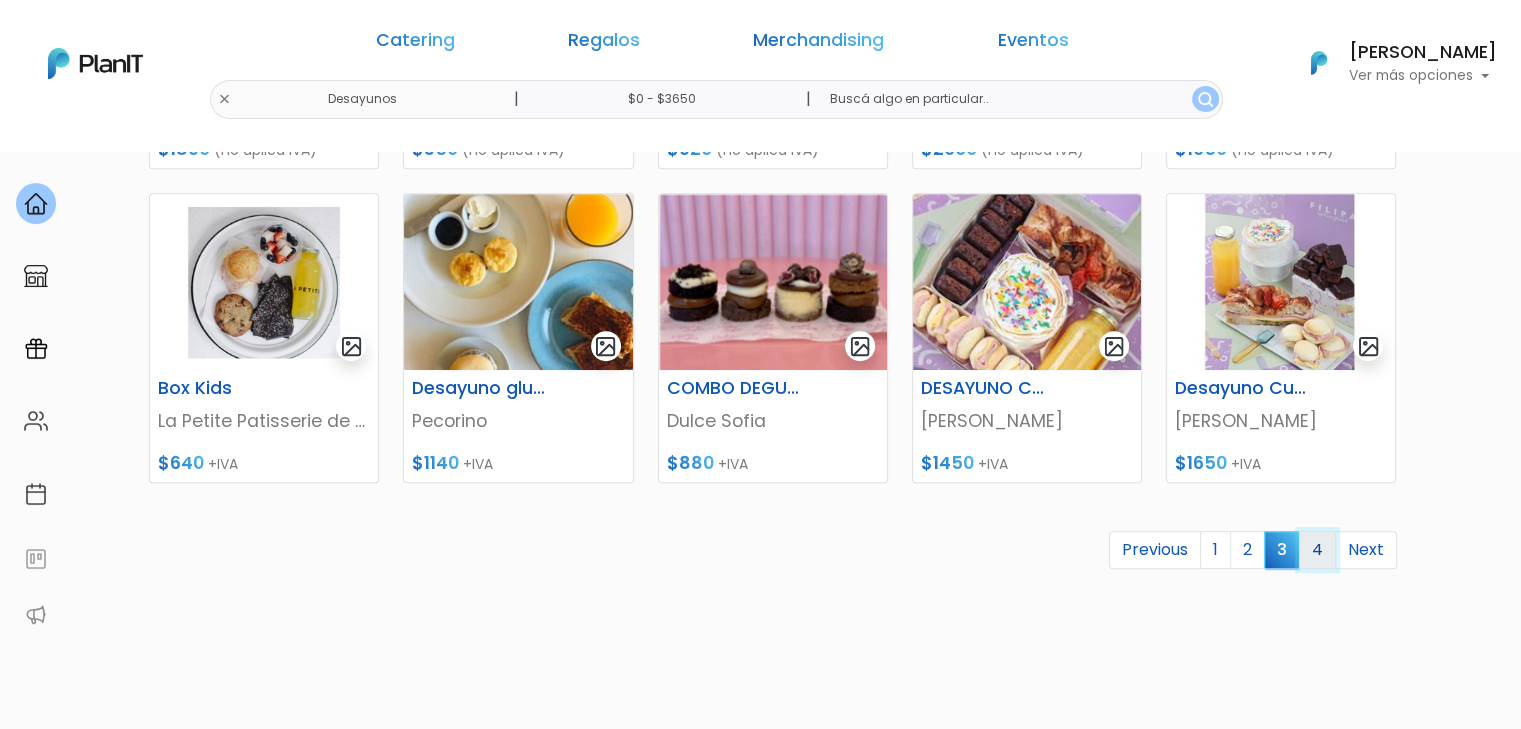 click on "4" at bounding box center (1317, 550) 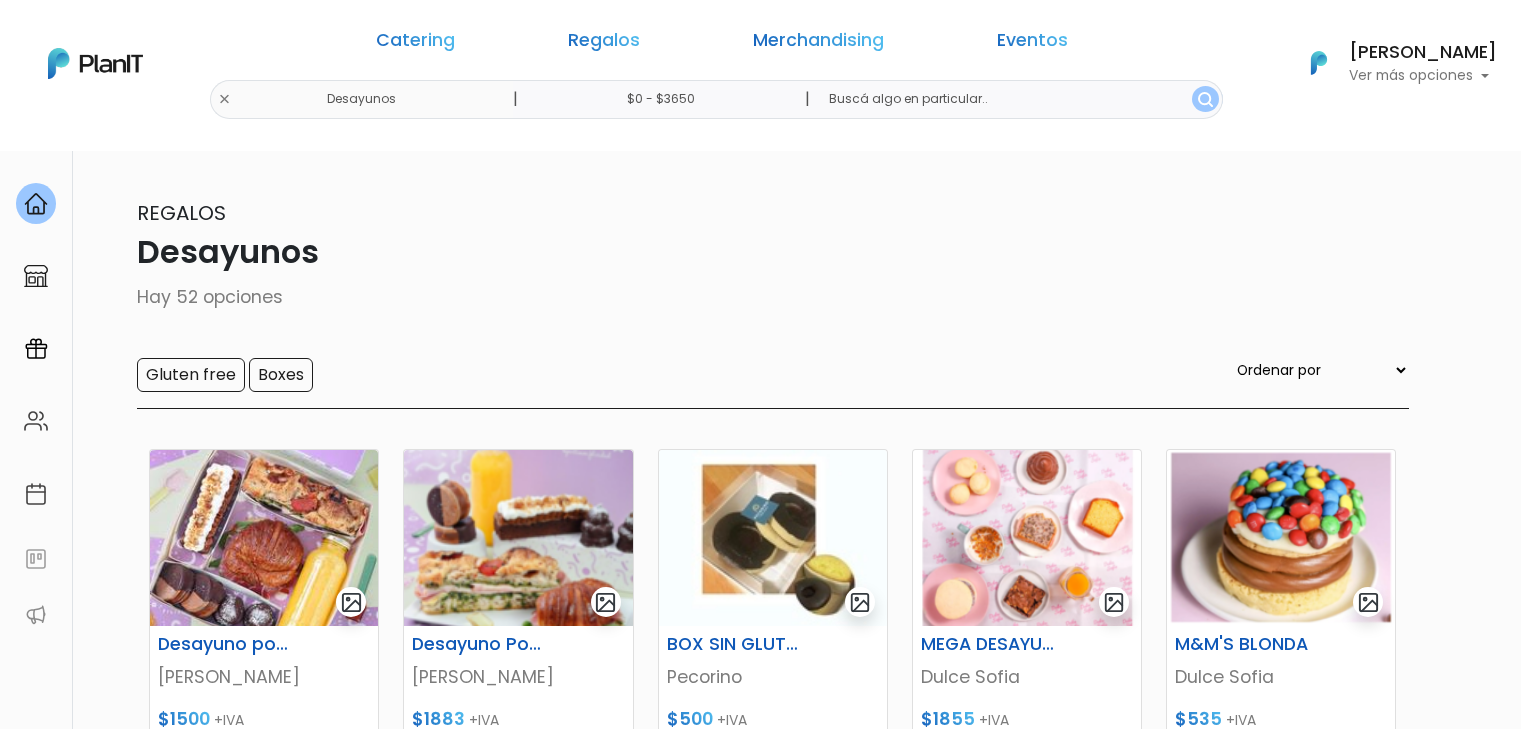 scroll, scrollTop: 0, scrollLeft: 0, axis: both 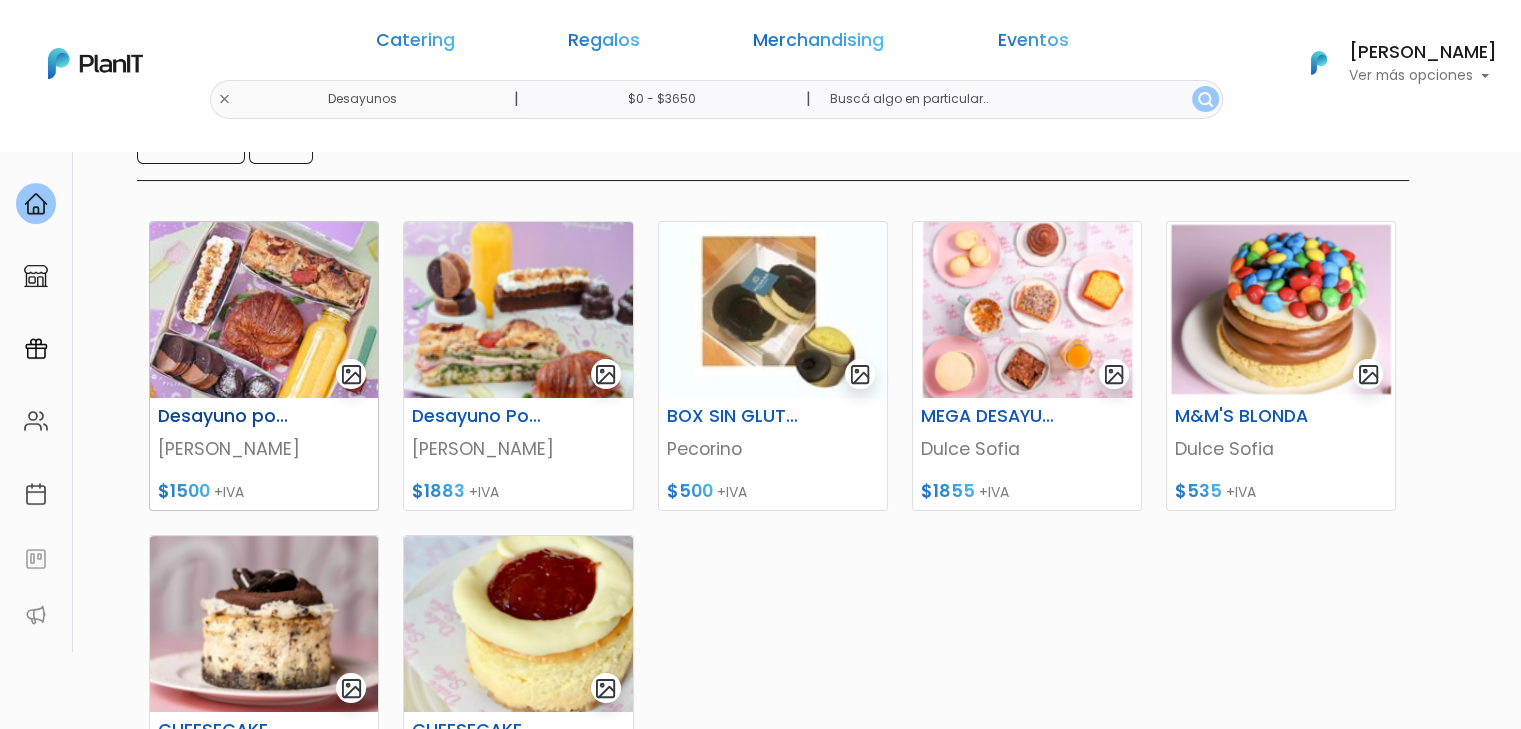 click at bounding box center [264, 310] 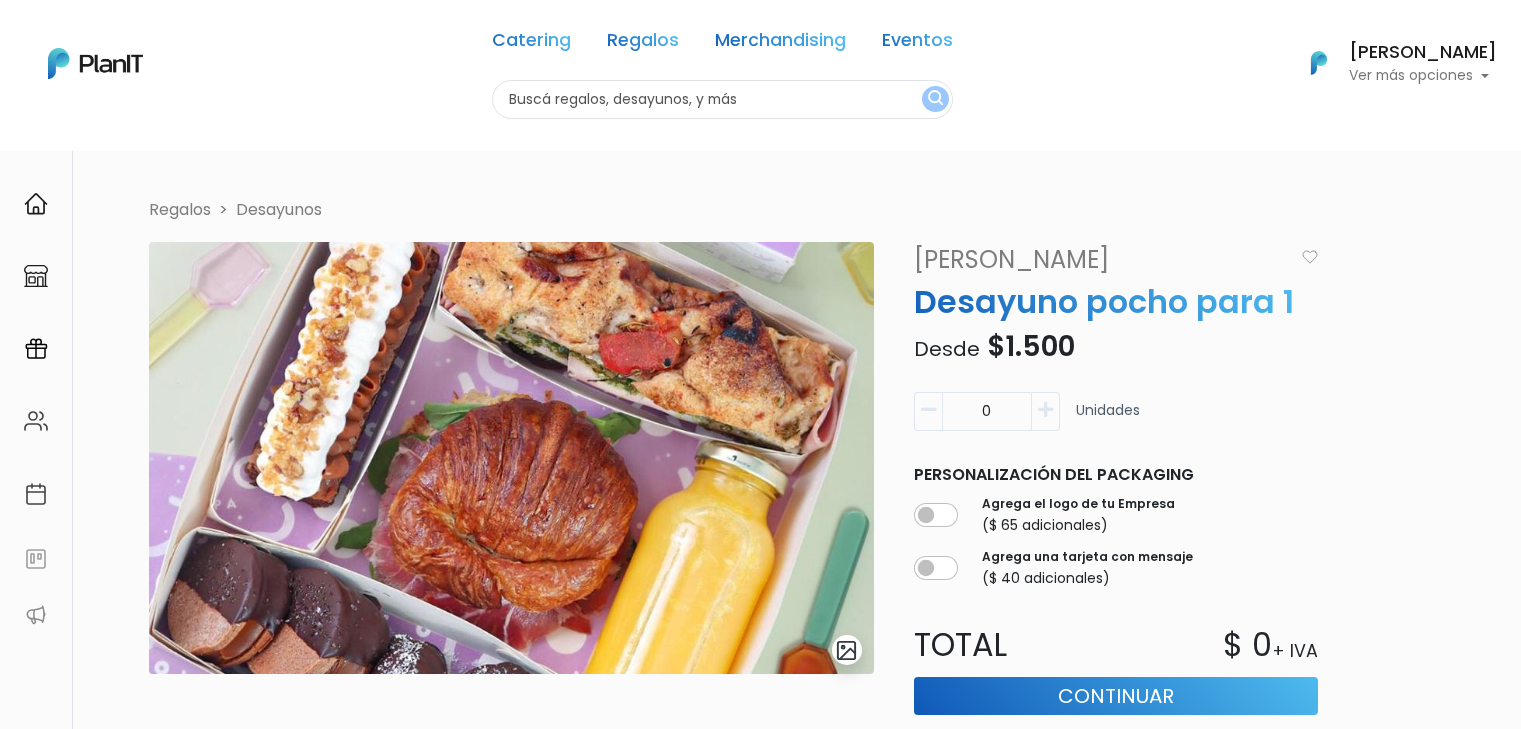 scroll, scrollTop: 0, scrollLeft: 0, axis: both 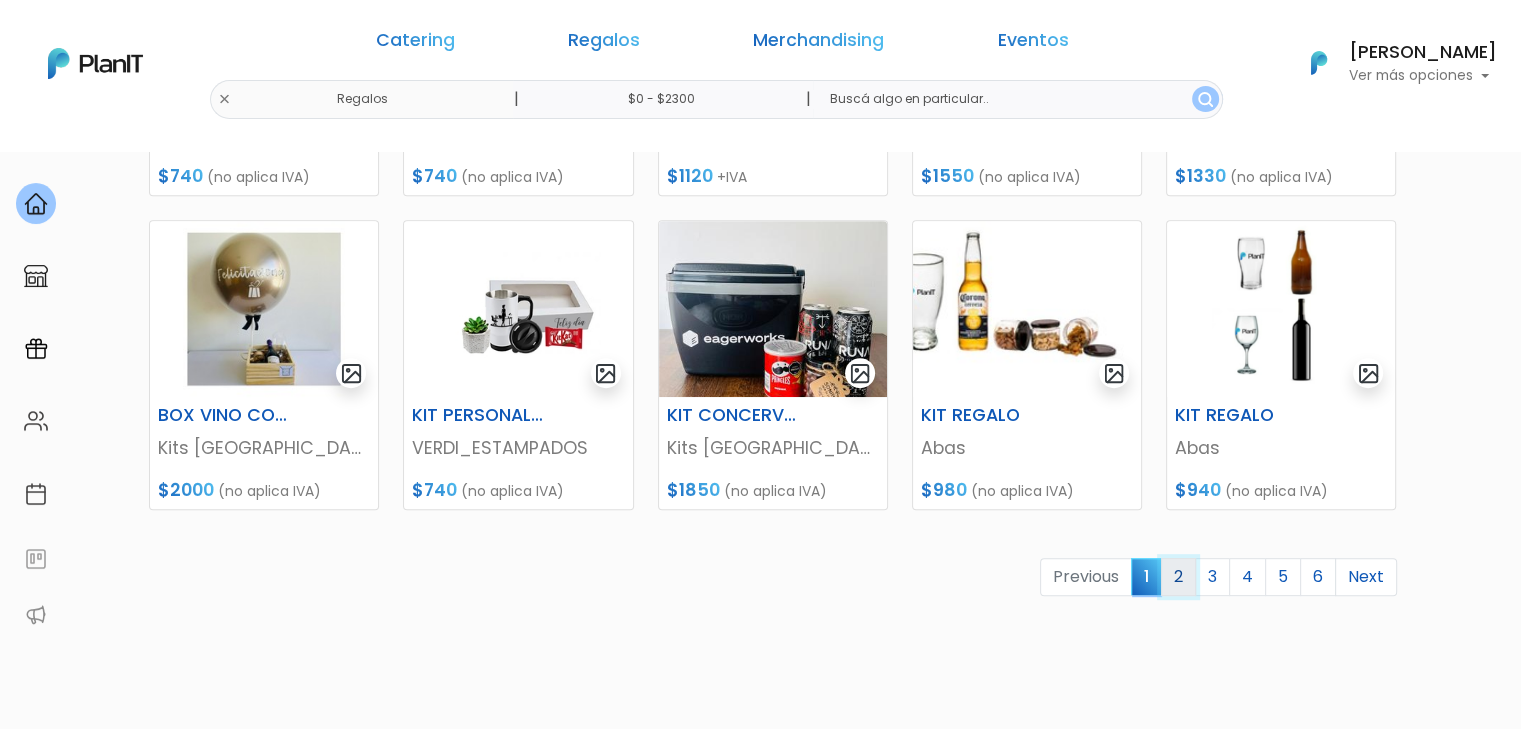 click on "2" 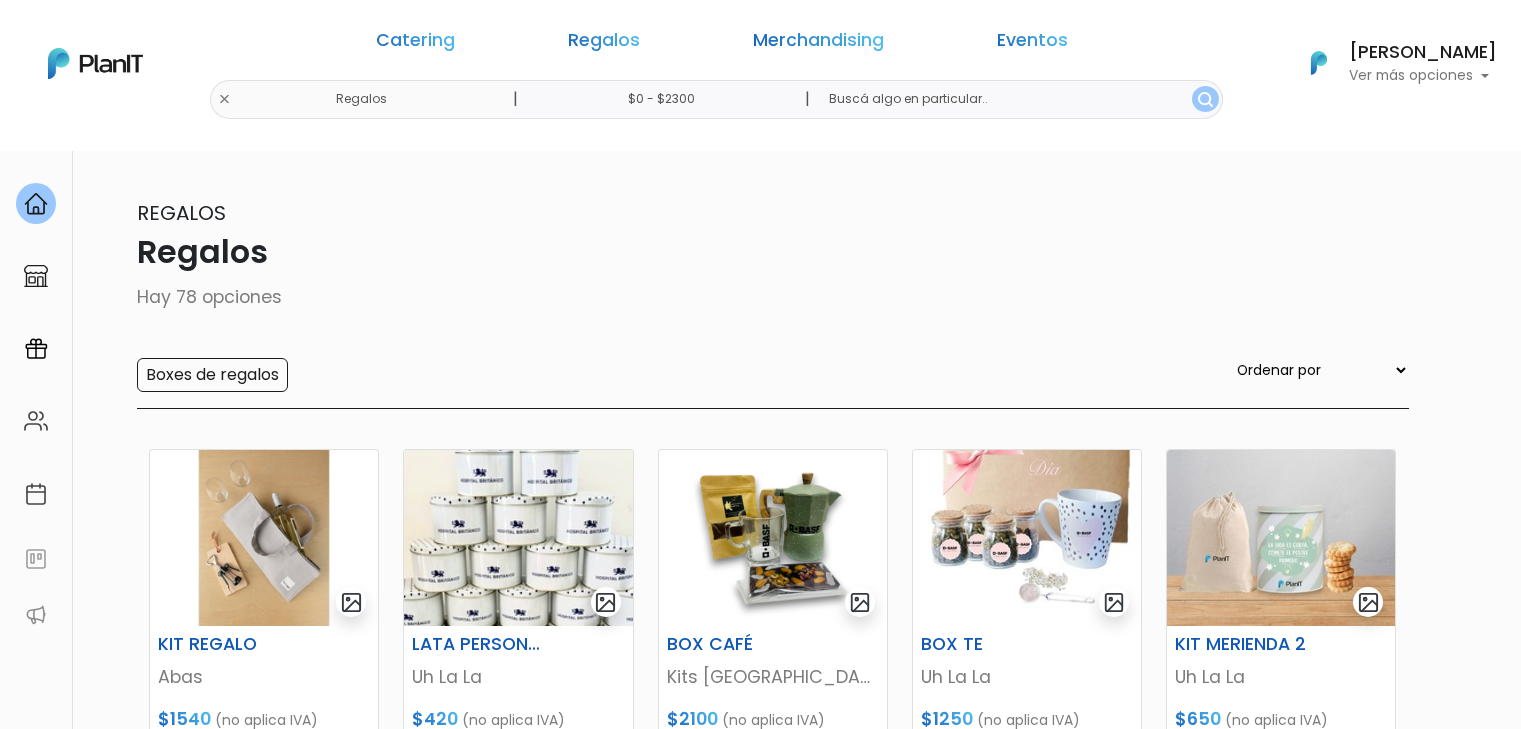 scroll, scrollTop: 0, scrollLeft: 0, axis: both 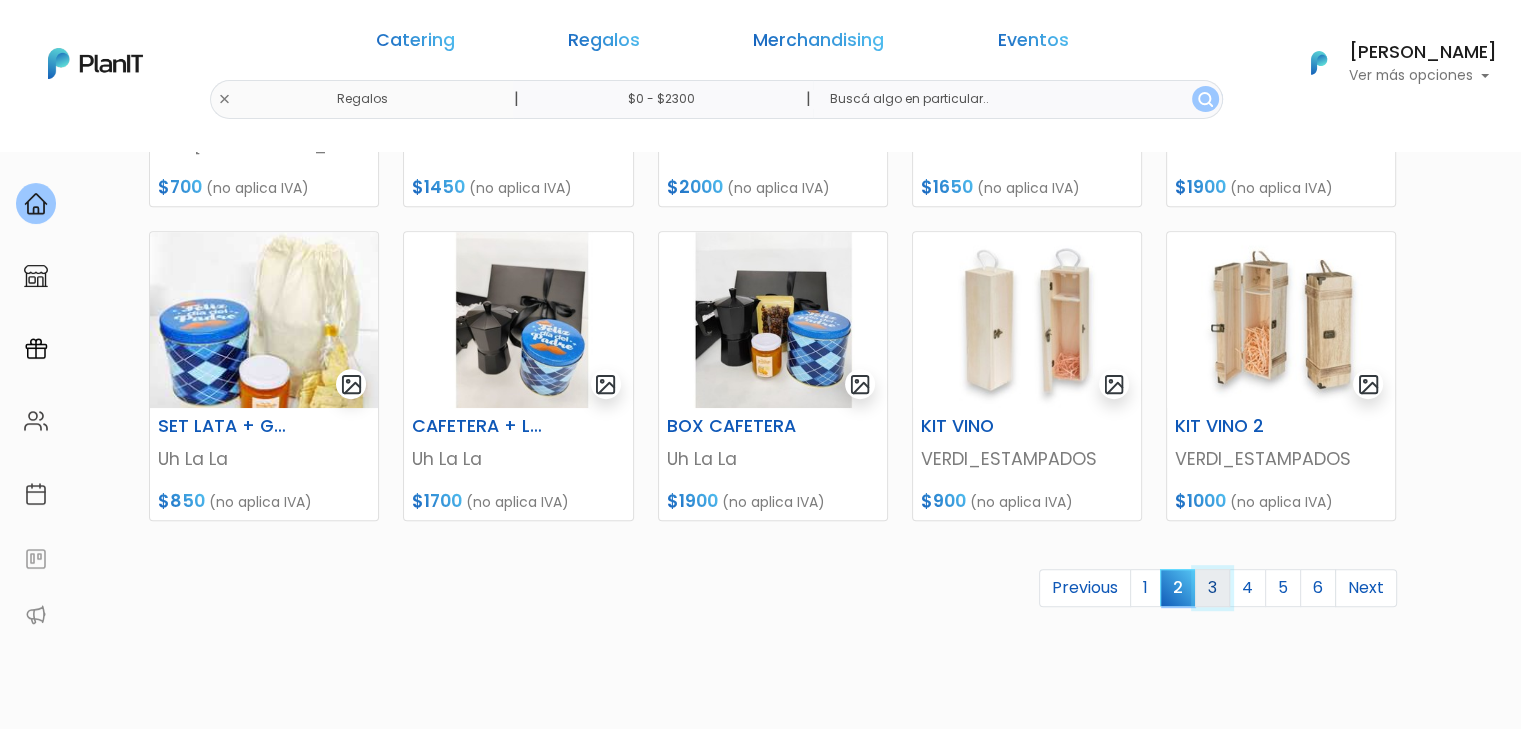 click on "3" at bounding box center [1212, 588] 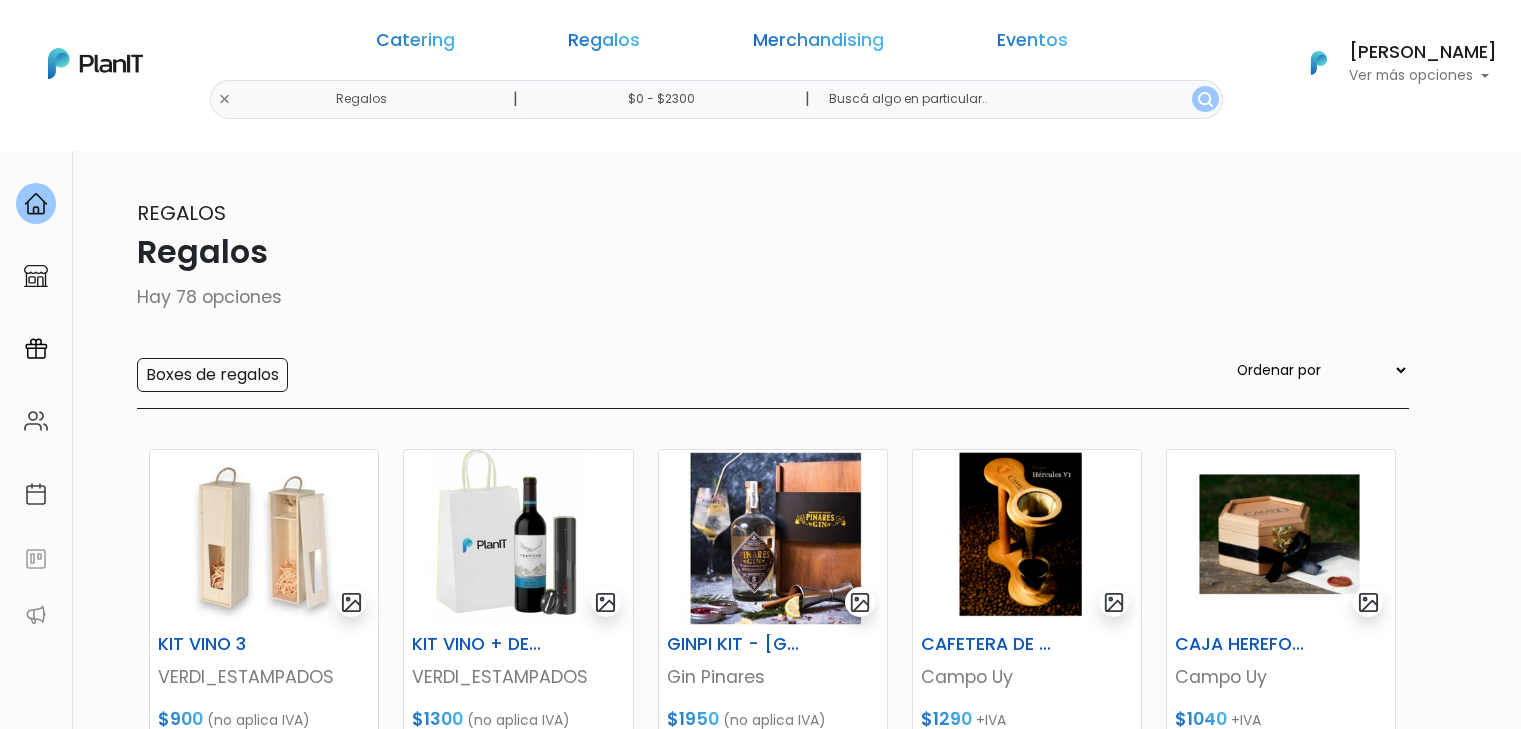scroll, scrollTop: 0, scrollLeft: 0, axis: both 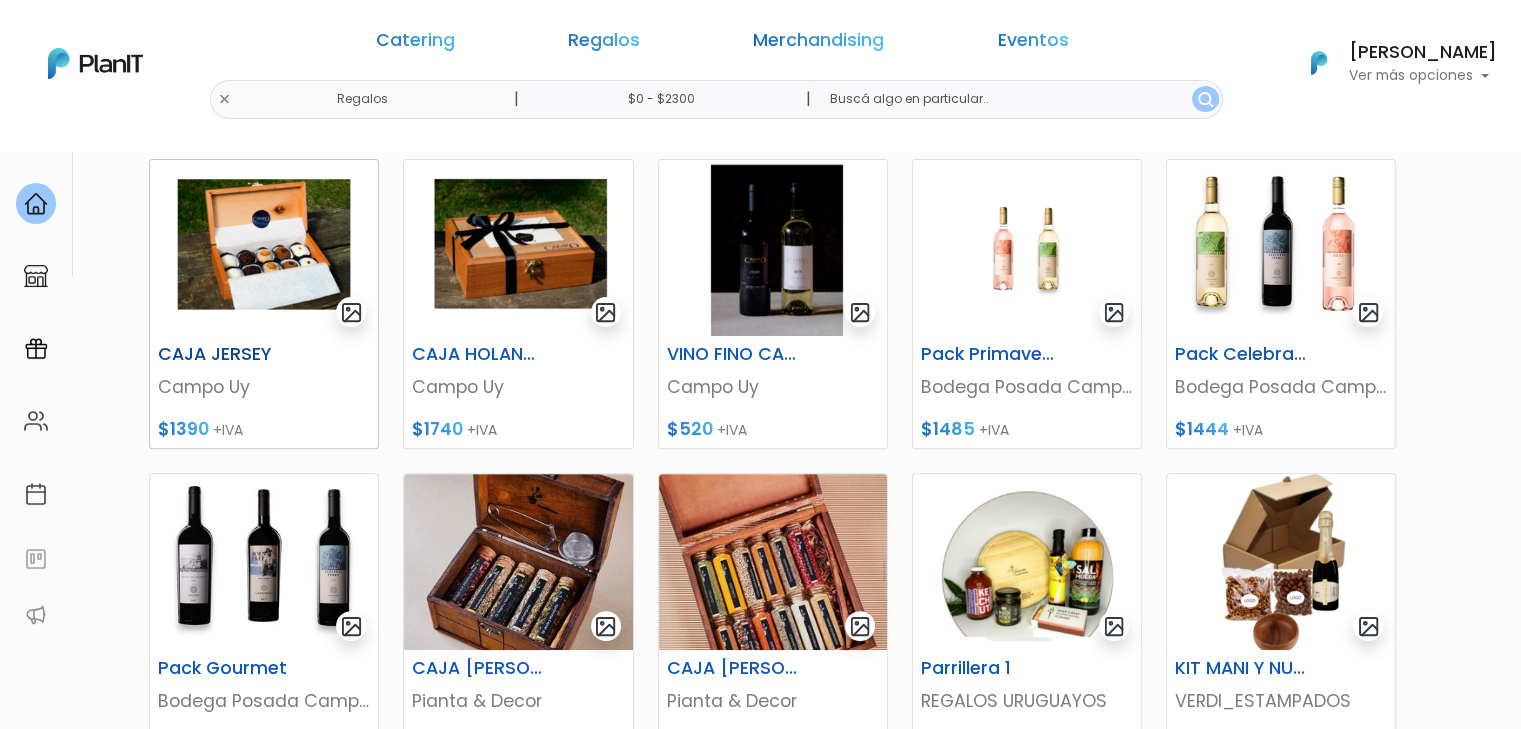 click on "CAJA JERSEY" at bounding box center [225, 354] 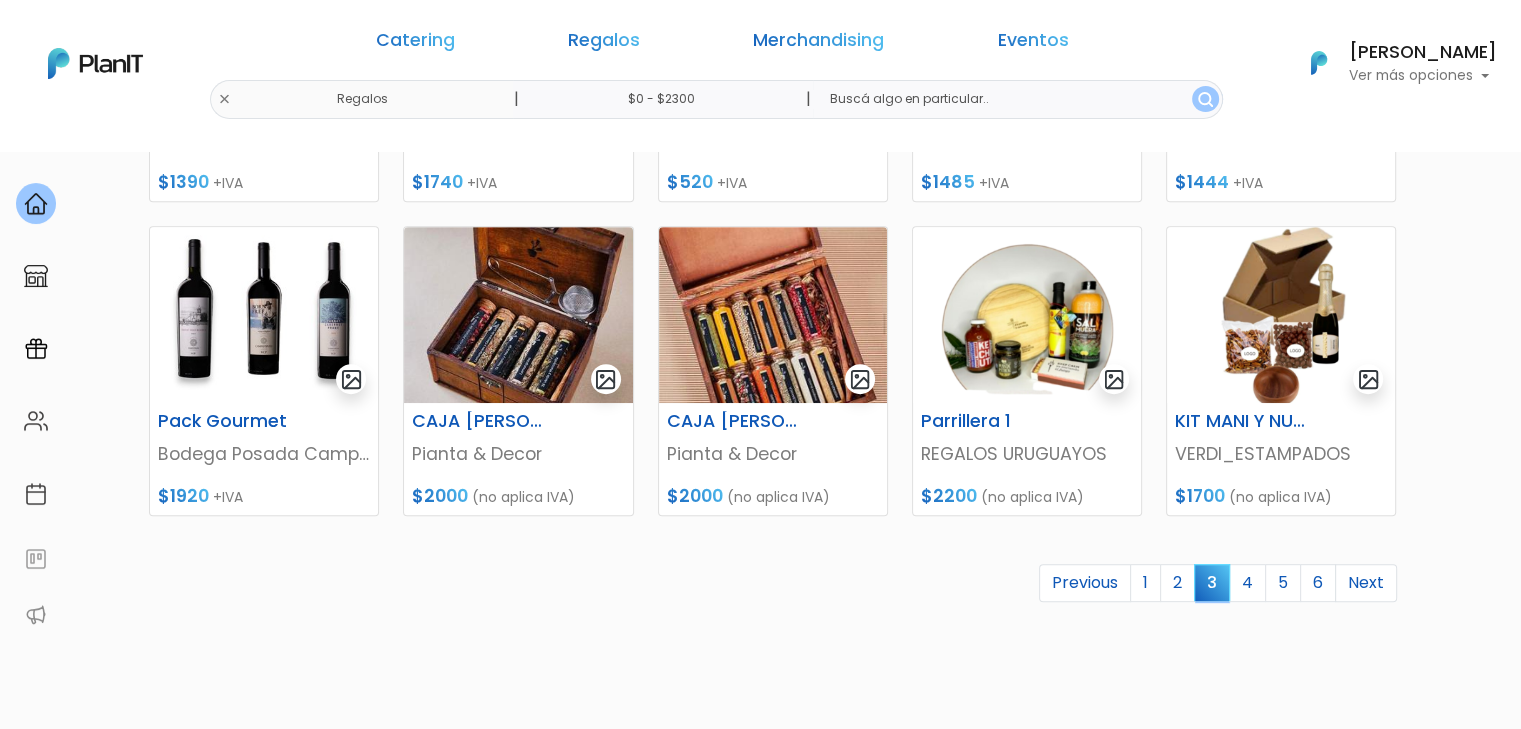 scroll, scrollTop: 853, scrollLeft: 0, axis: vertical 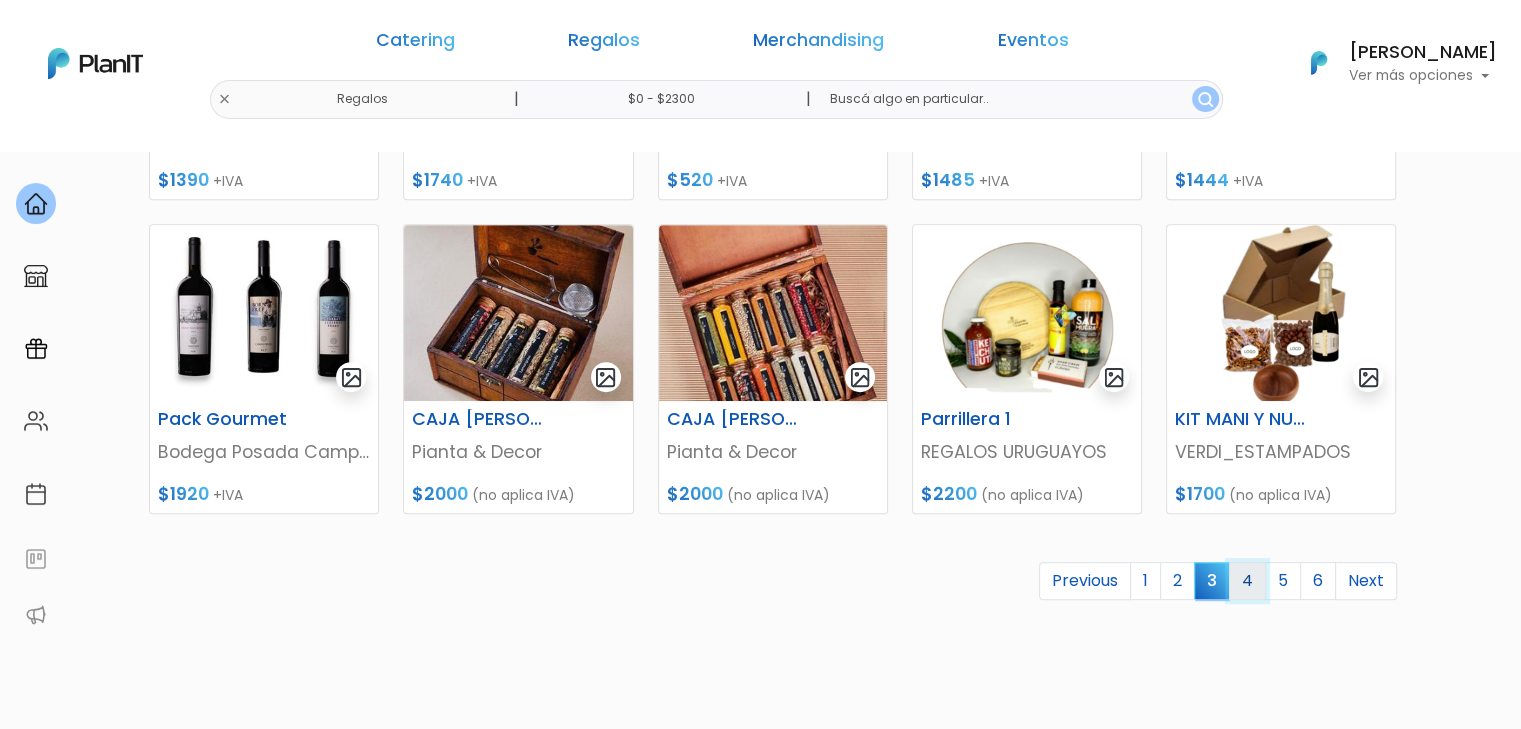 click on "4" at bounding box center [1247, 581] 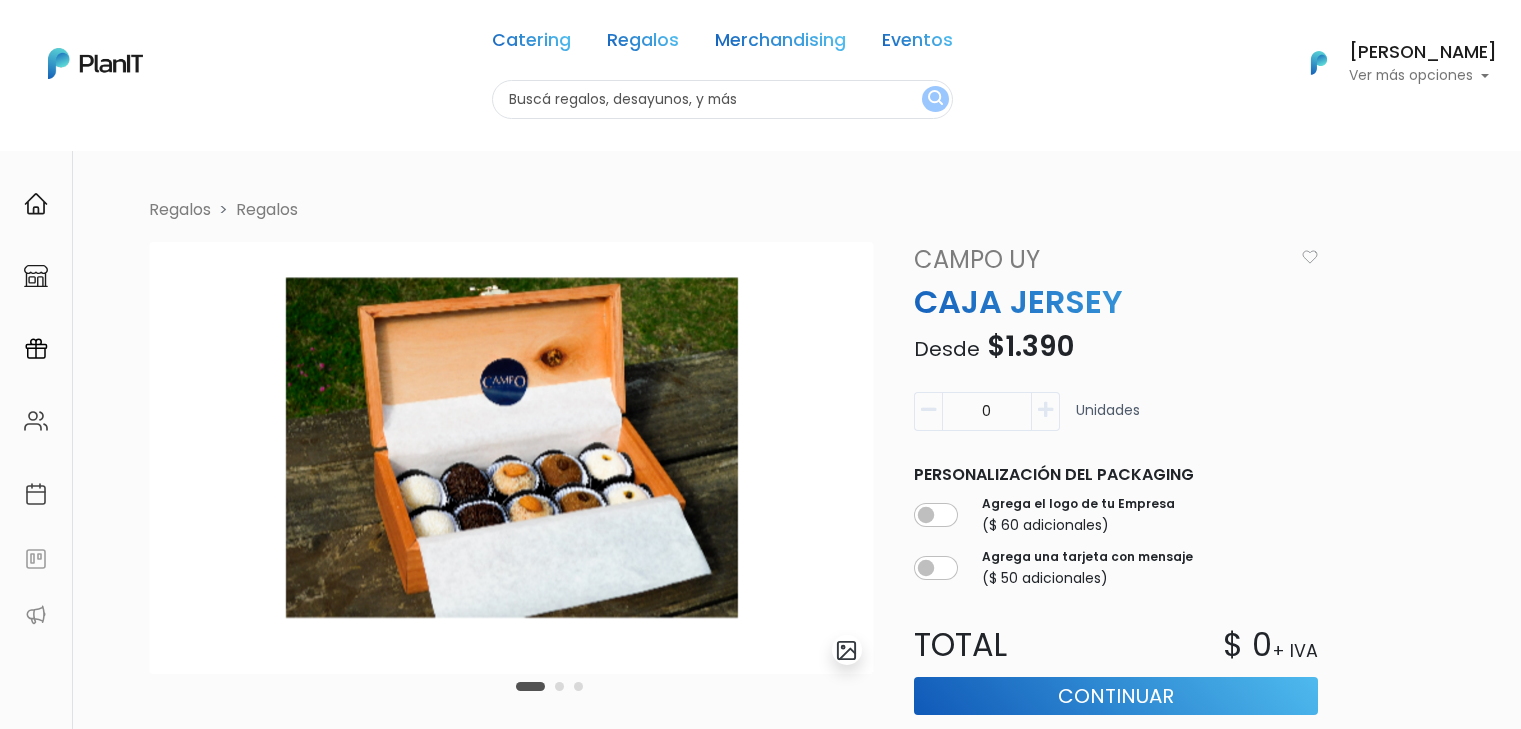 scroll, scrollTop: 0, scrollLeft: 0, axis: both 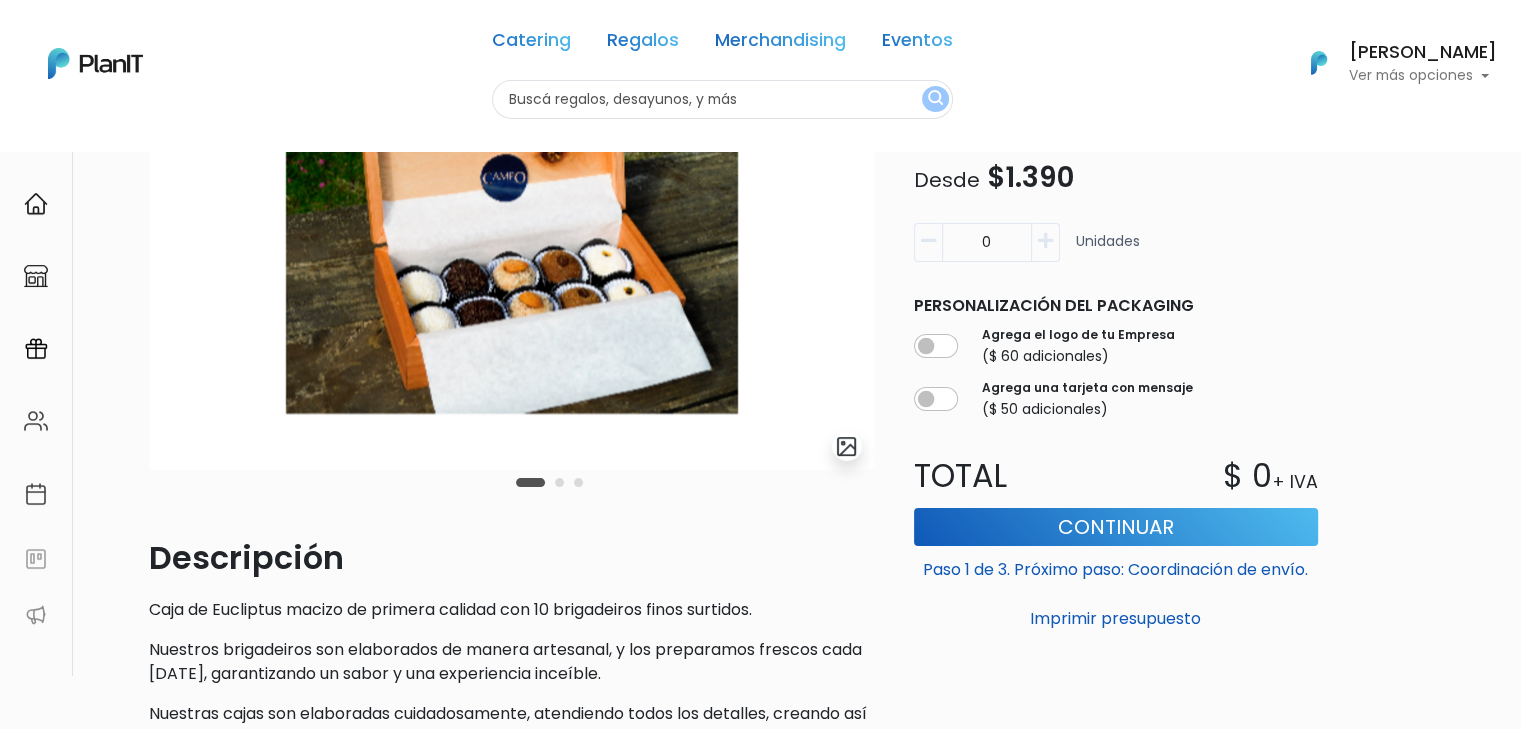 drag, startPoint x: 1535, startPoint y: 317, endPoint x: 1535, endPoint y: 422, distance: 105 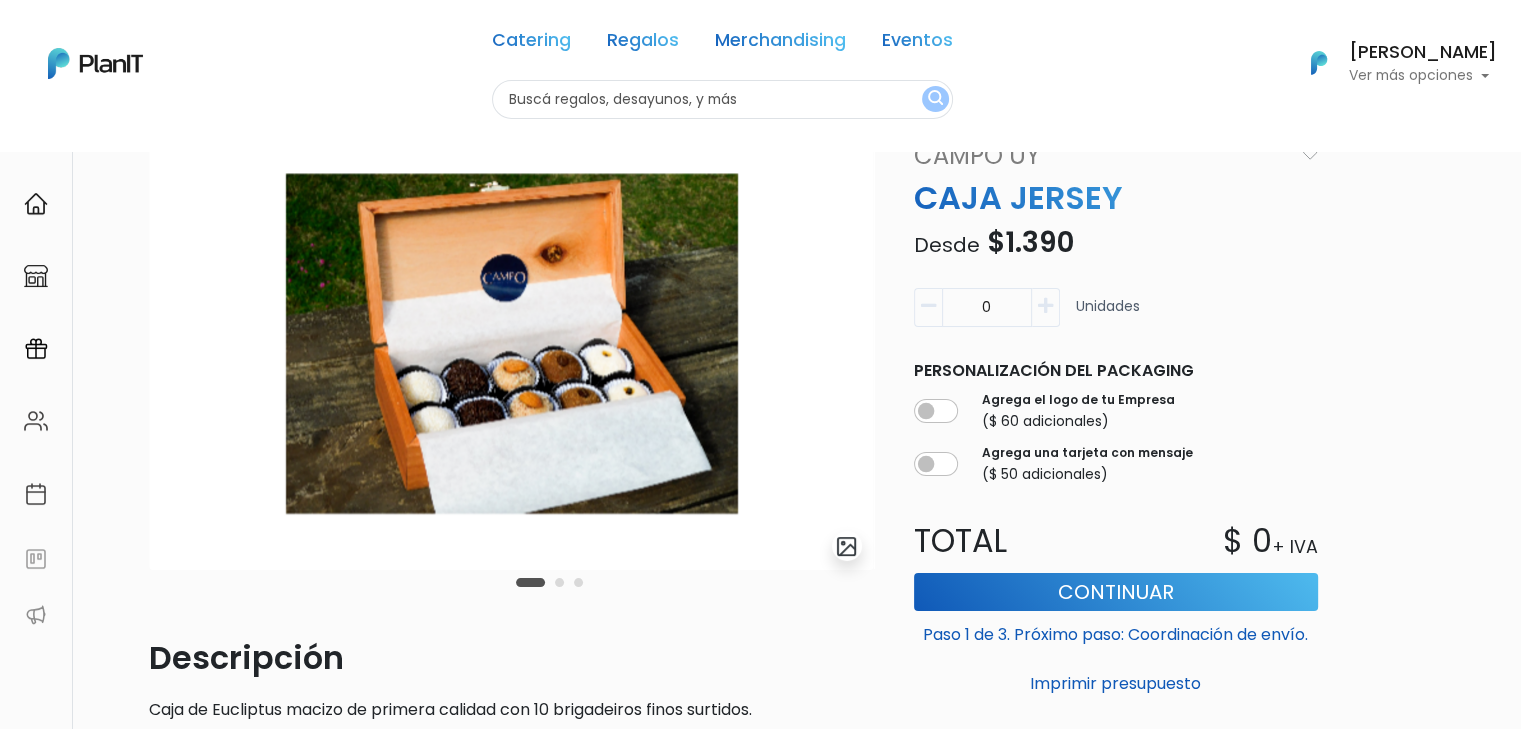 scroll, scrollTop: 88, scrollLeft: 0, axis: vertical 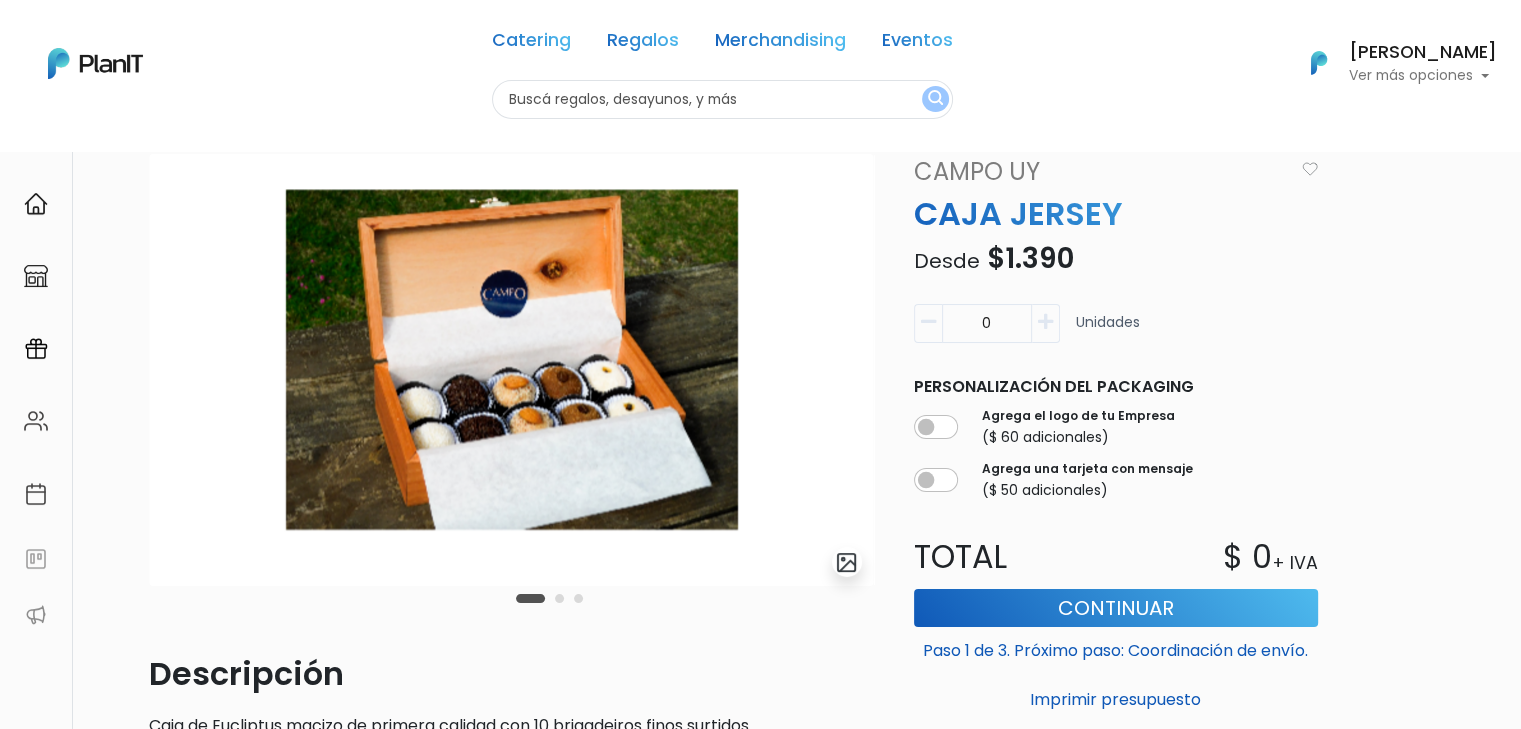 click at bounding box center (559, 598) 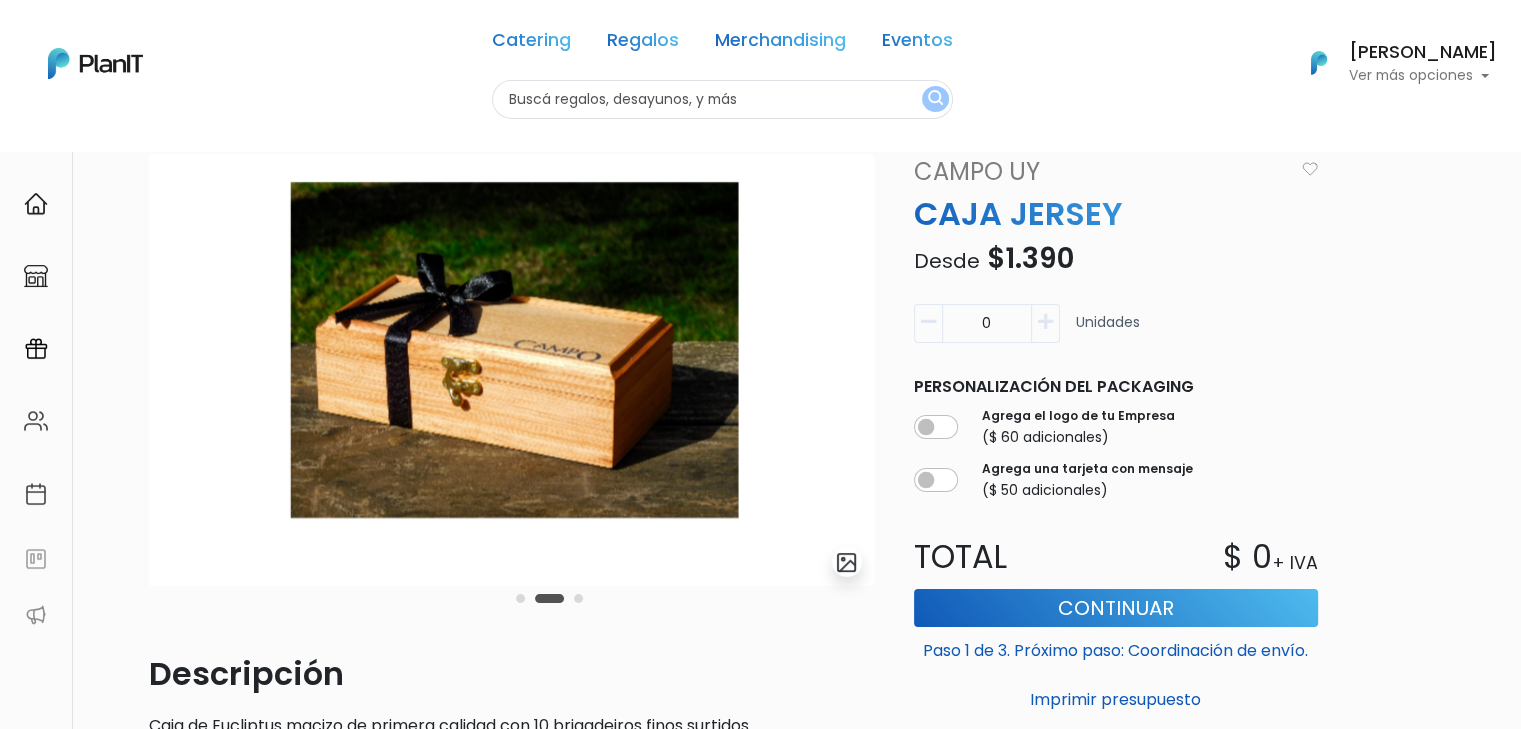 click at bounding box center [549, 598] 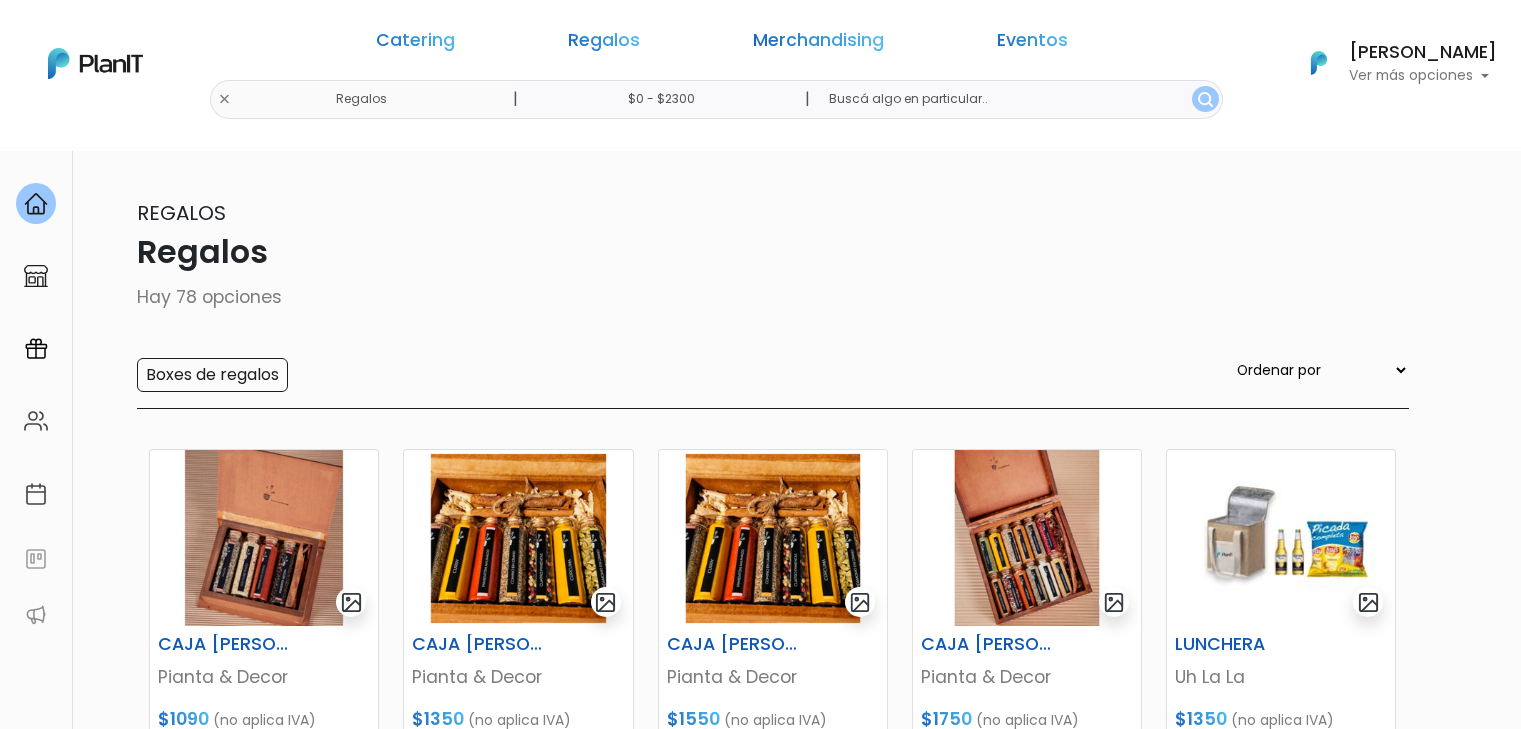scroll, scrollTop: 0, scrollLeft: 0, axis: both 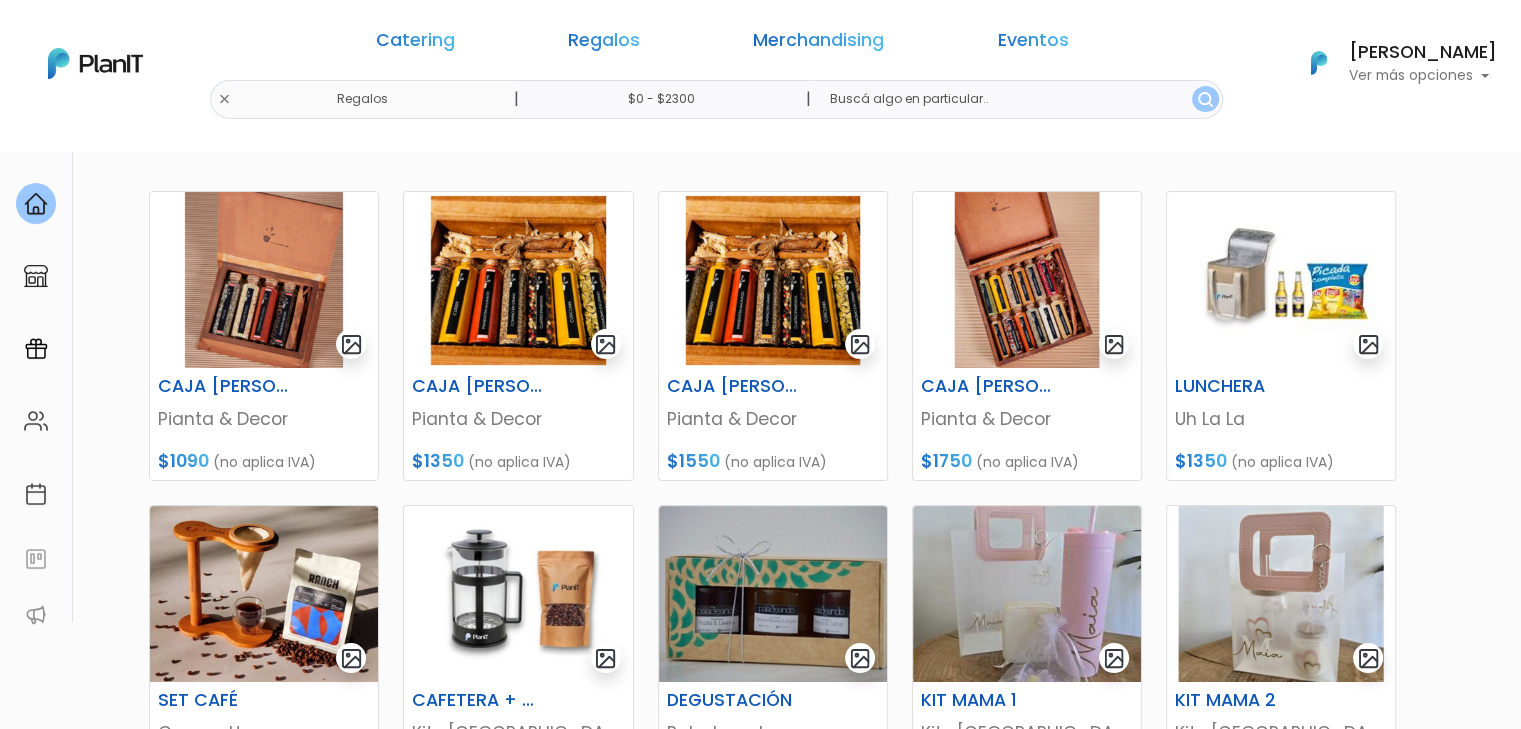 drag, startPoint x: 1535, startPoint y: 216, endPoint x: 1534, endPoint y: 320, distance: 104.00481 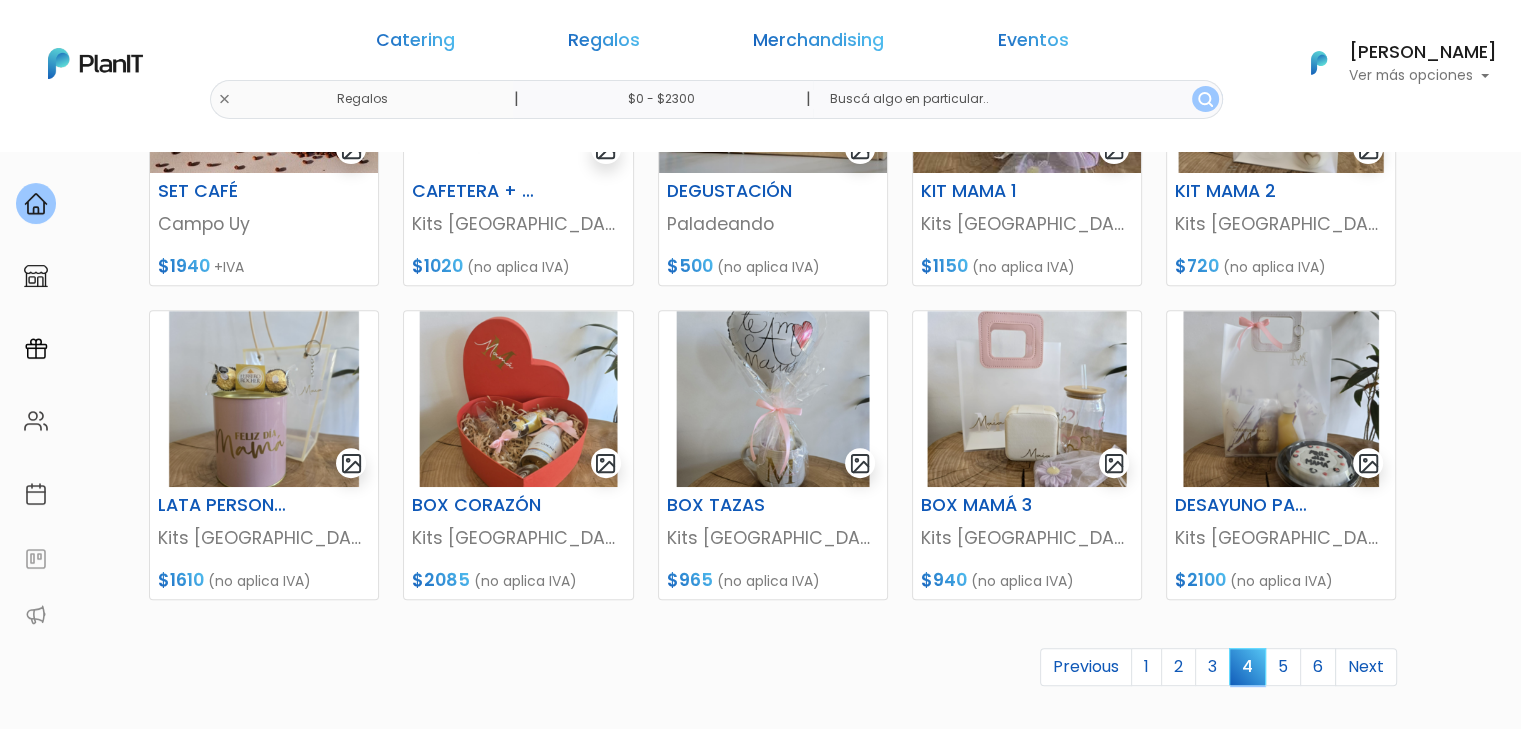 scroll, scrollTop: 764, scrollLeft: 0, axis: vertical 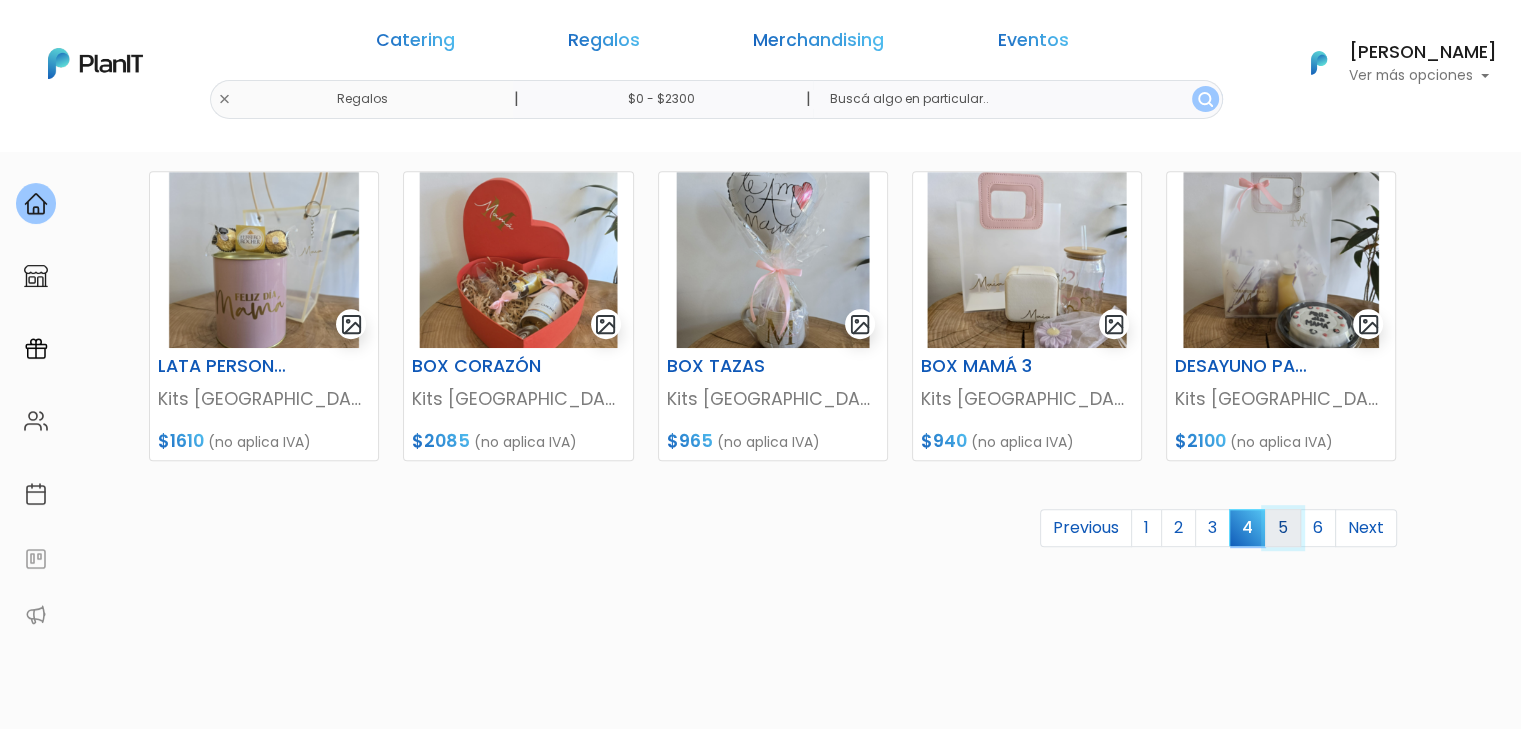click on "5" 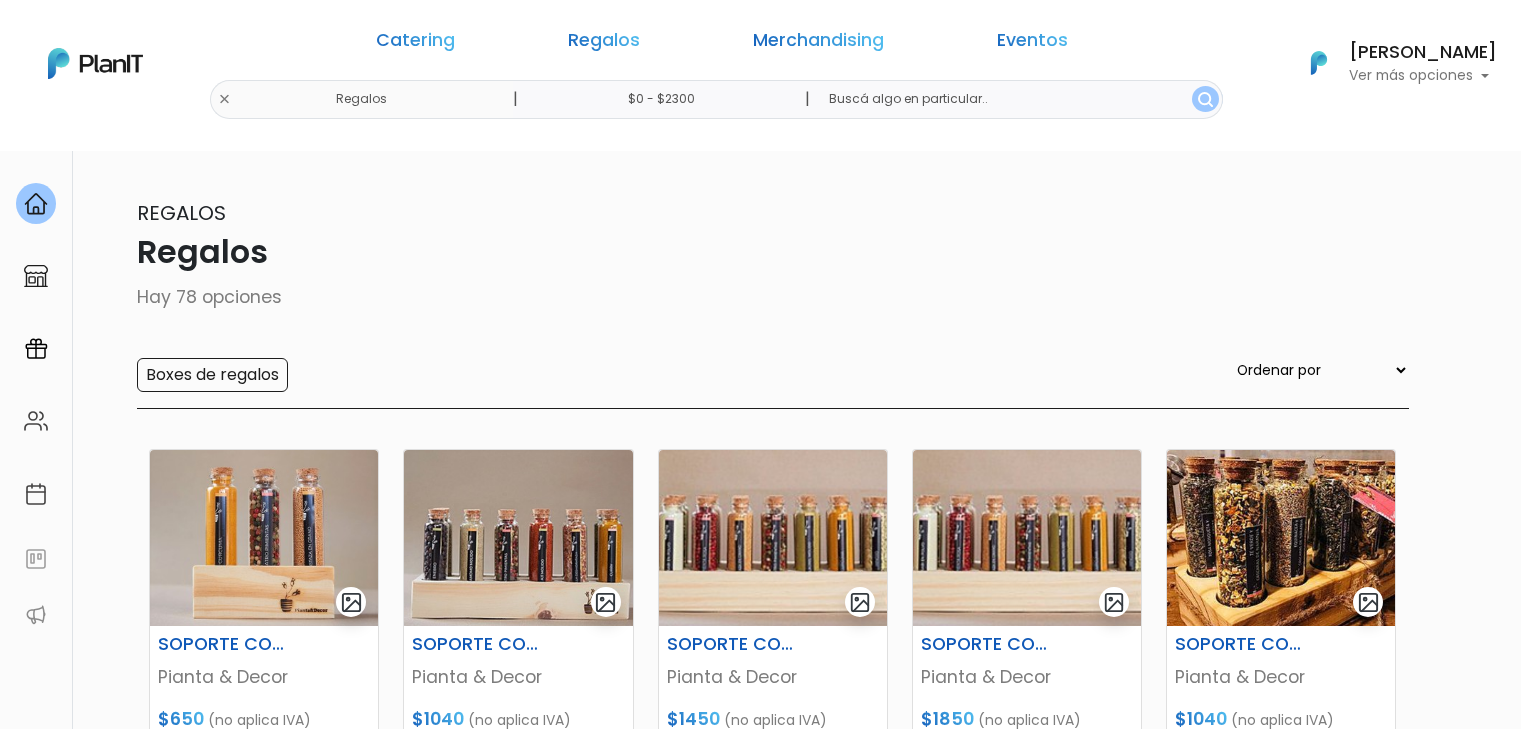 scroll, scrollTop: 0, scrollLeft: 0, axis: both 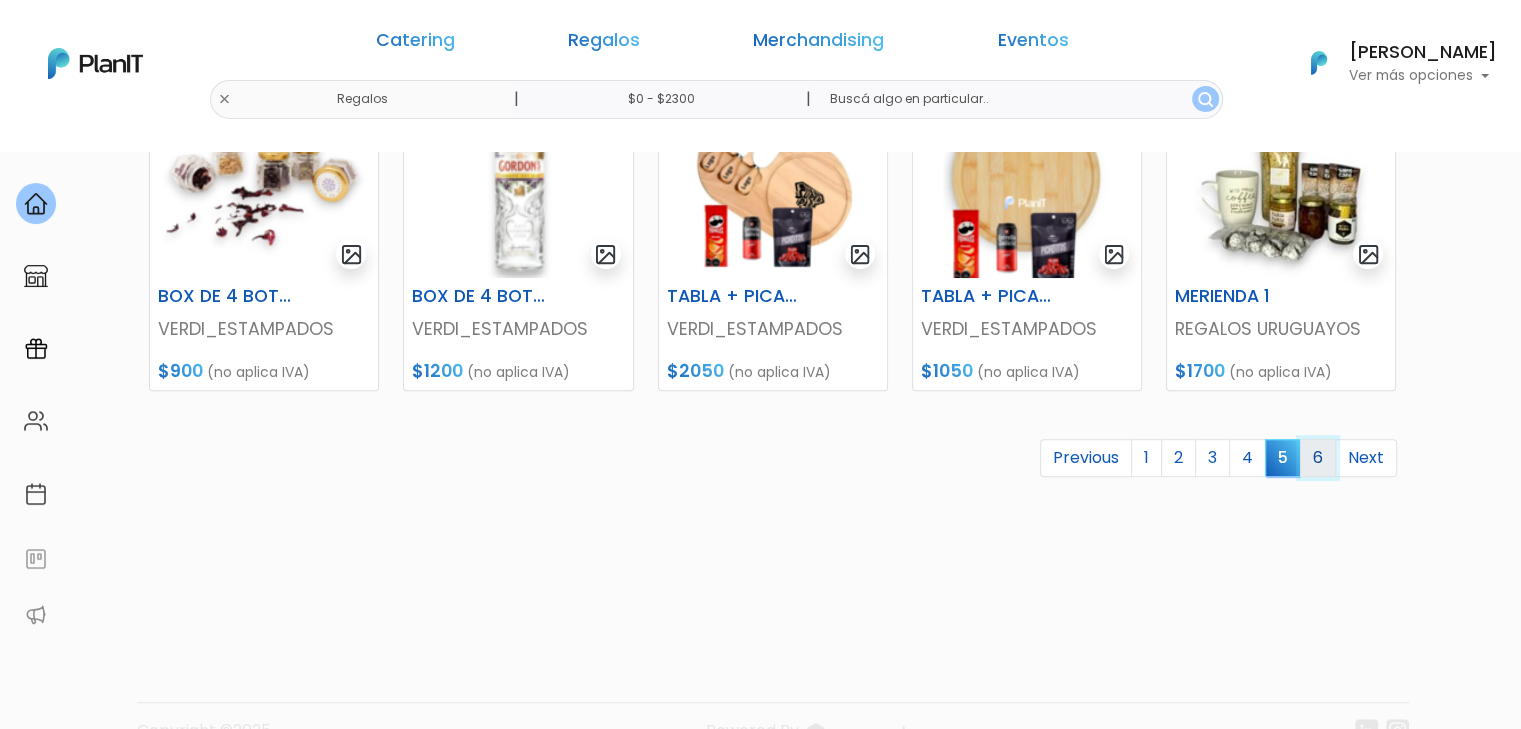 click on "6" at bounding box center (1318, 458) 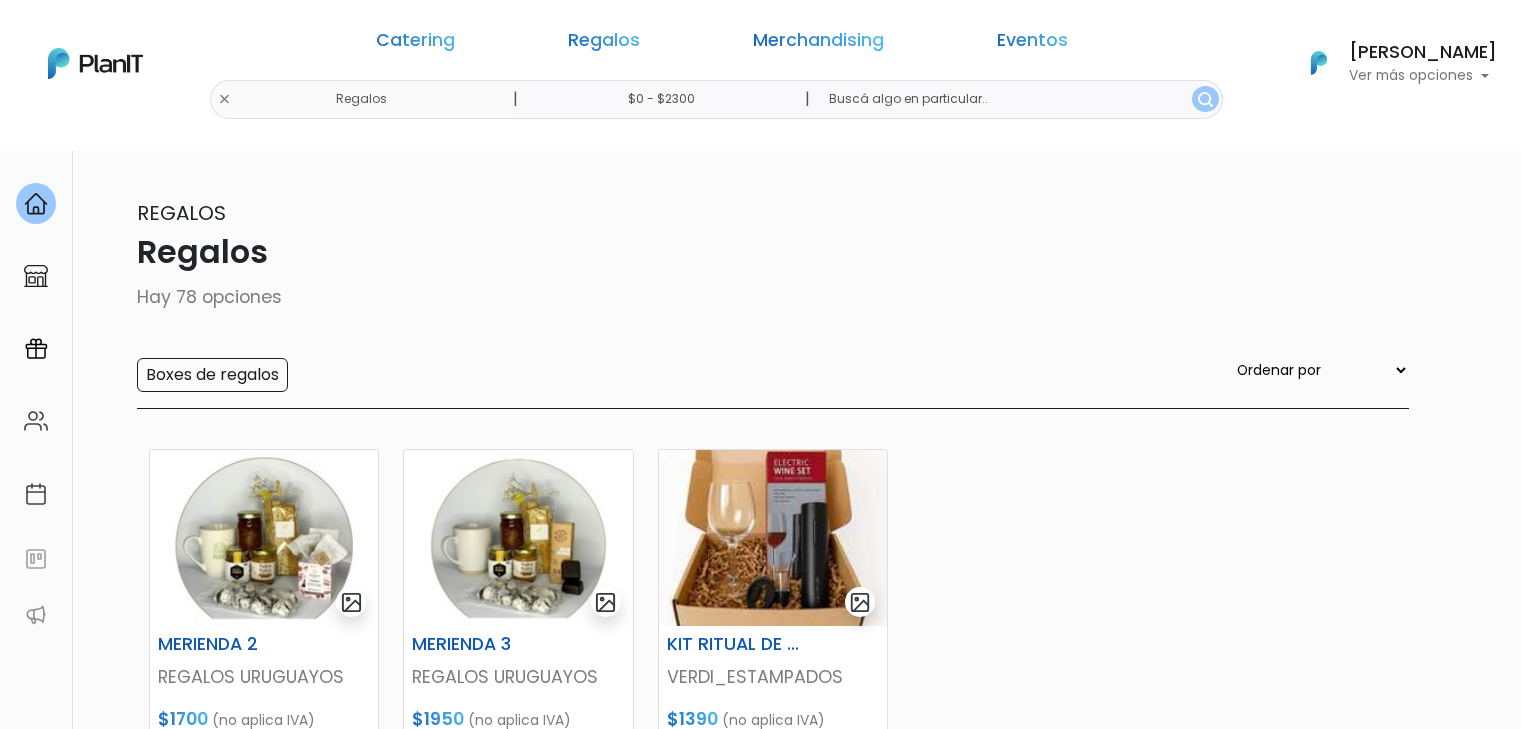 scroll, scrollTop: 0, scrollLeft: 0, axis: both 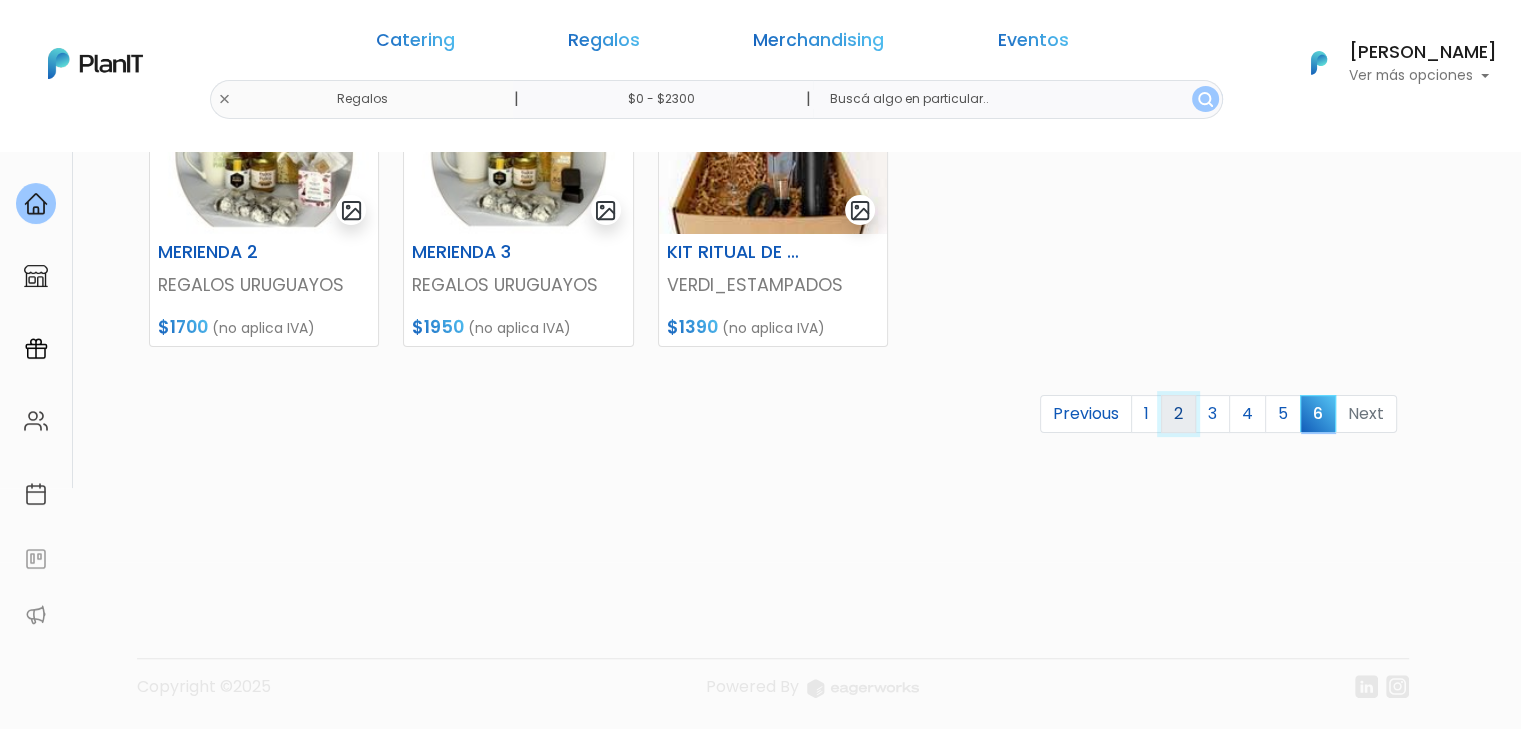 click on "2" at bounding box center (1178, 414) 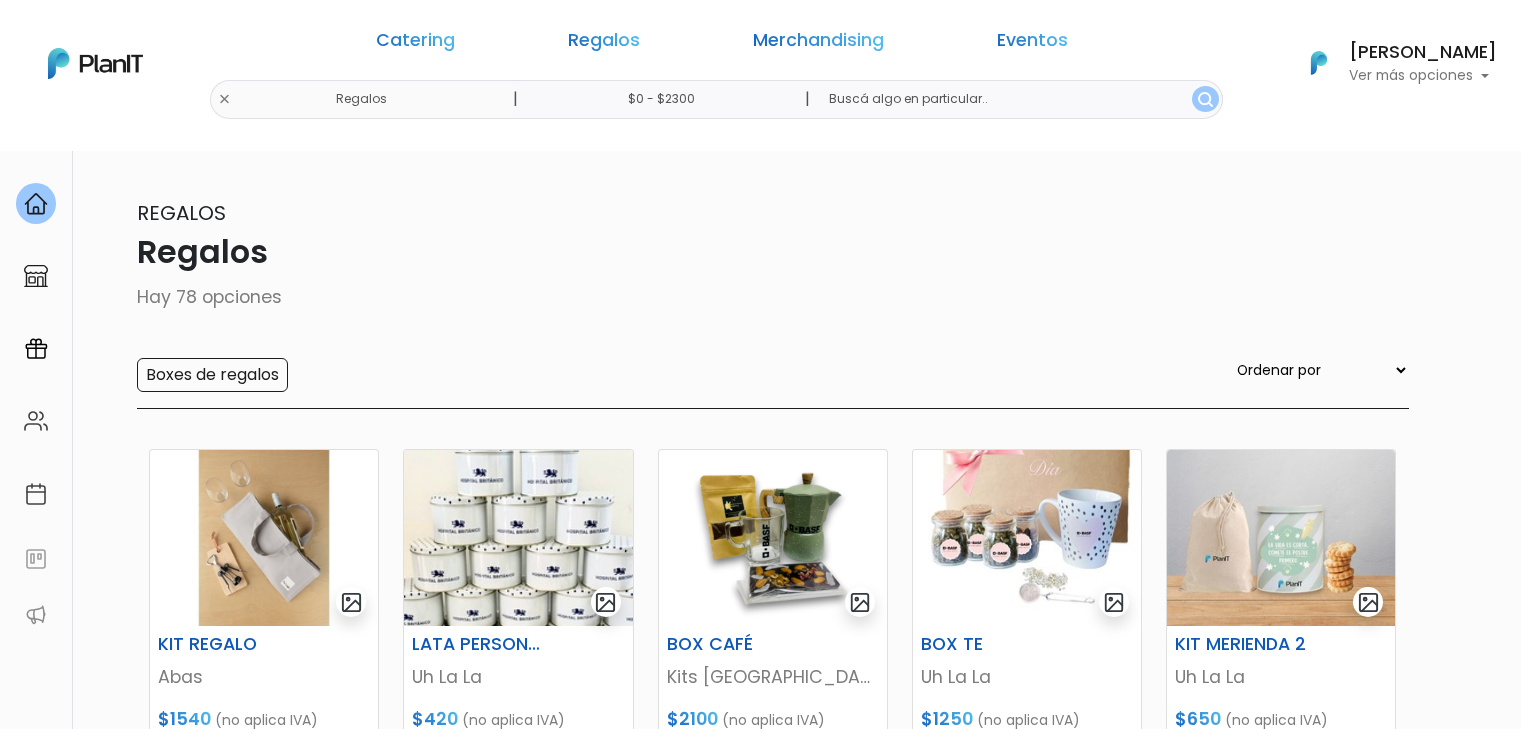 scroll, scrollTop: 0, scrollLeft: 0, axis: both 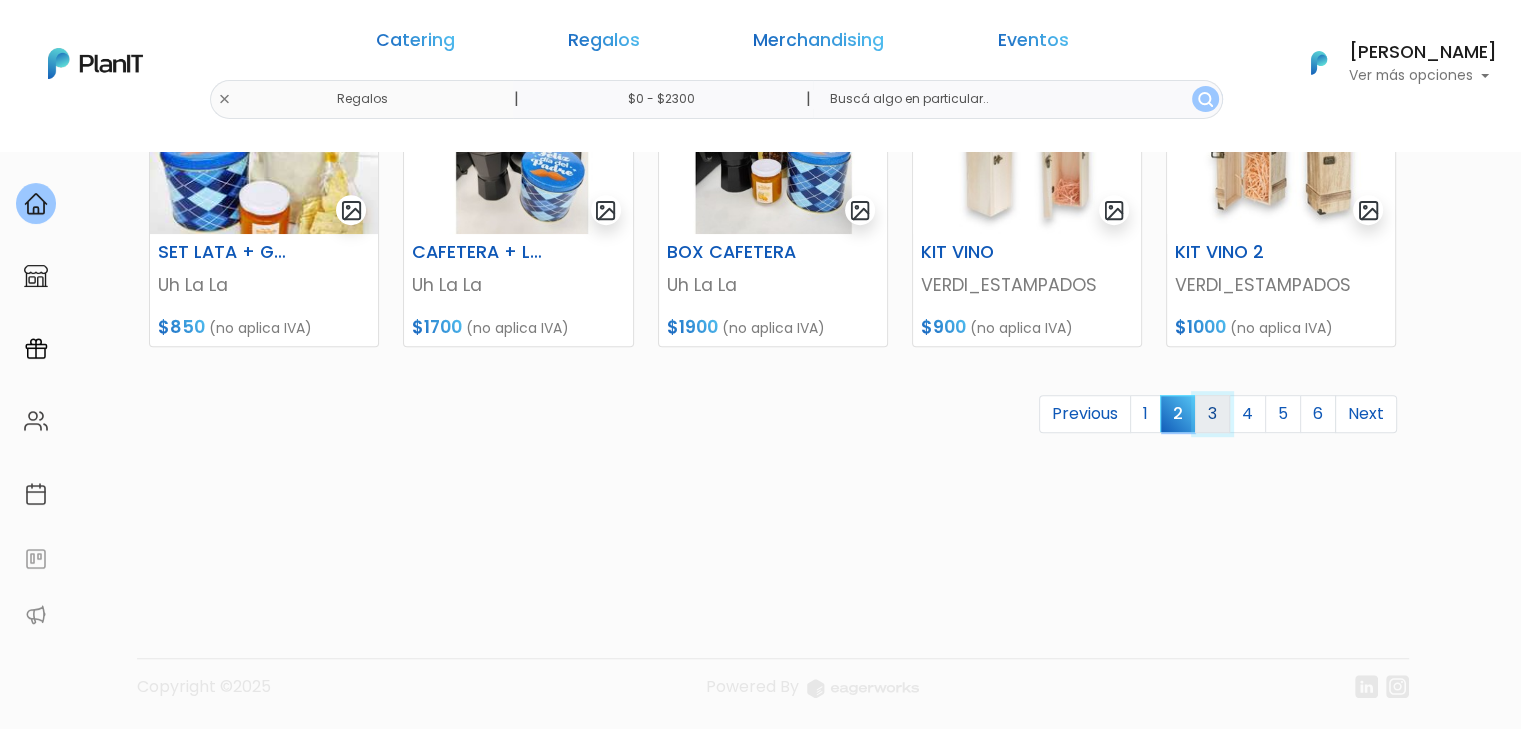 click on "3" at bounding box center [1212, 414] 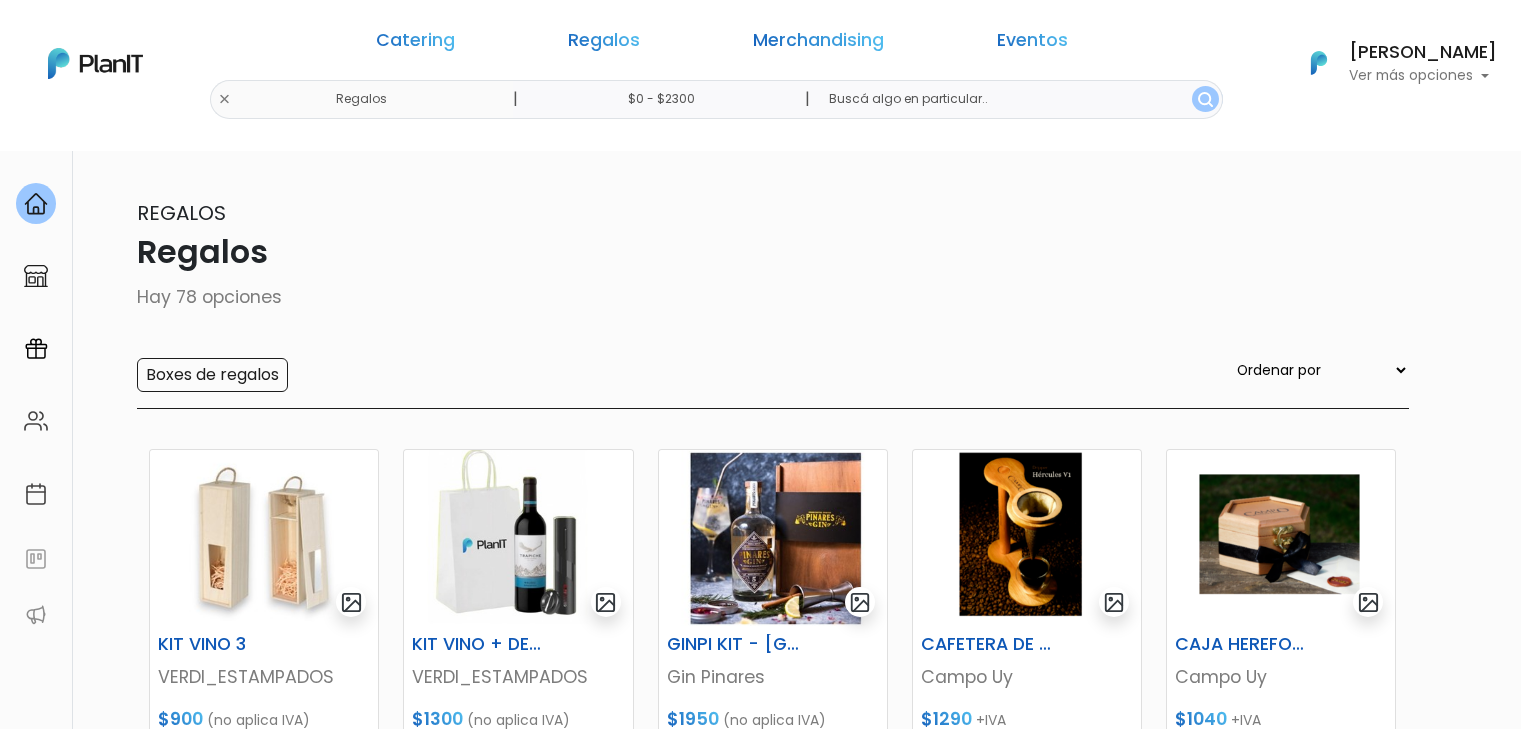 scroll, scrollTop: 0, scrollLeft: 0, axis: both 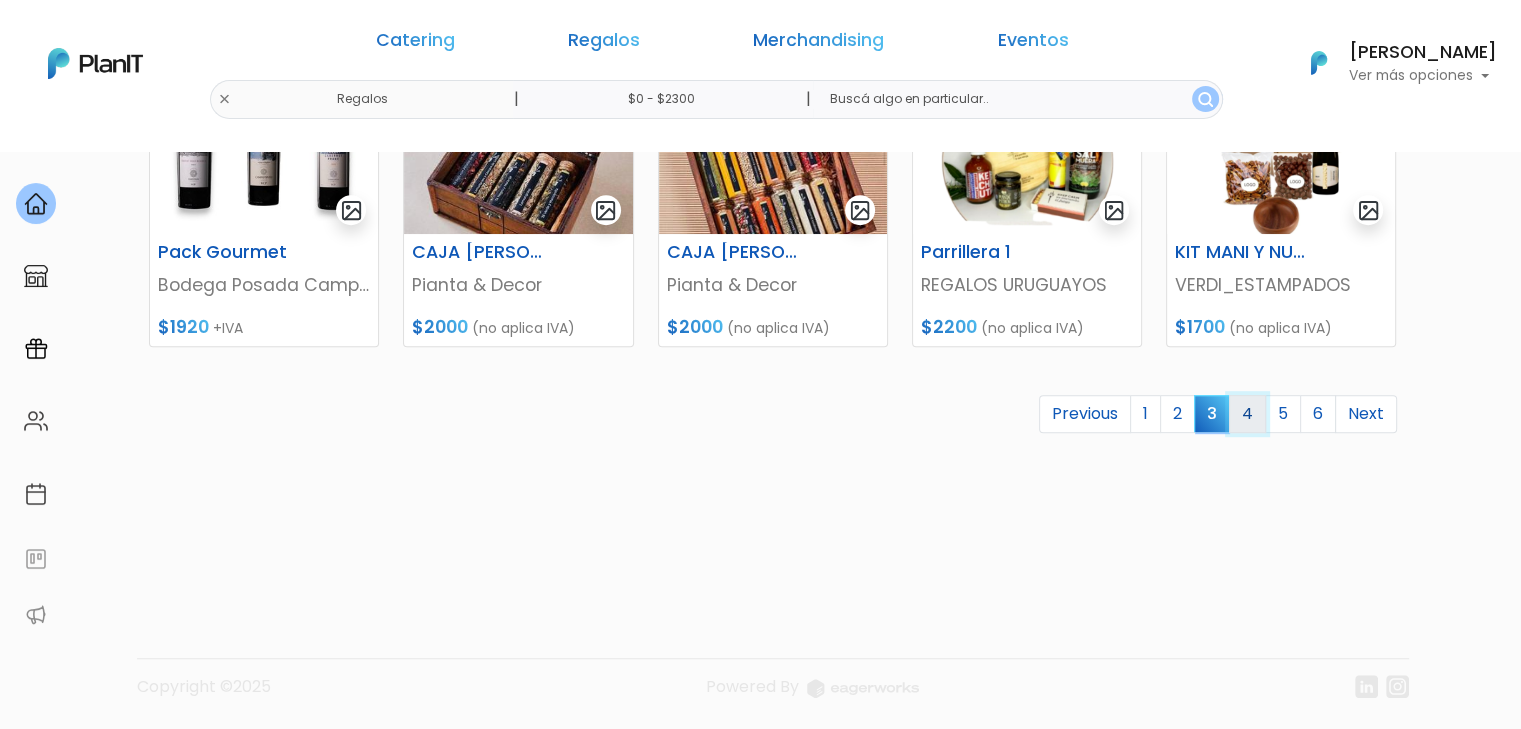 click on "4" at bounding box center [1247, 414] 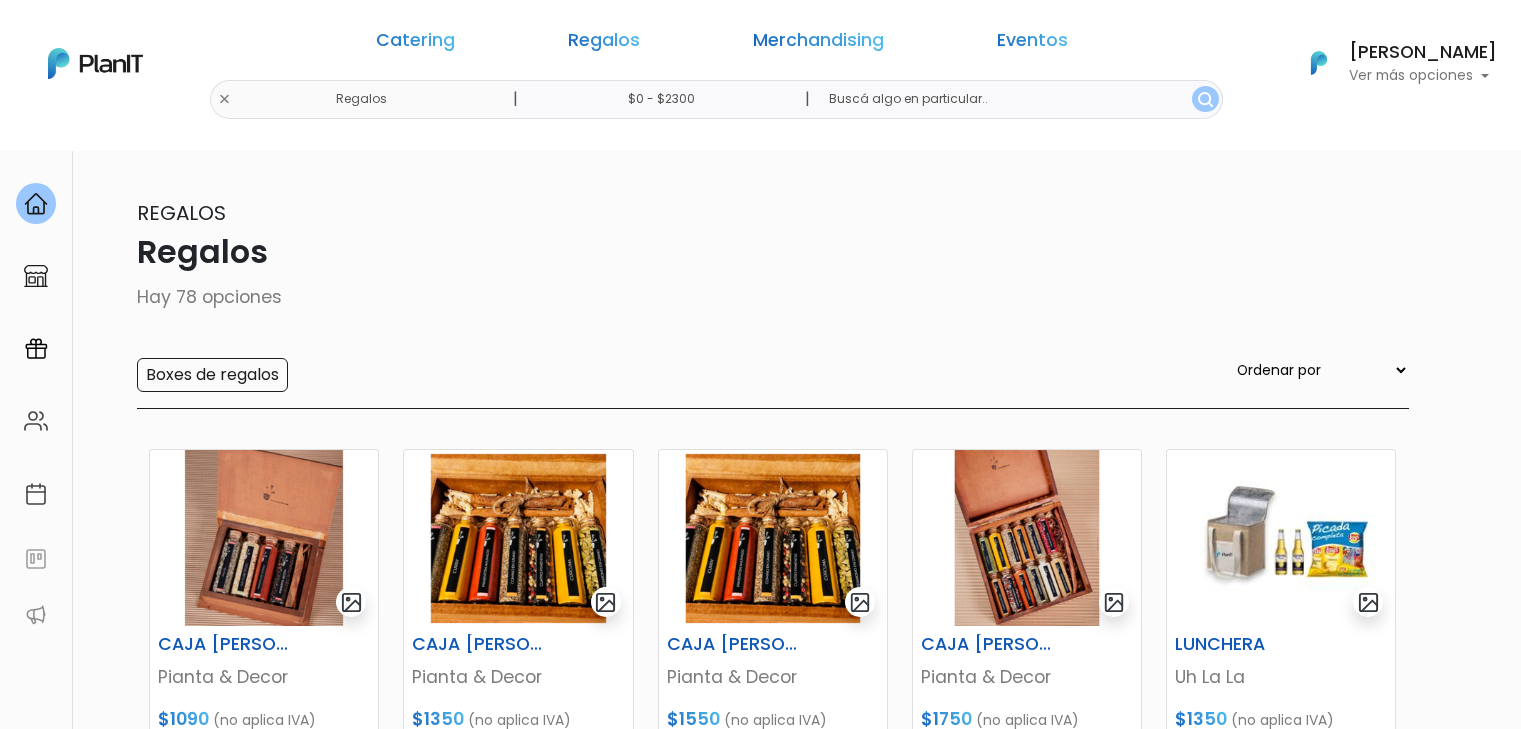 scroll, scrollTop: 0, scrollLeft: 0, axis: both 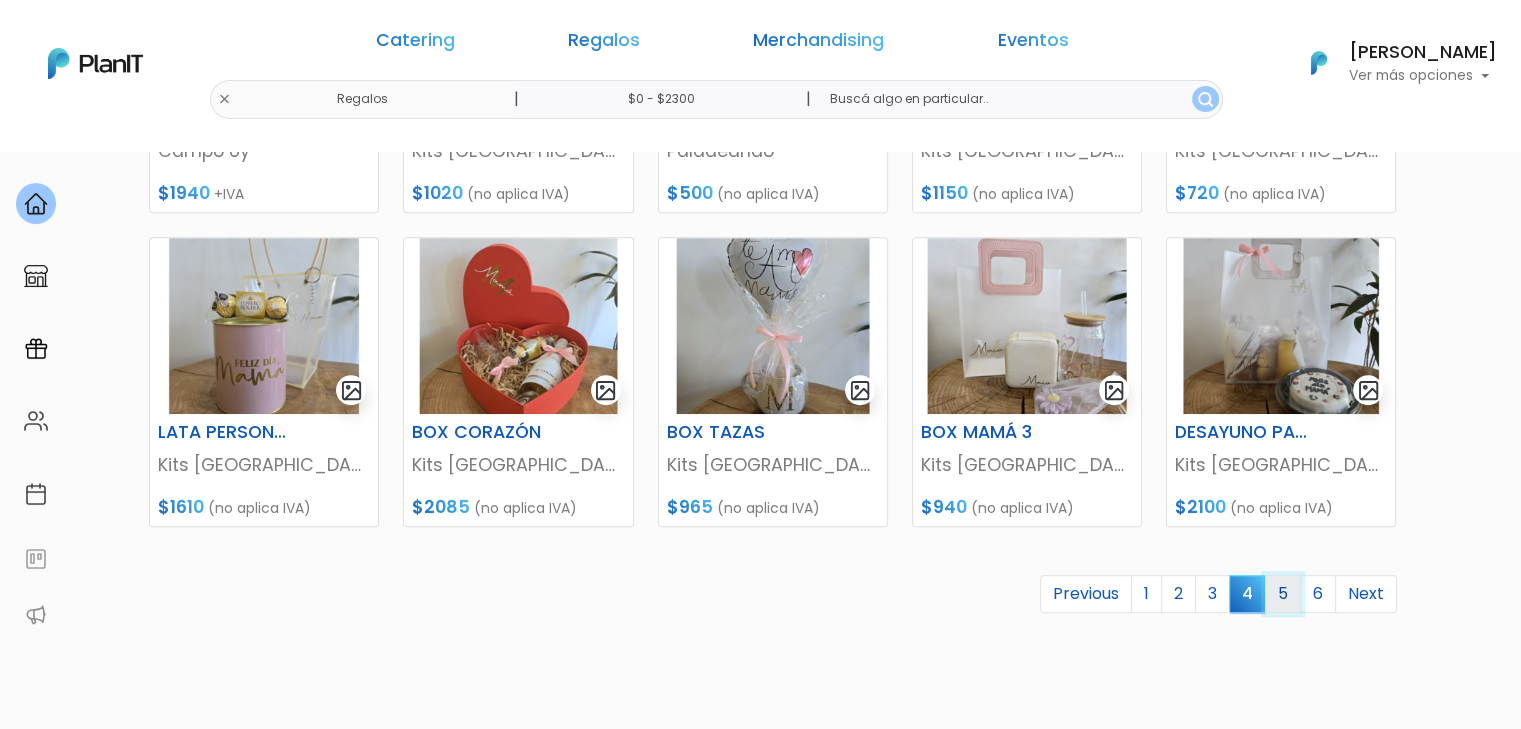 click on "5" at bounding box center (1283, 594) 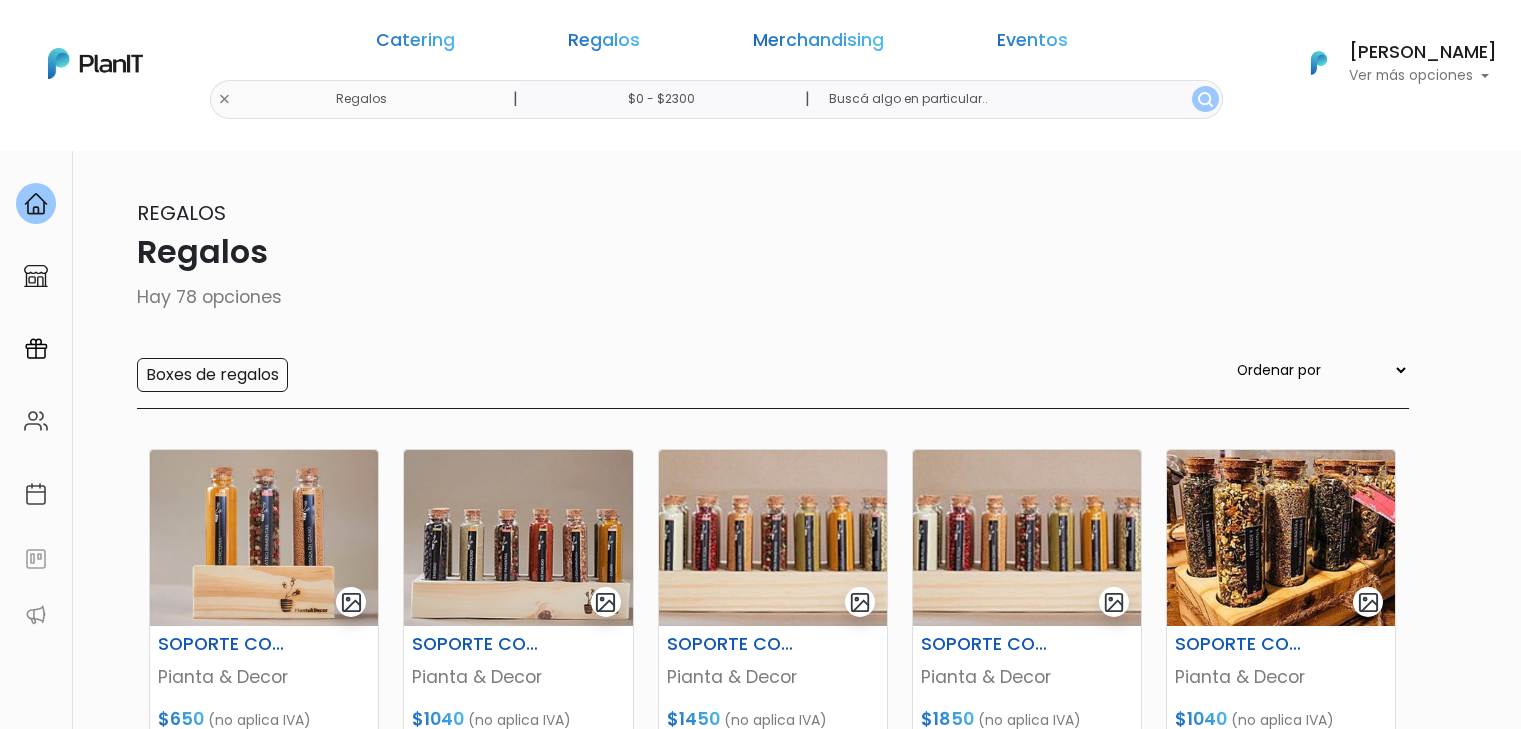 scroll, scrollTop: 0, scrollLeft: 0, axis: both 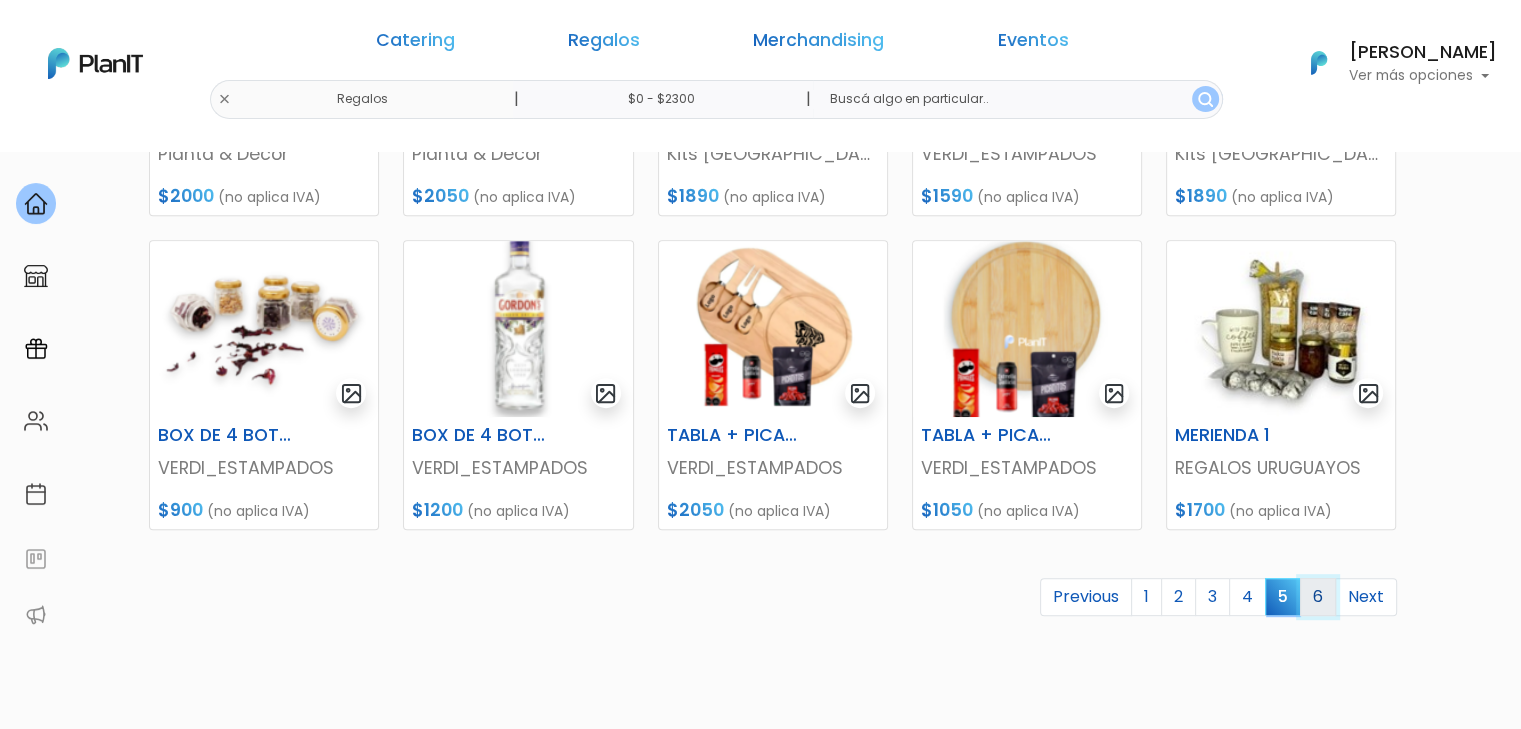 click on "6" at bounding box center (1318, 597) 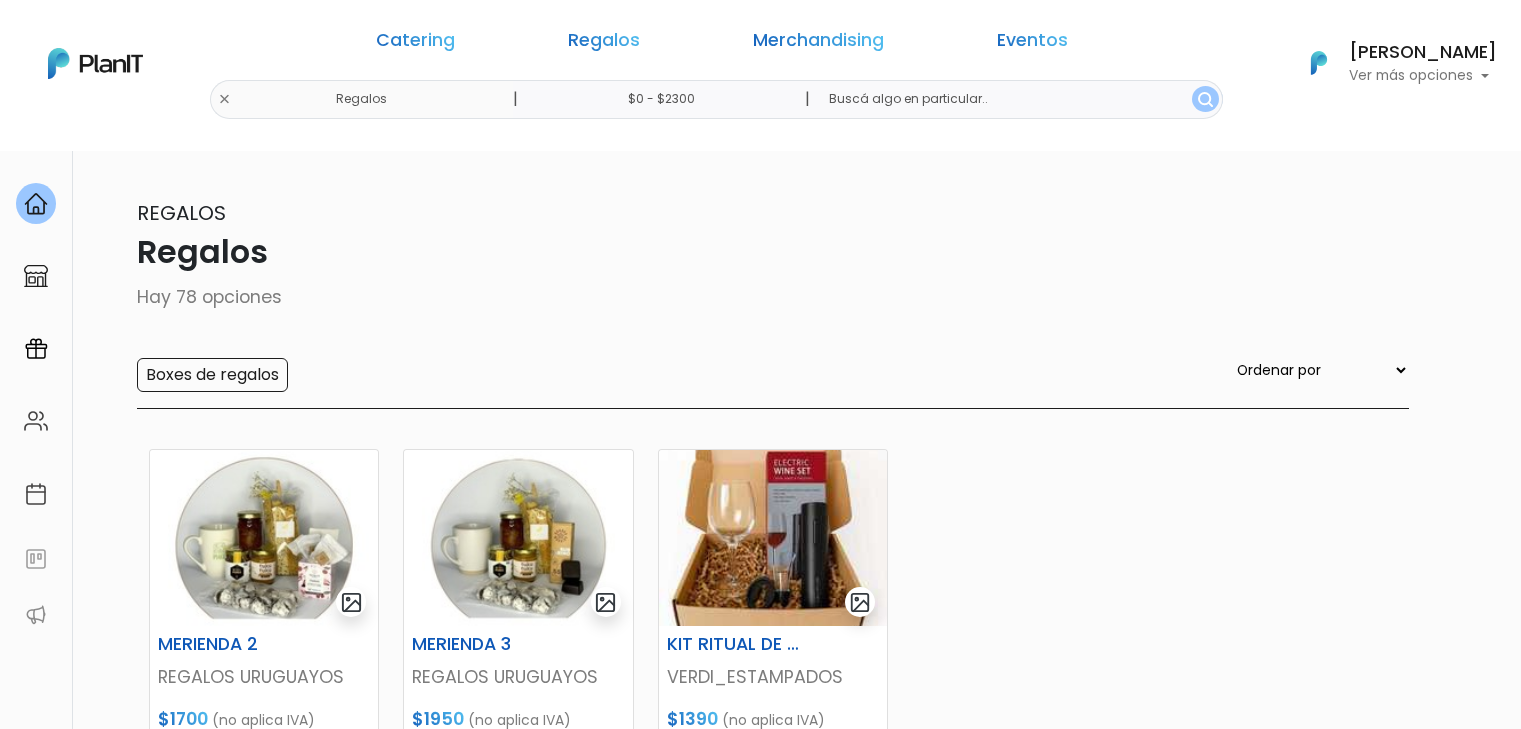 scroll, scrollTop: 392, scrollLeft: 0, axis: vertical 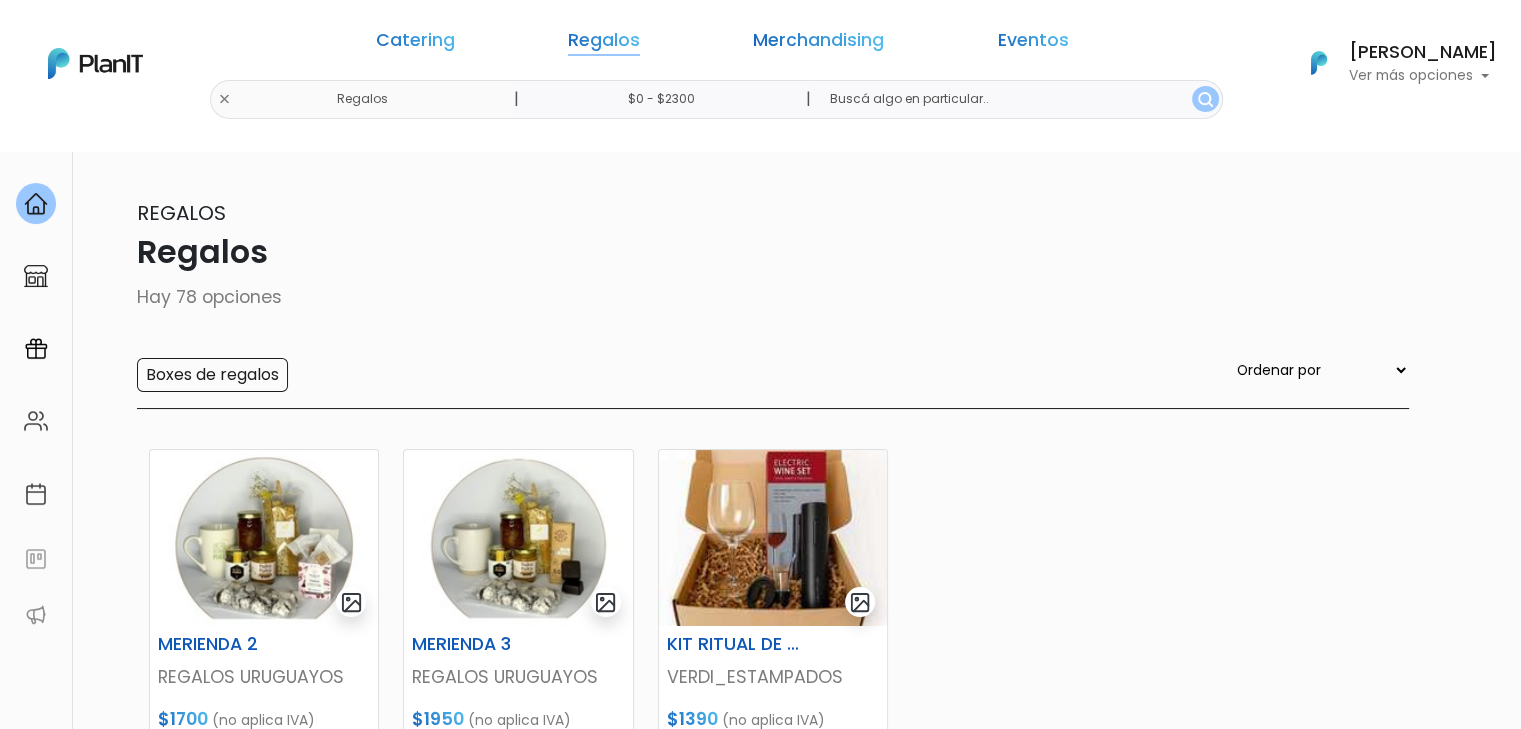 click on "Regalos" at bounding box center (604, 44) 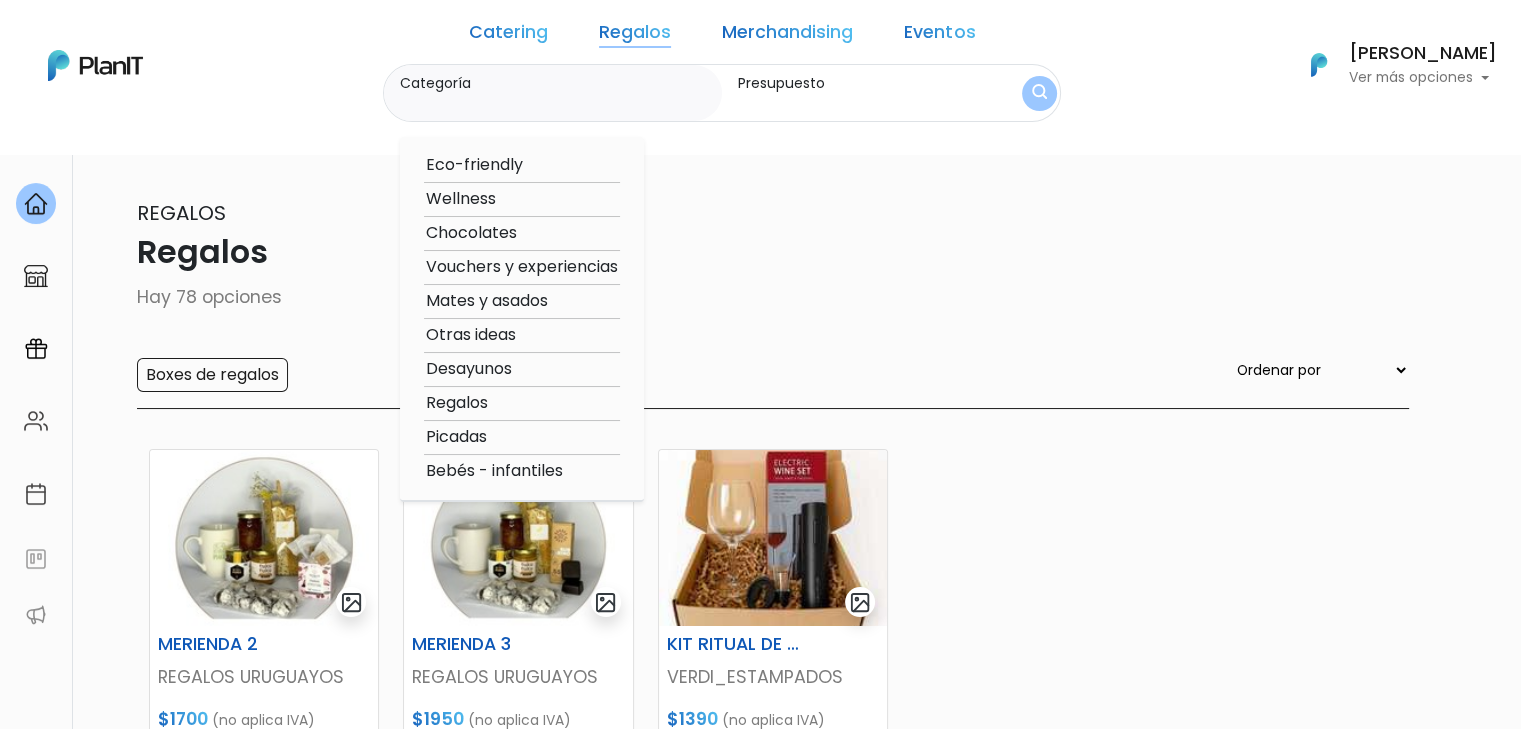click on "Regalos" at bounding box center [522, 403] 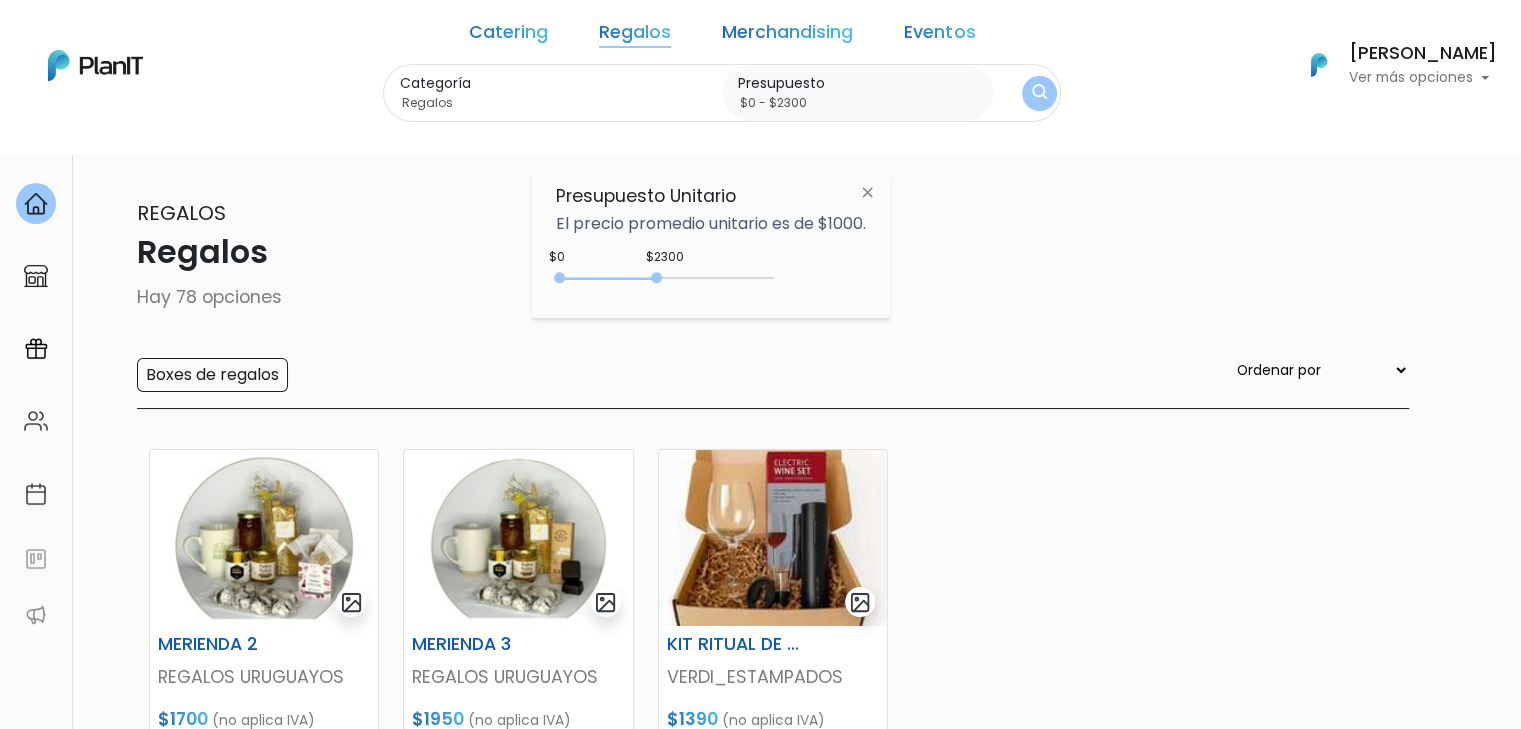 click on "Regalos" at bounding box center (635, 36) 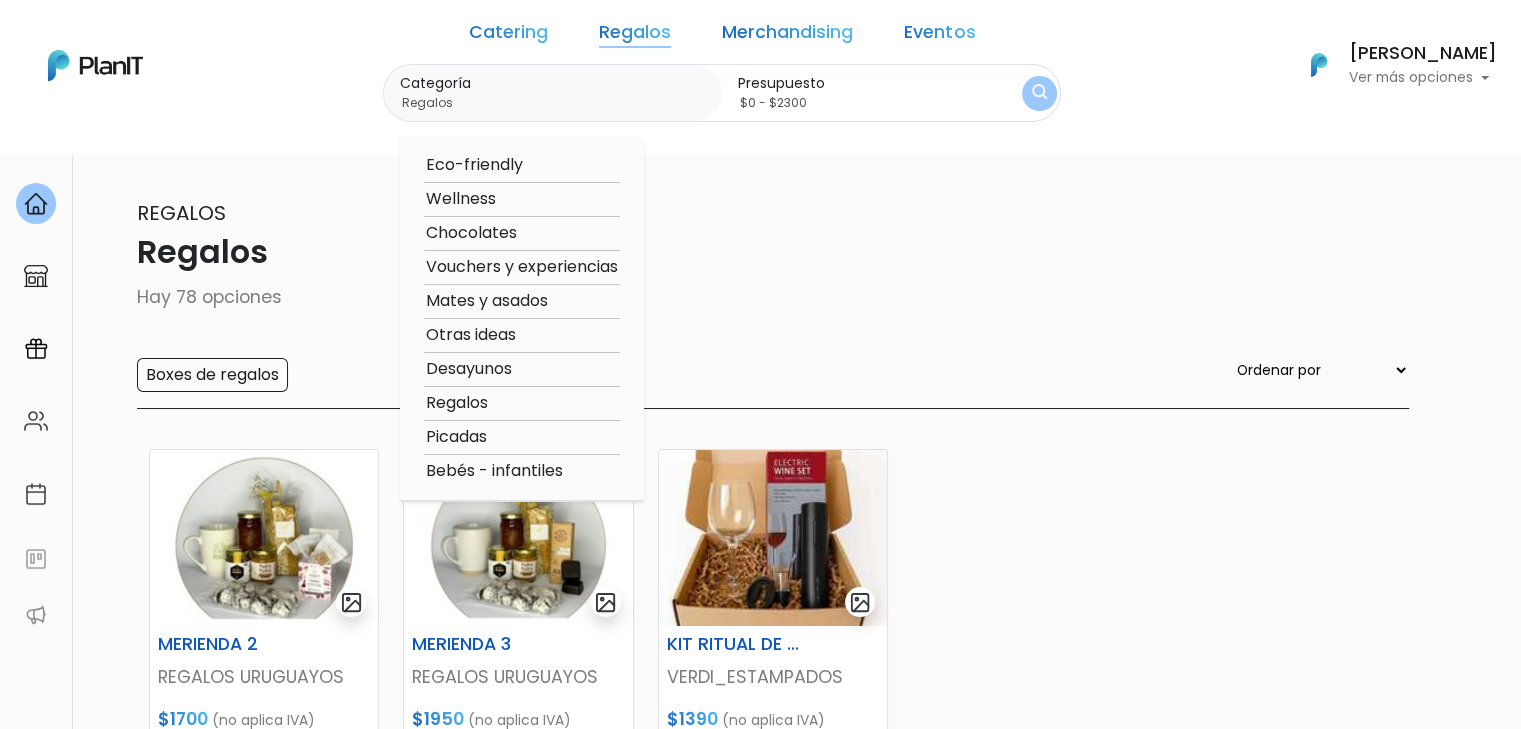 click on "Vouchers y experiencias" at bounding box center (522, 267) 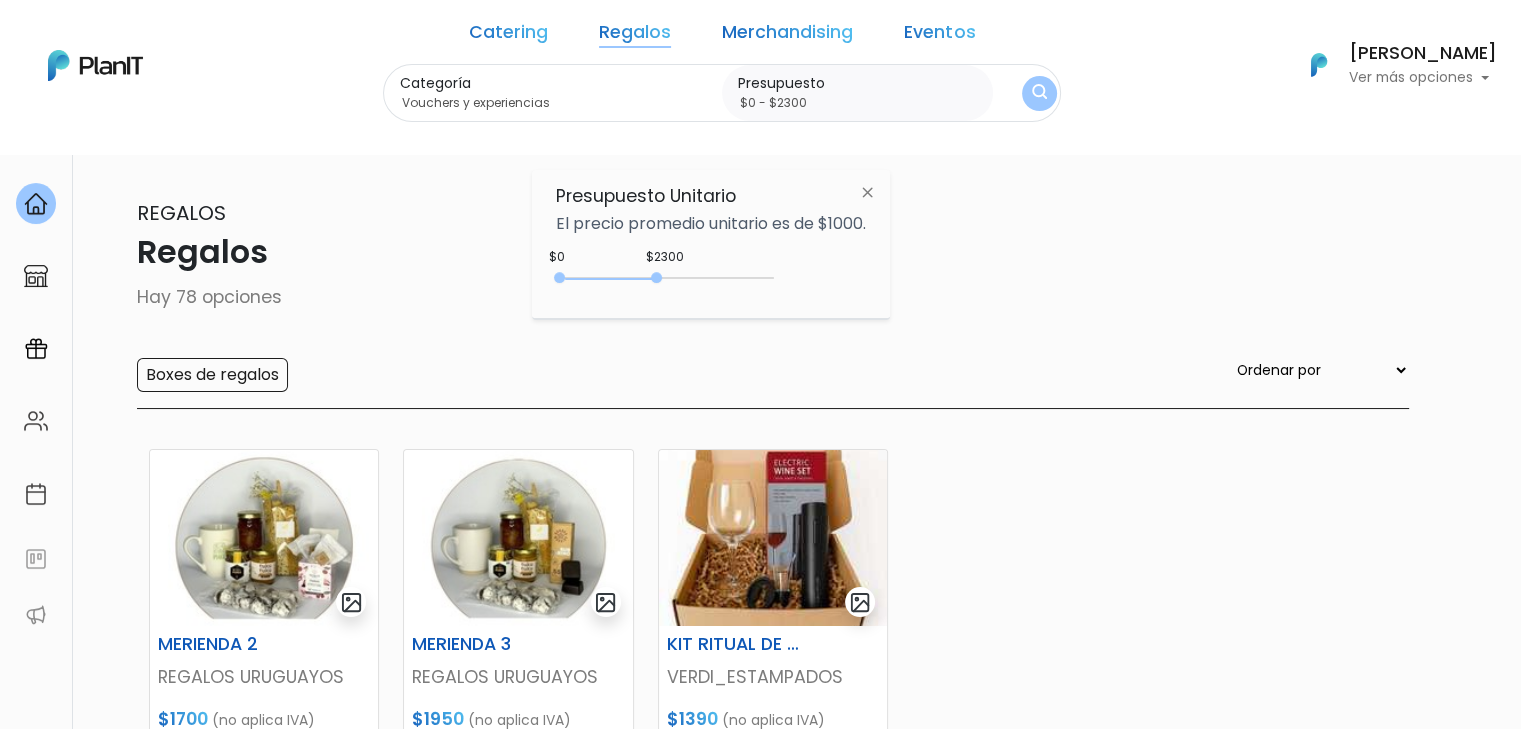click at bounding box center (1039, 93) 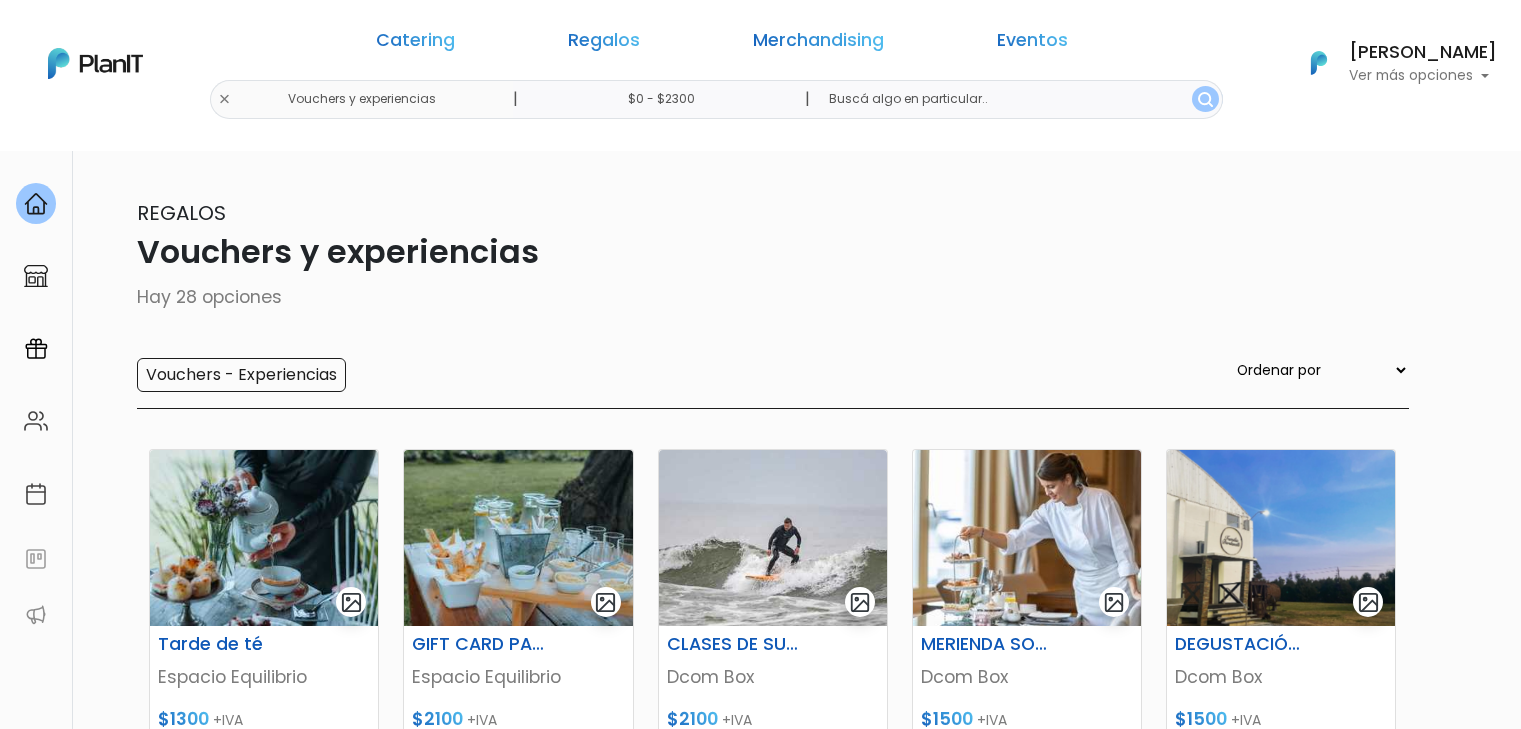 scroll, scrollTop: 0, scrollLeft: 0, axis: both 